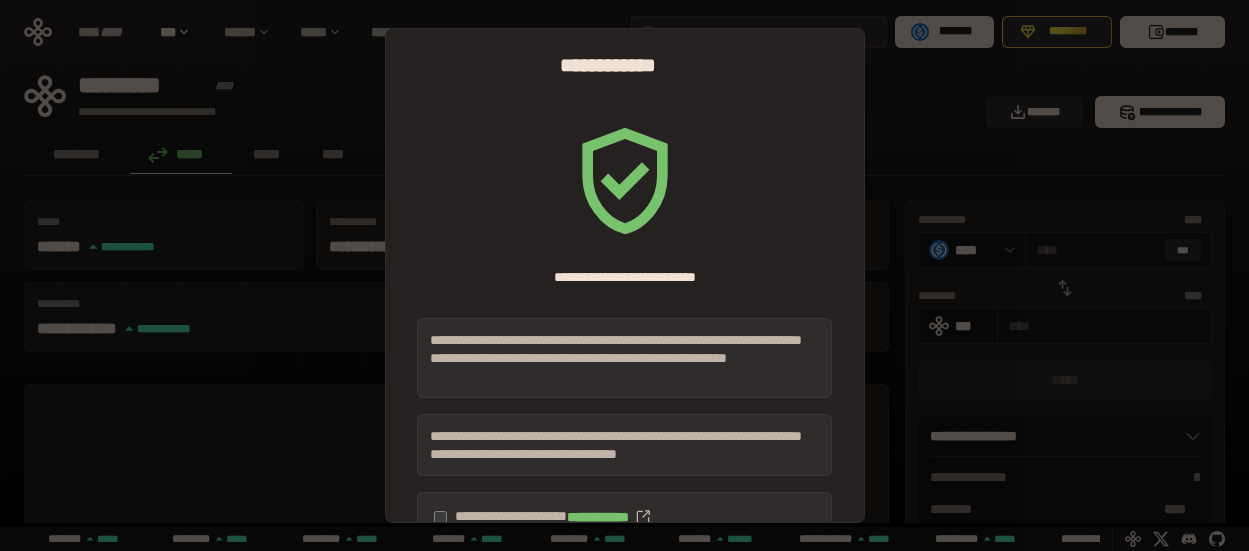 scroll, scrollTop: 201, scrollLeft: 0, axis: vertical 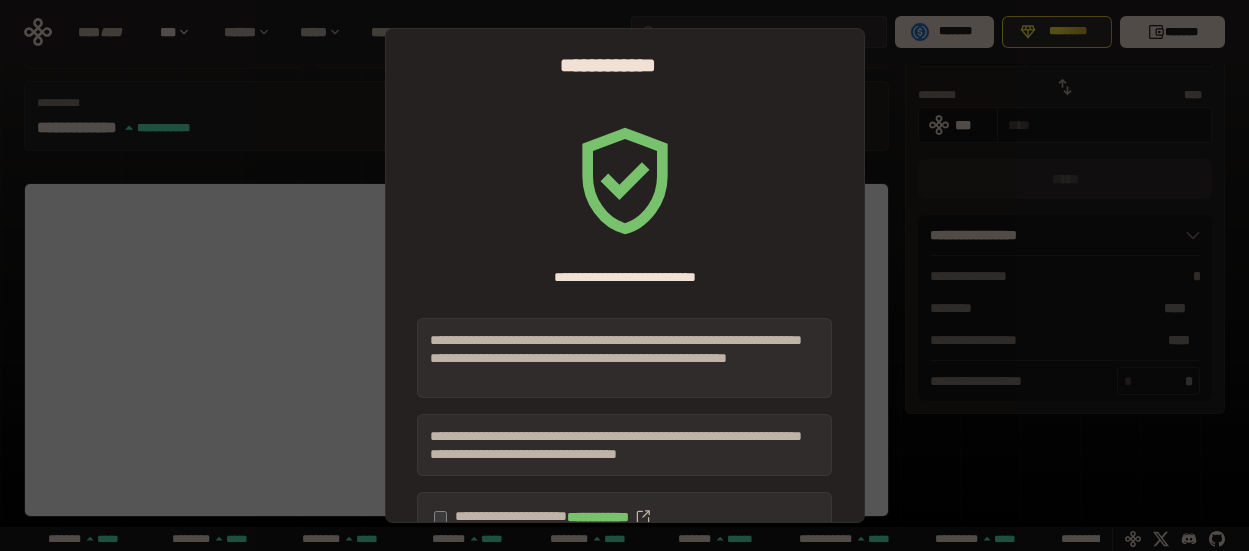 click on "**********" at bounding box center (624, 275) 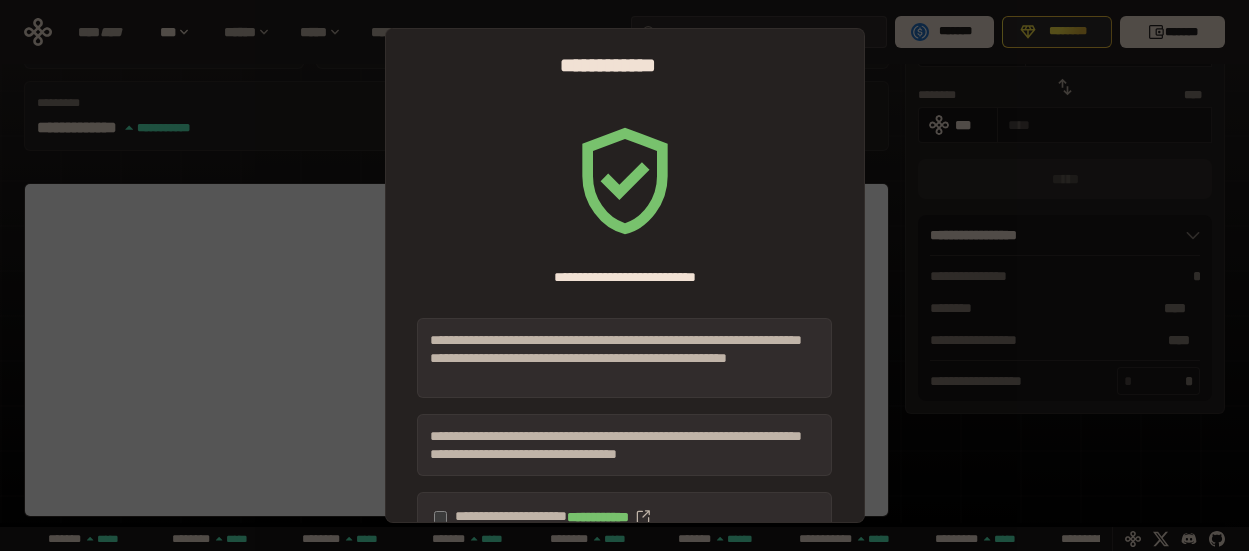 scroll, scrollTop: 120, scrollLeft: 0, axis: vertical 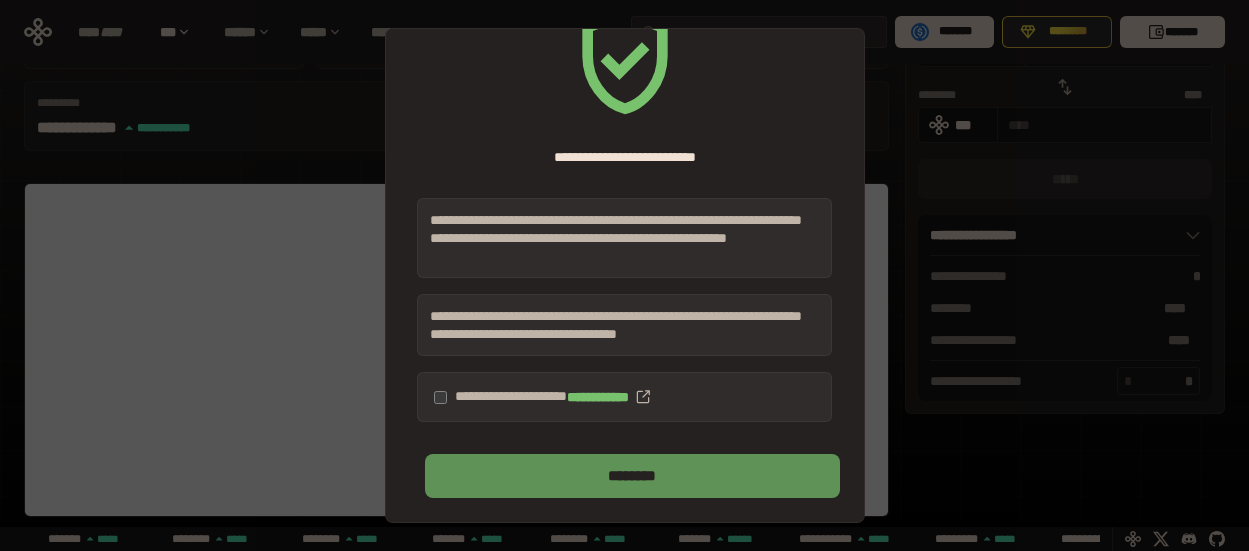 click on "********" at bounding box center [632, 476] 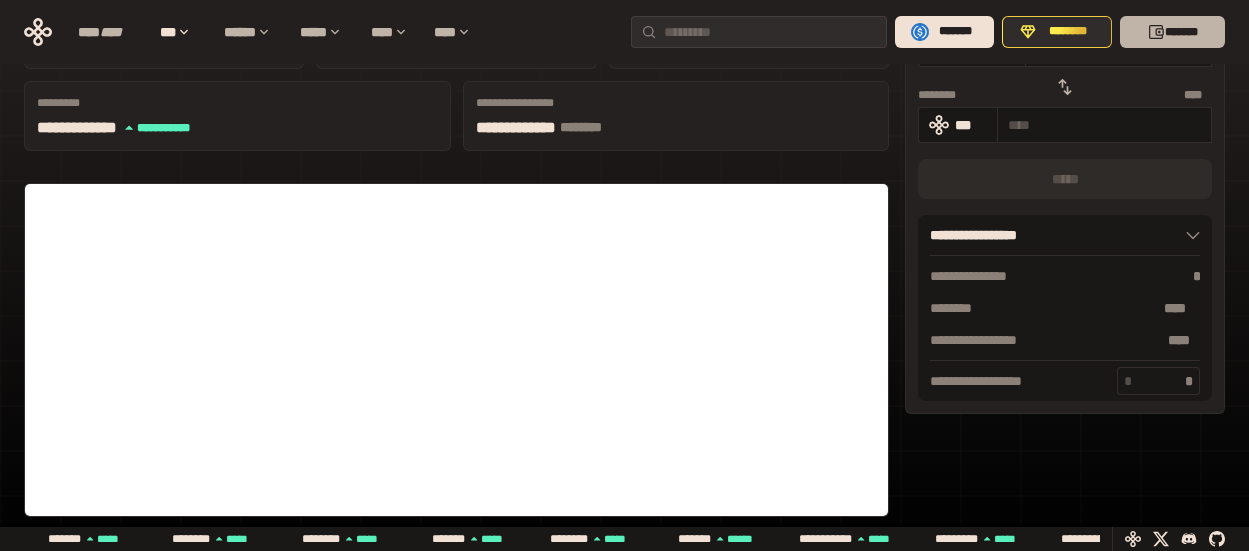 click on "*******" at bounding box center [1172, 32] 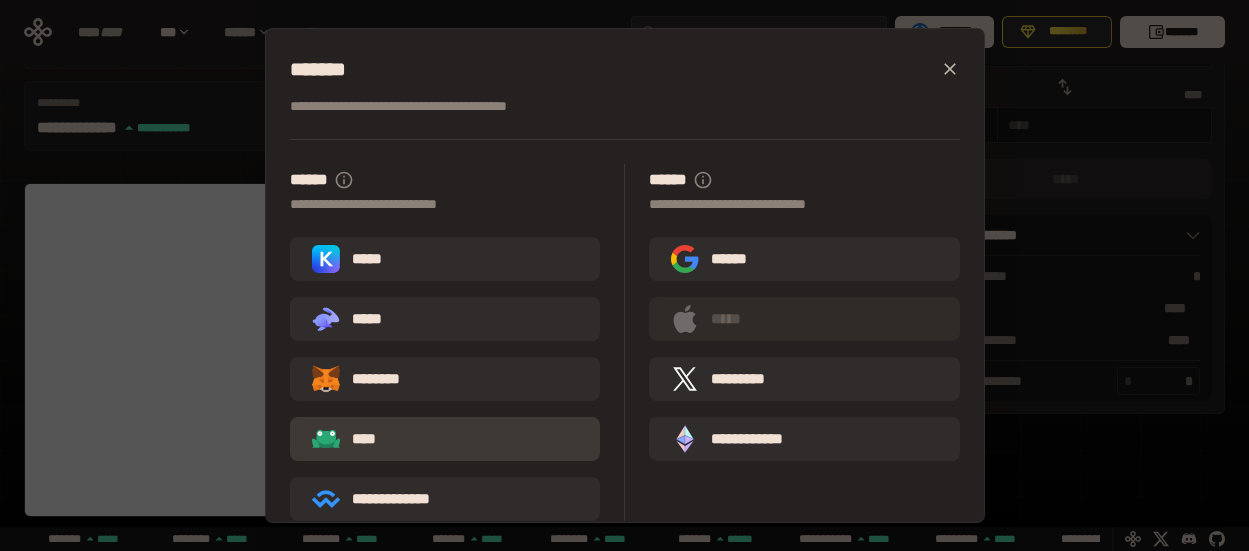 click on "****" at bounding box center (445, 439) 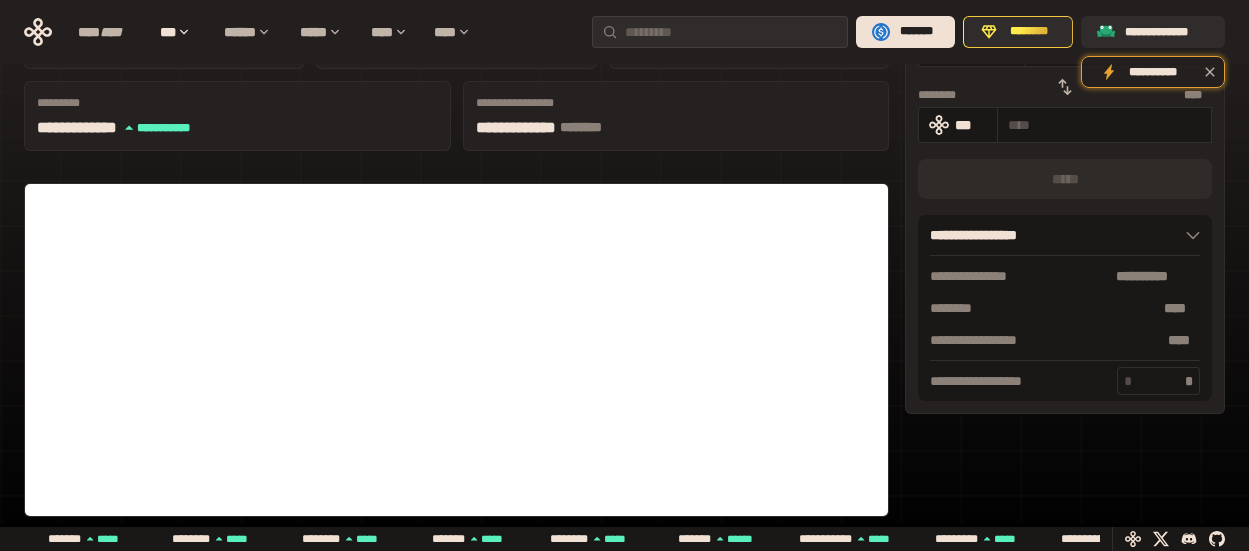 click 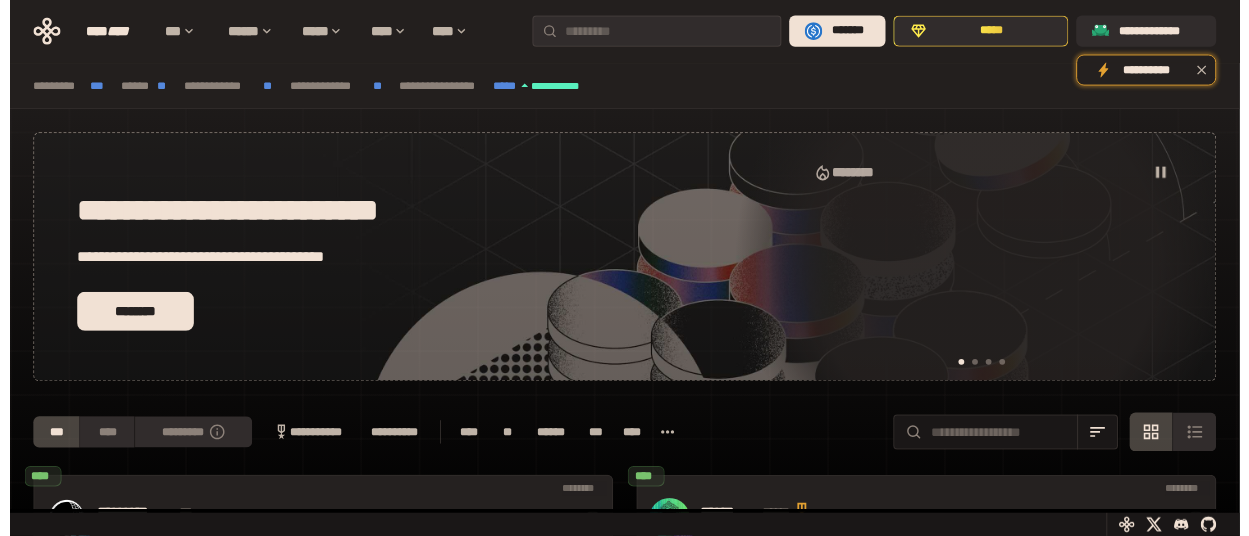 scroll, scrollTop: 0, scrollLeft: 0, axis: both 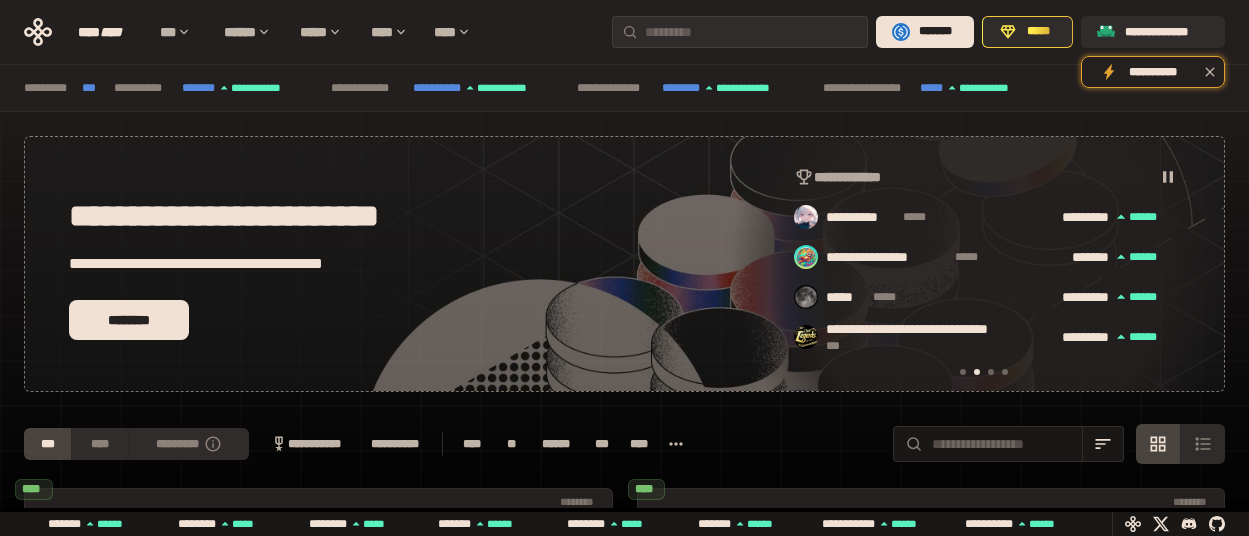 click 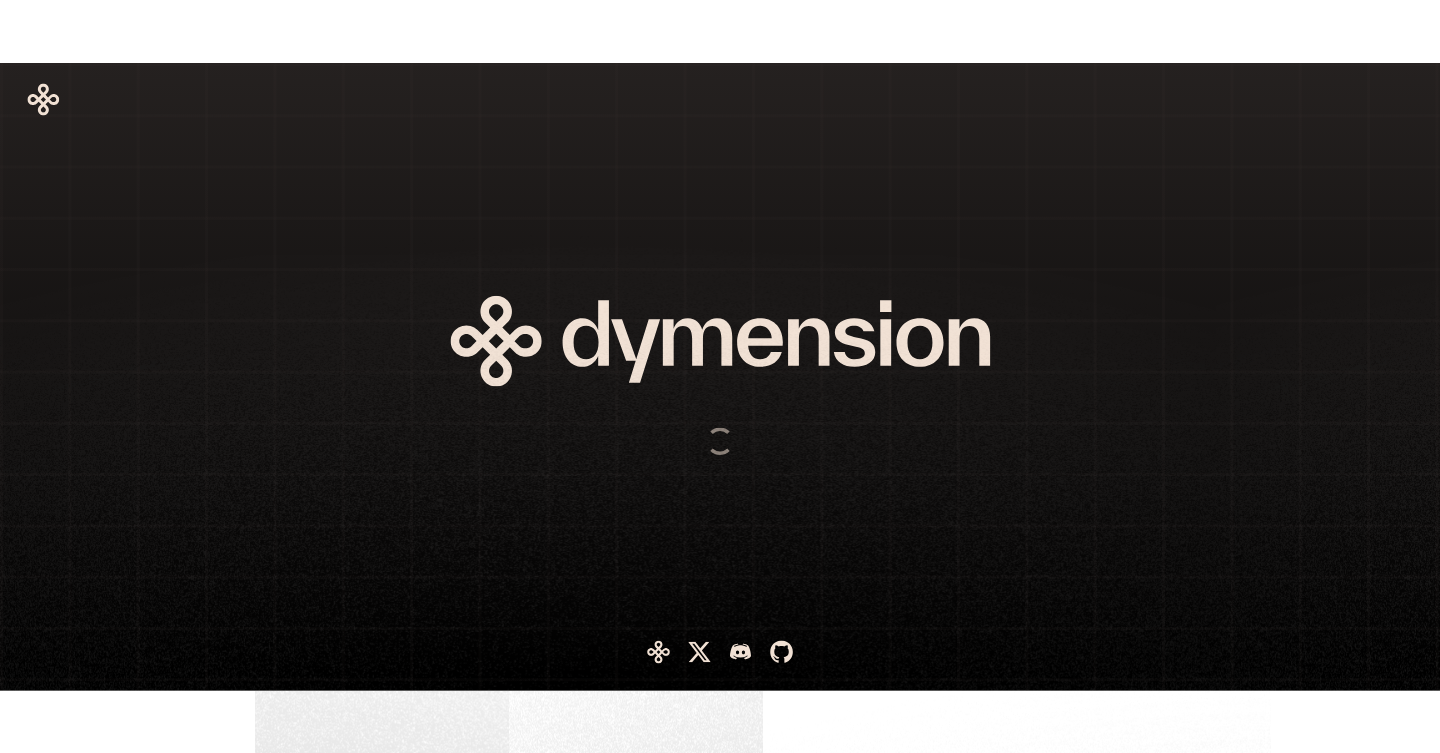 scroll, scrollTop: 0, scrollLeft: 0, axis: both 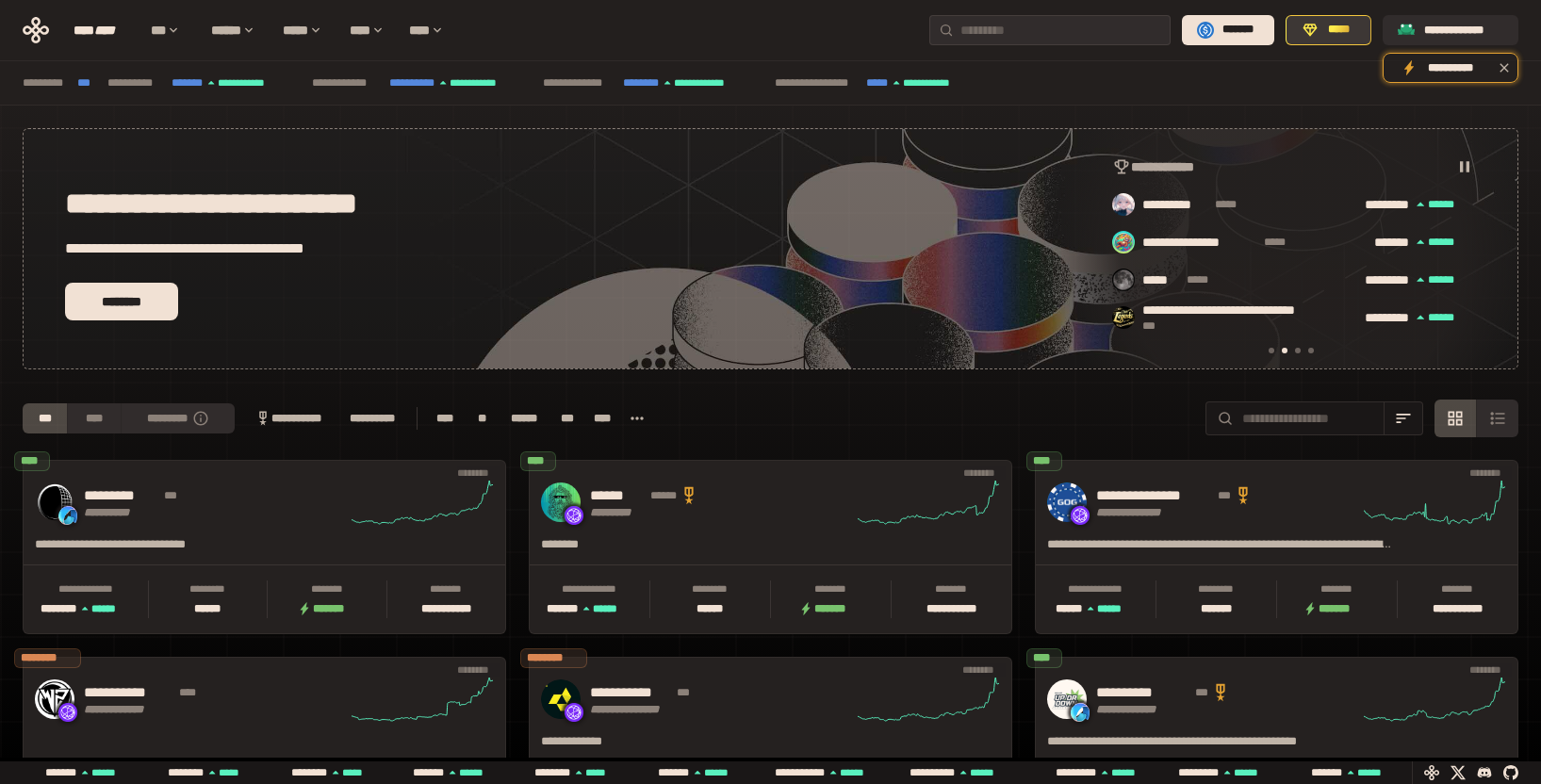 click on "*****" at bounding box center (1338, 30) 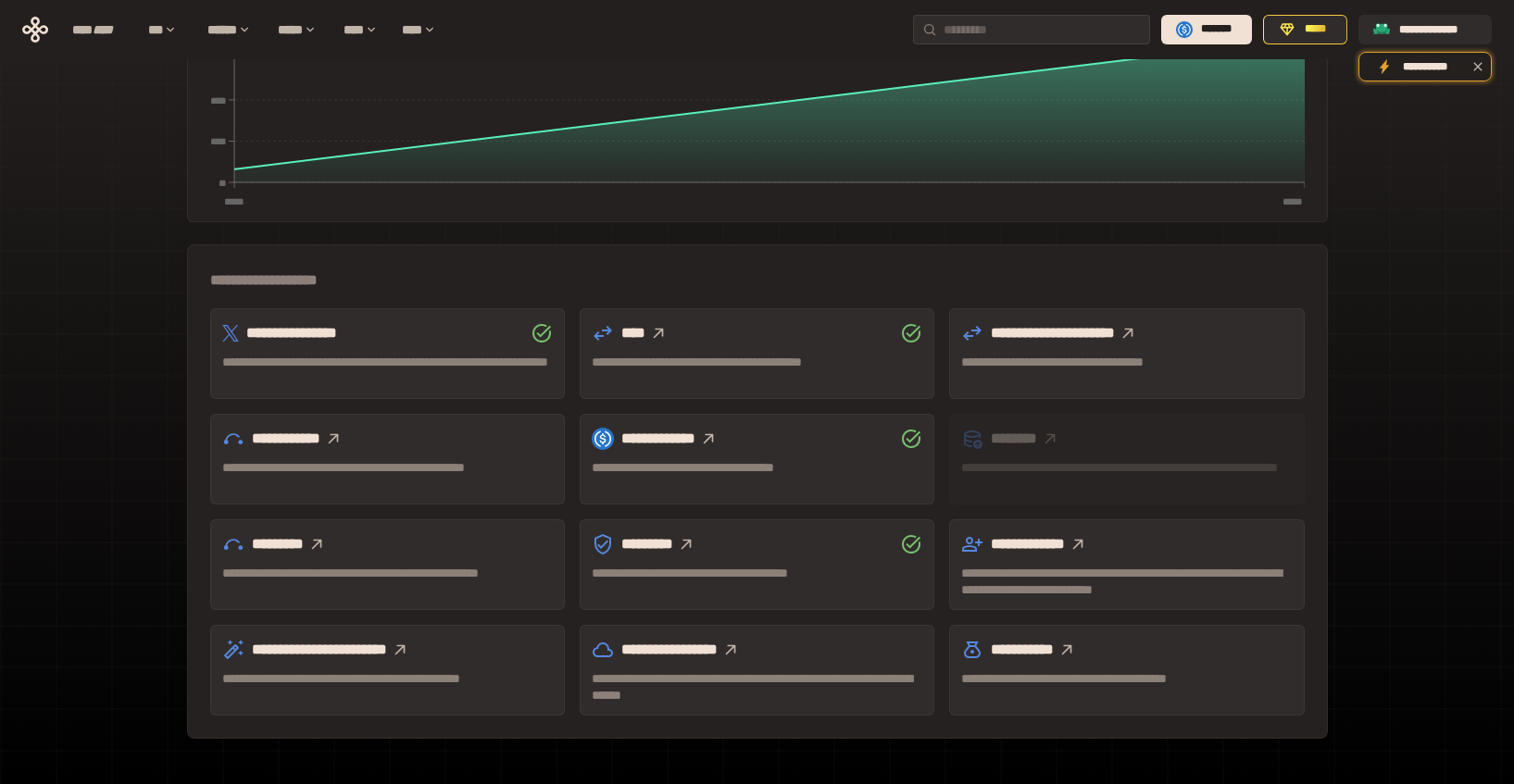 scroll, scrollTop: 370, scrollLeft: 0, axis: vertical 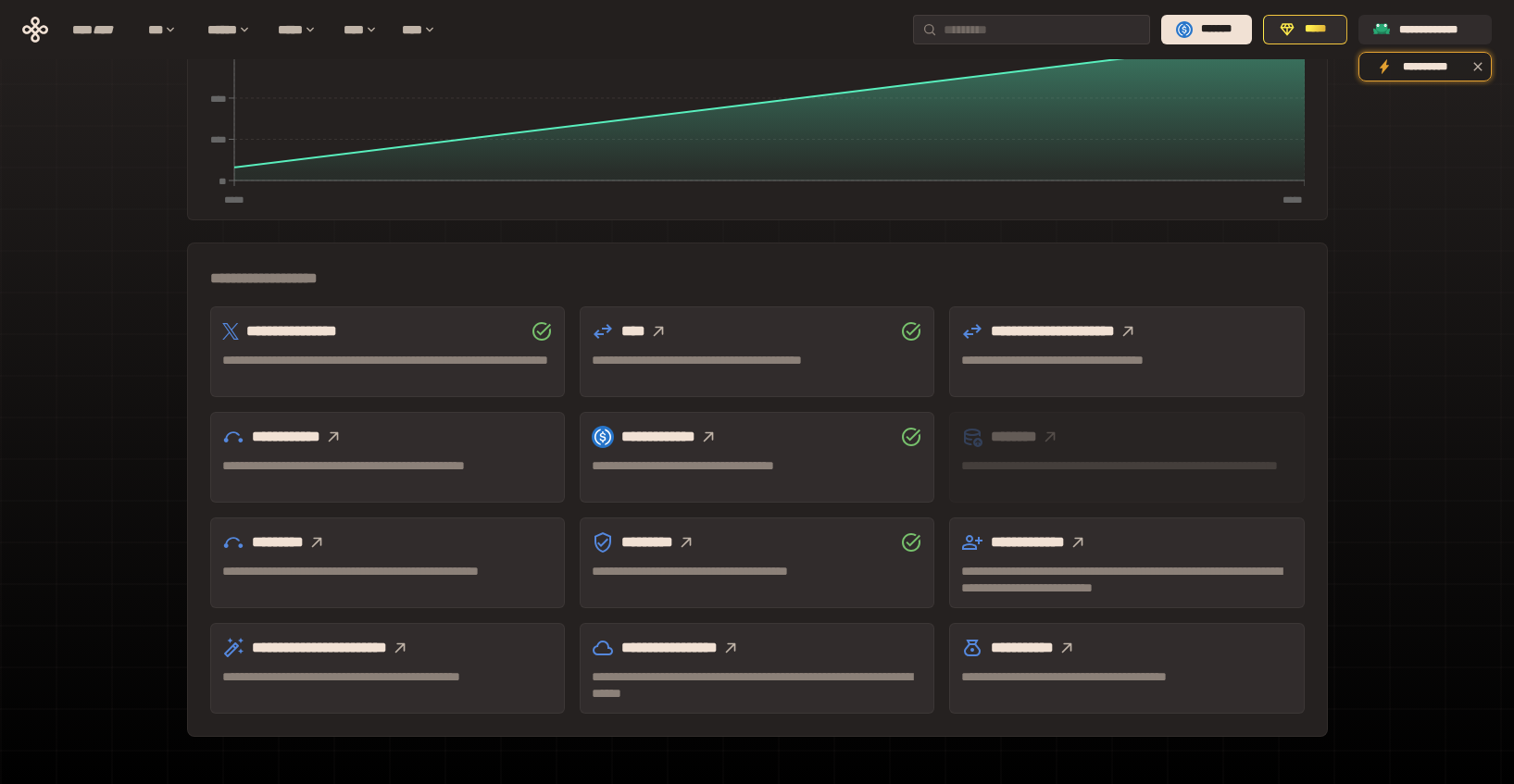 click 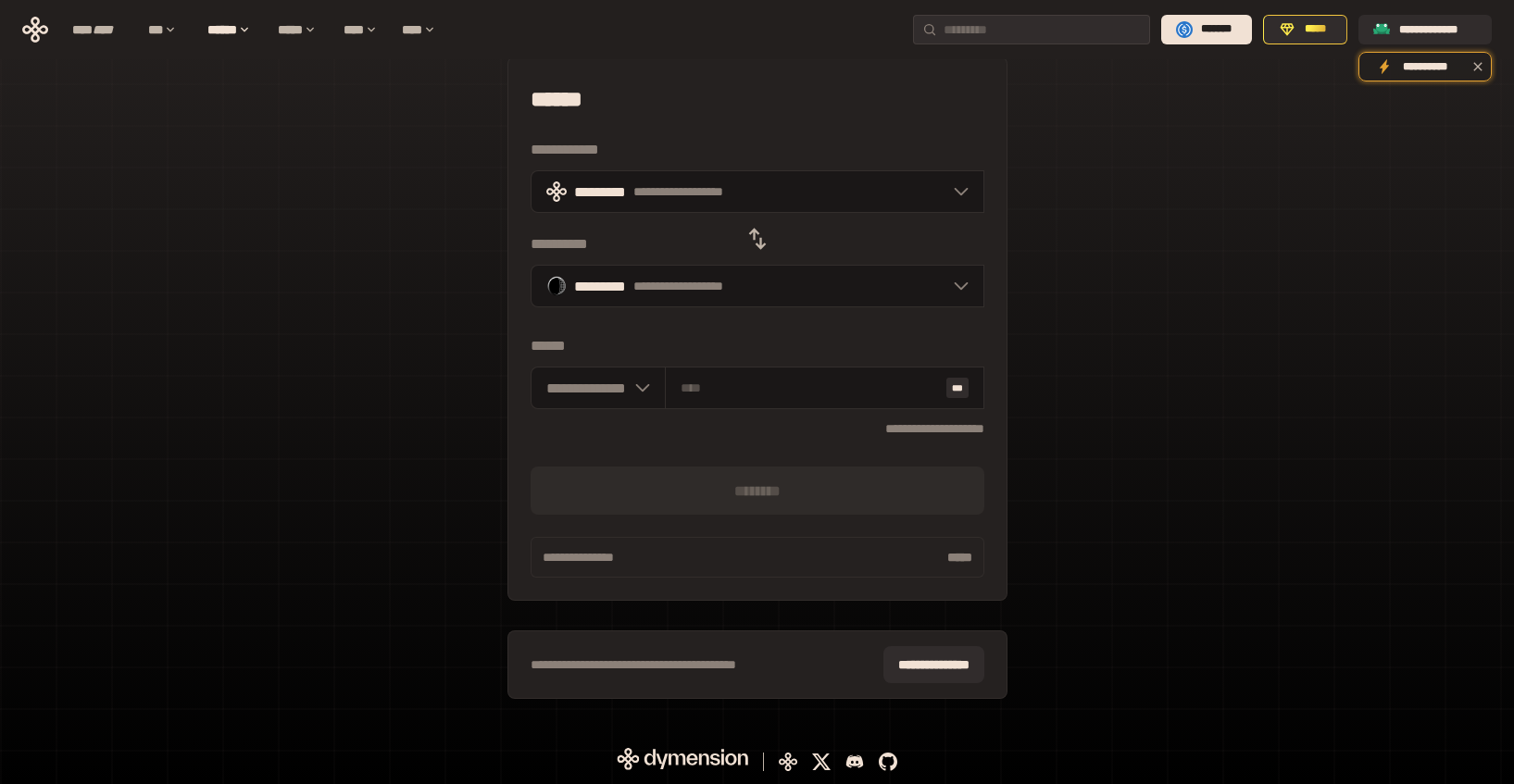 scroll, scrollTop: 0, scrollLeft: 0, axis: both 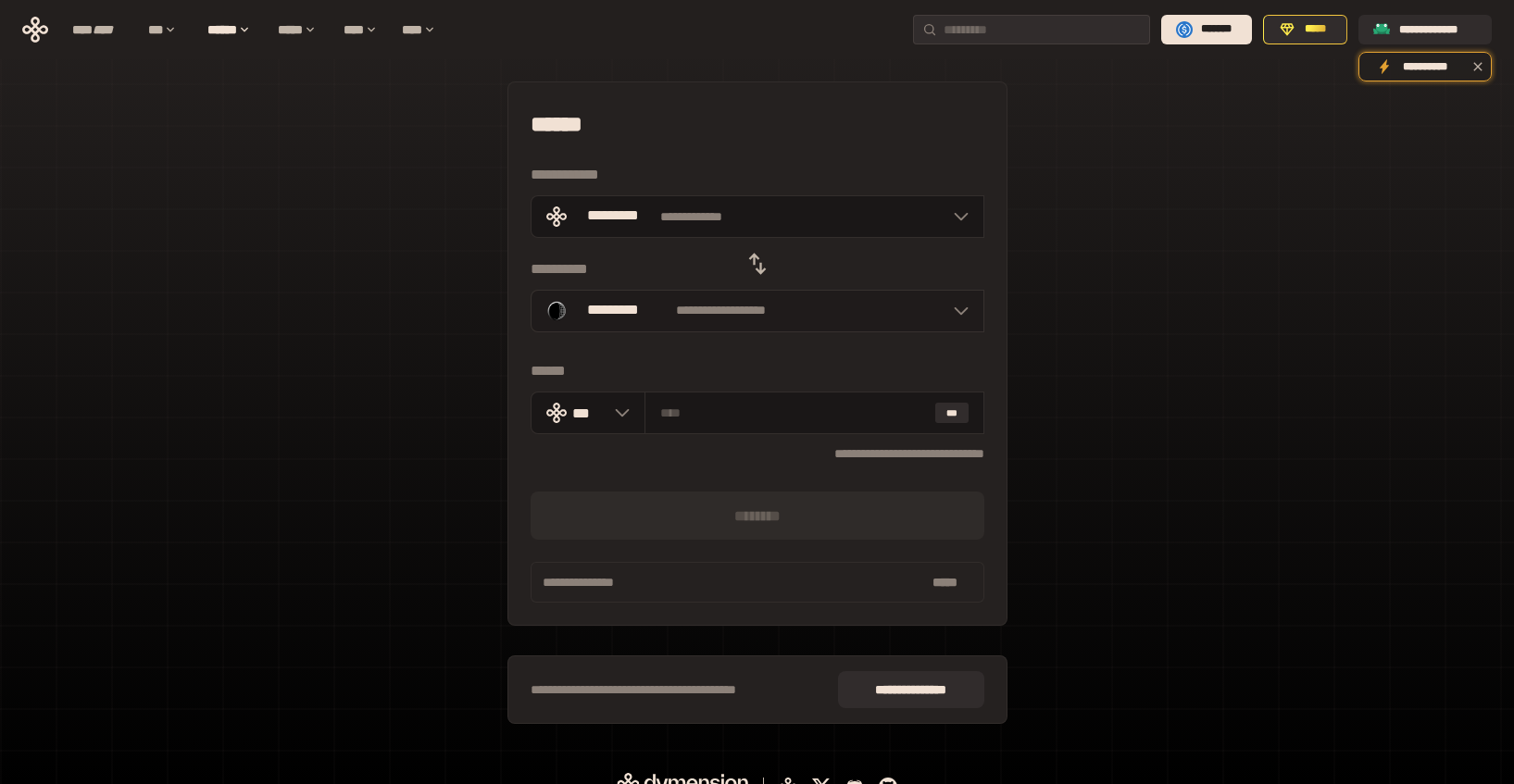 click 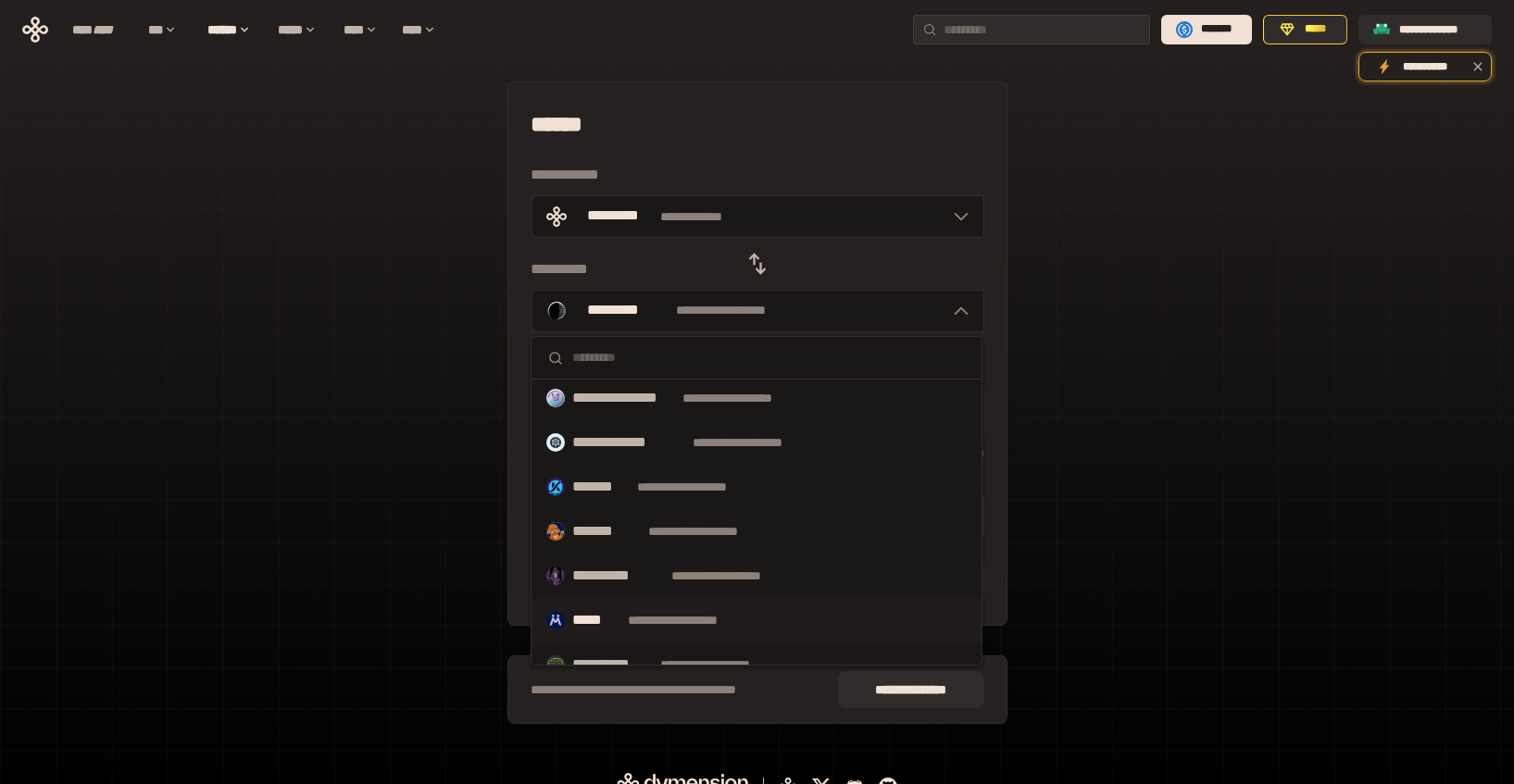 scroll, scrollTop: 0, scrollLeft: 0, axis: both 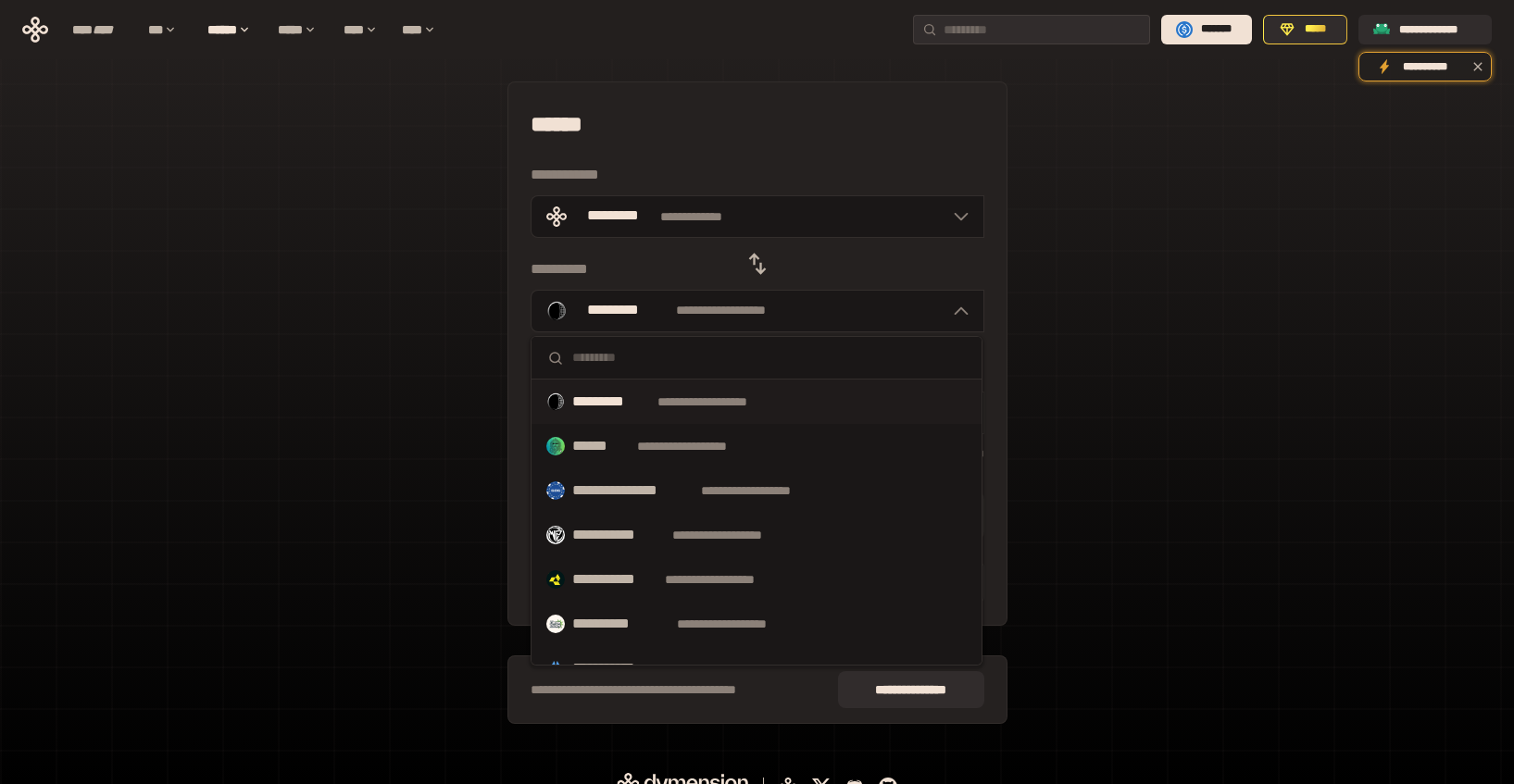 click on "**********" at bounding box center (719, 402) 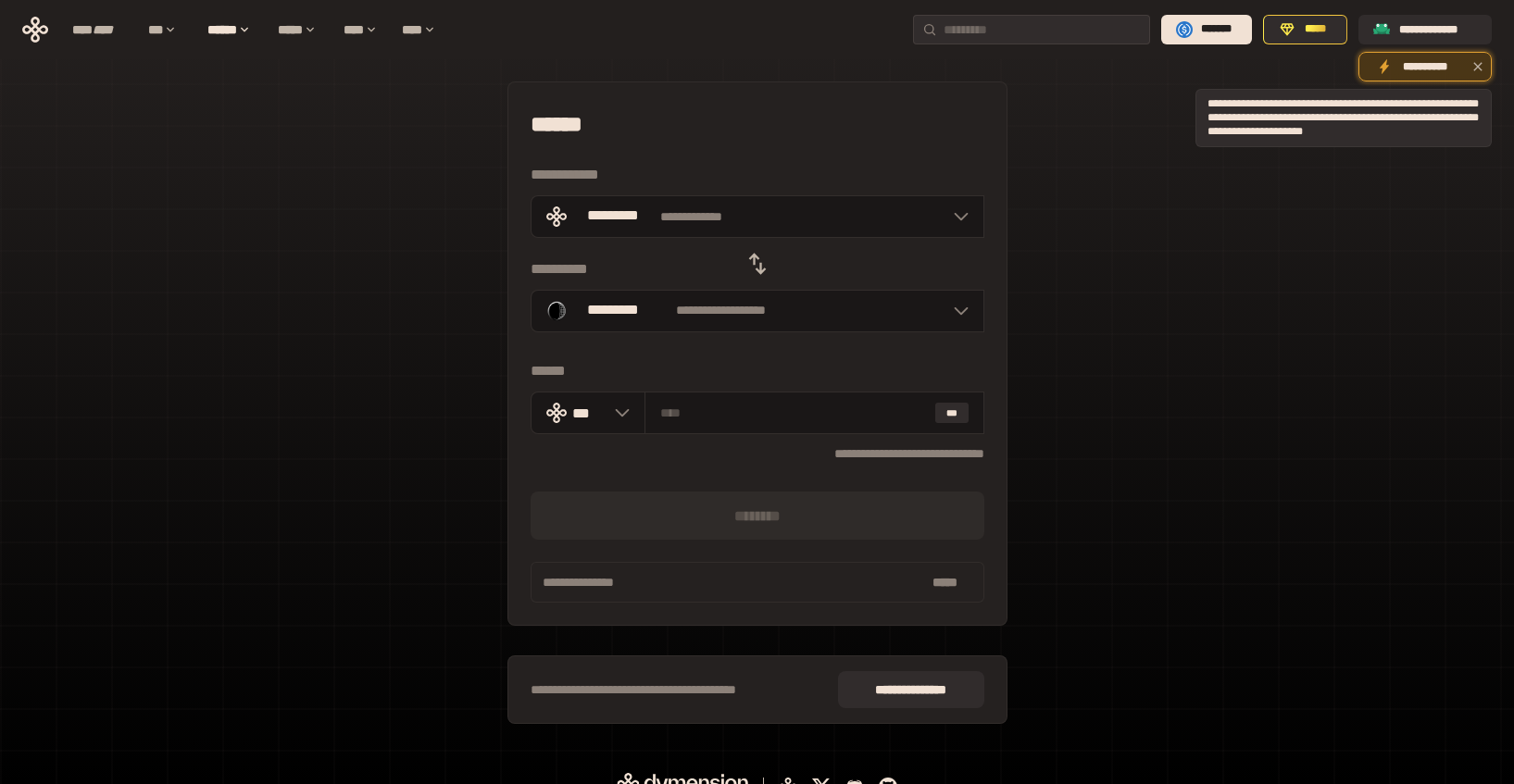 click 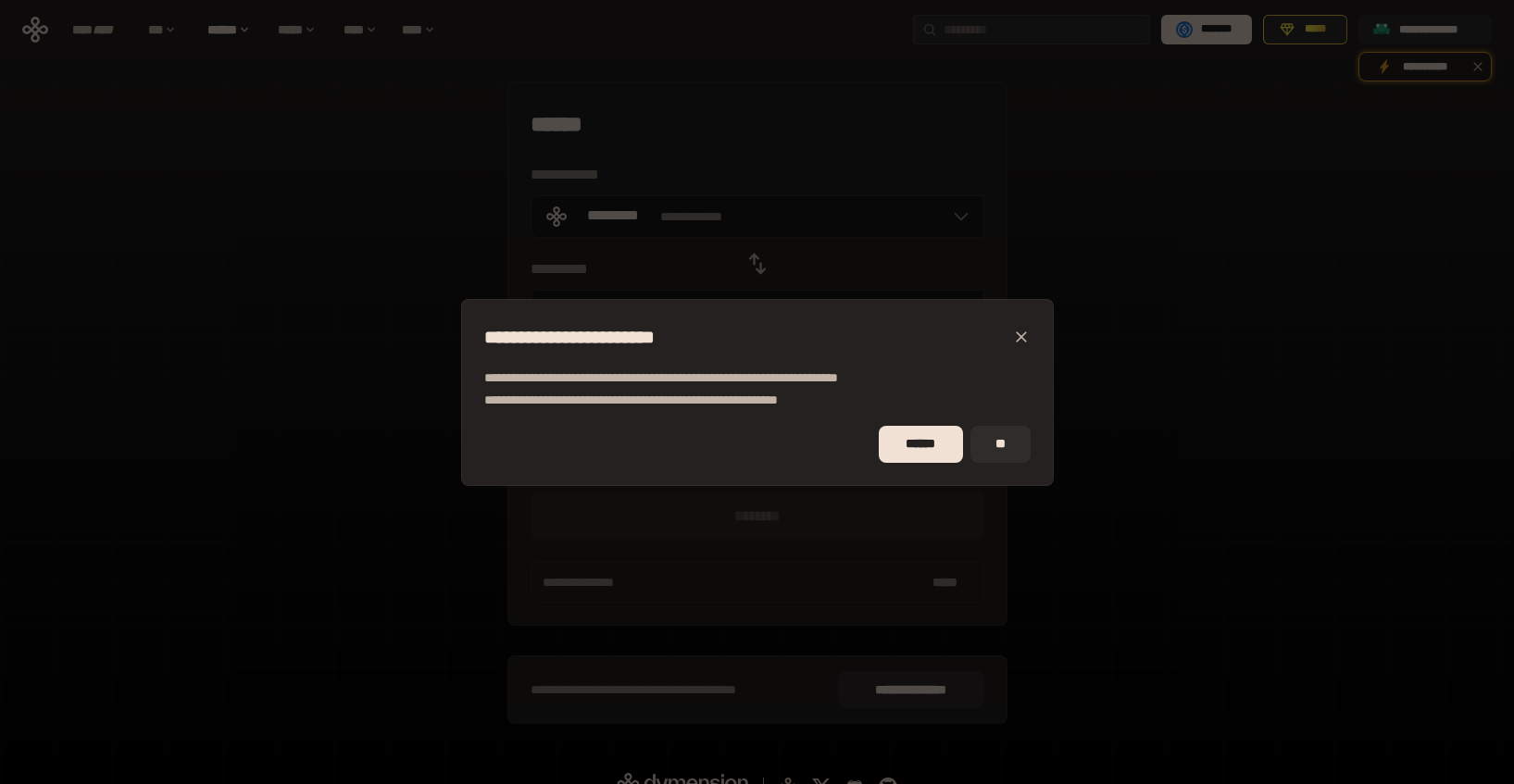 click on "**" at bounding box center [1000, 444] 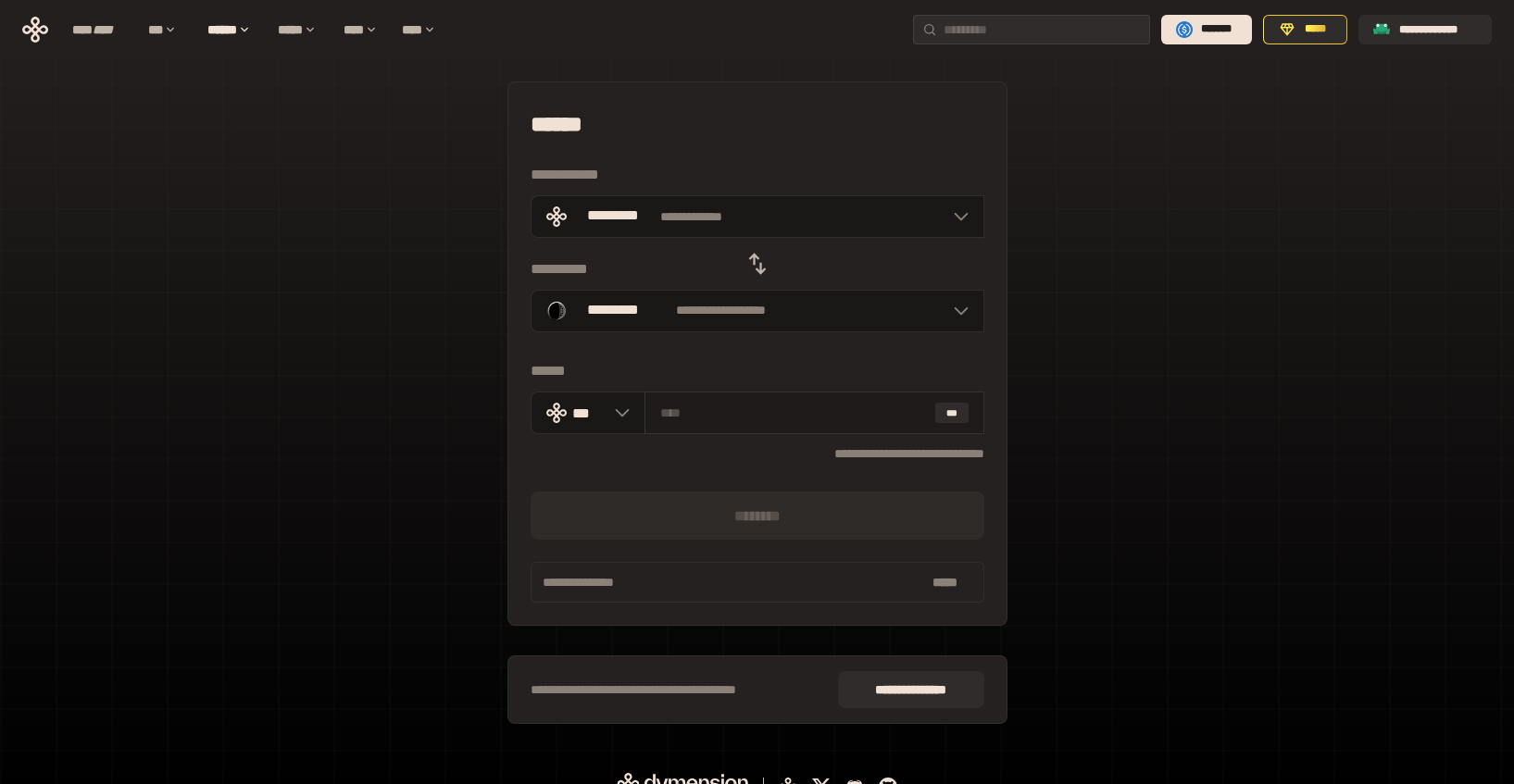 click on "***" at bounding box center (814, 413) 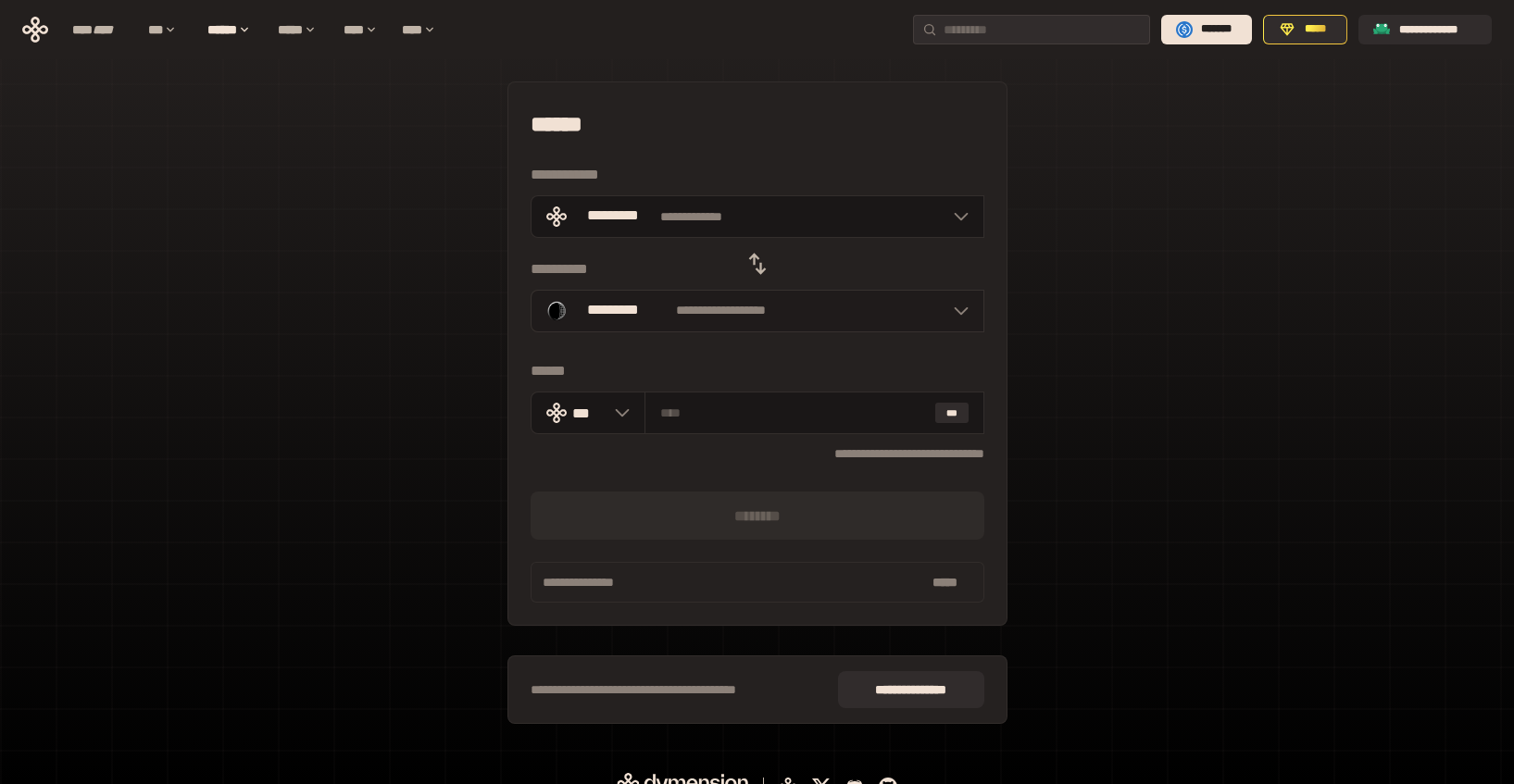 click on "**********" at bounding box center (757, 311) 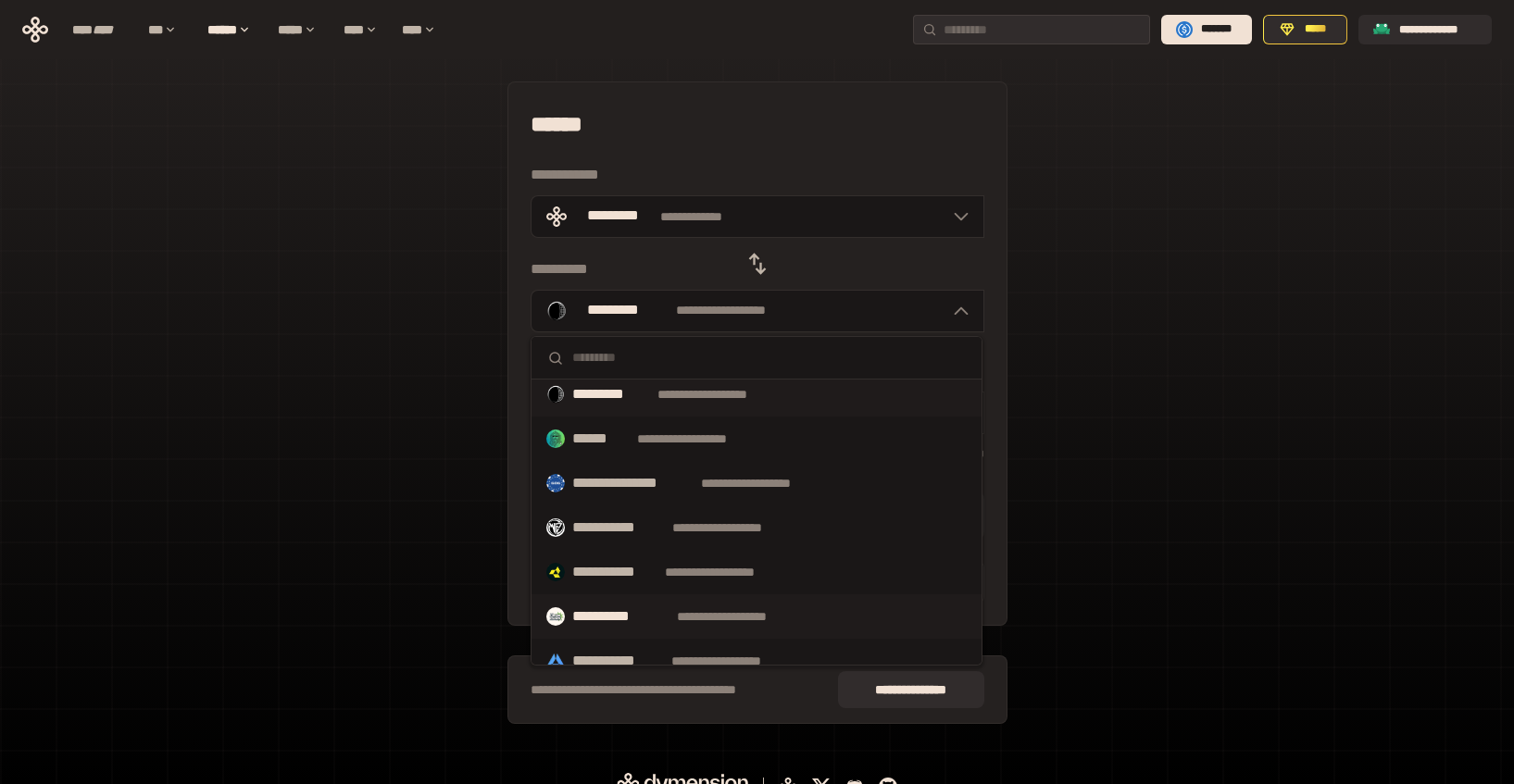 scroll, scrollTop: 0, scrollLeft: 0, axis: both 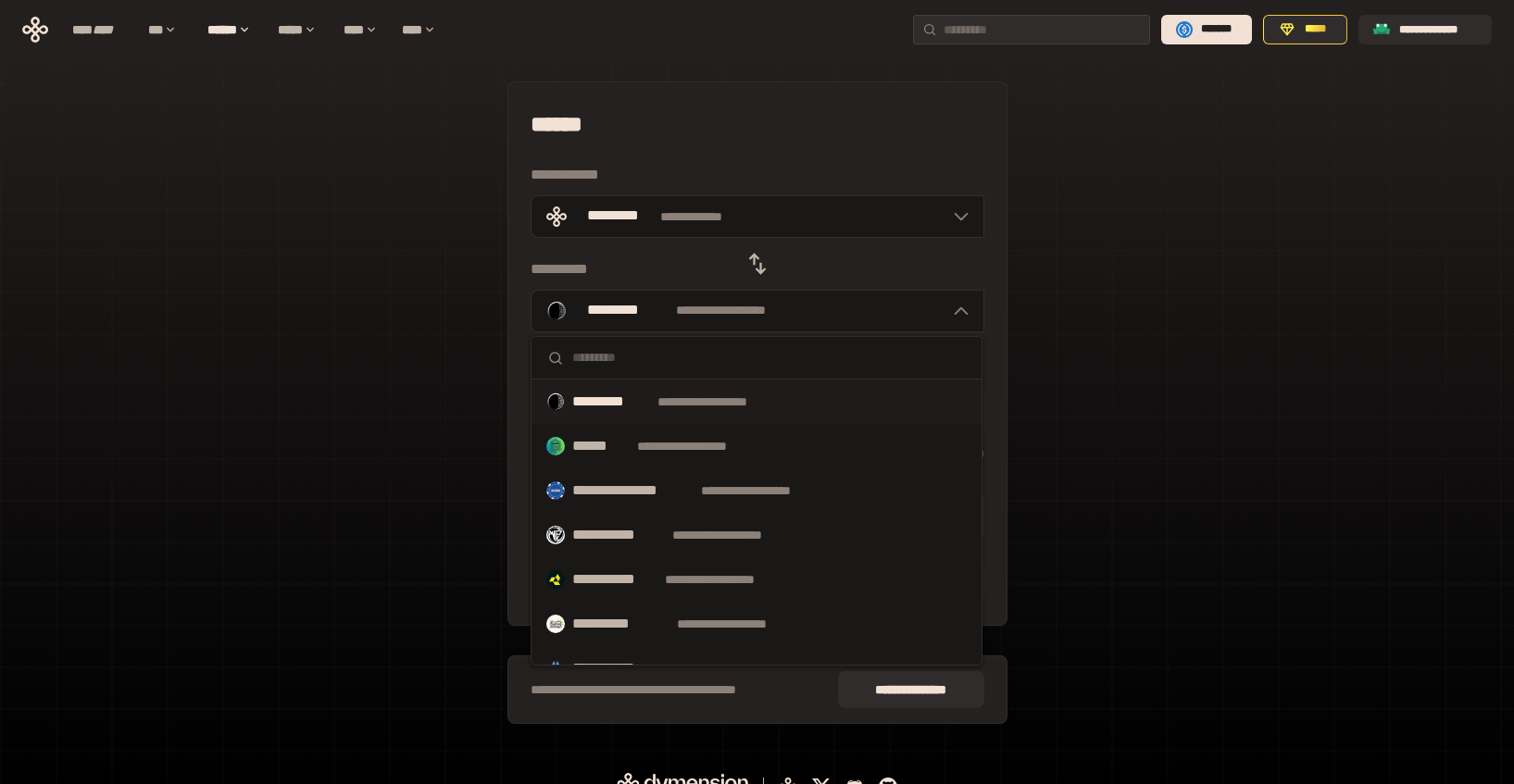 click on "*********" at bounding box center (611, 402) 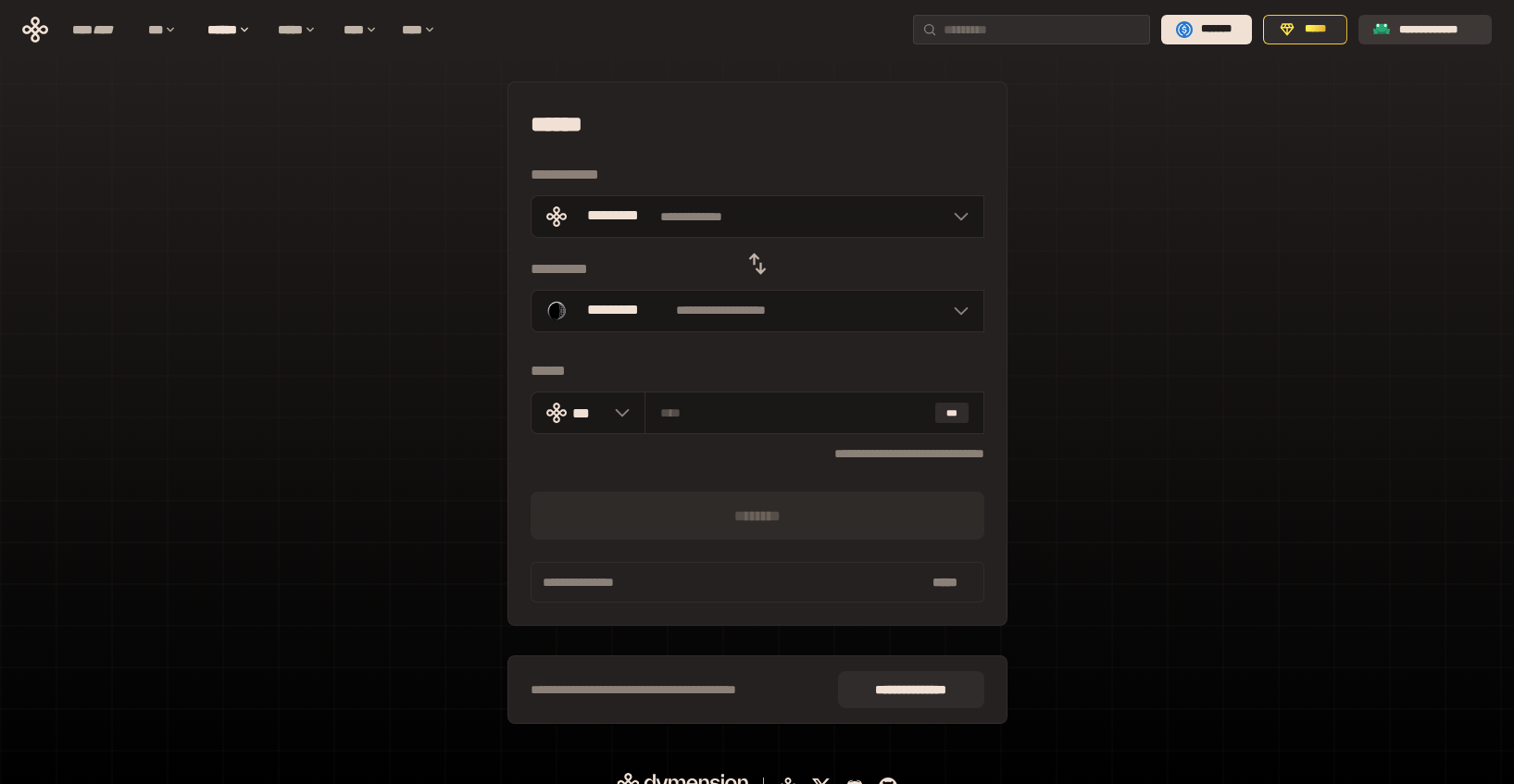 click on "**********" at bounding box center [1438, 30] 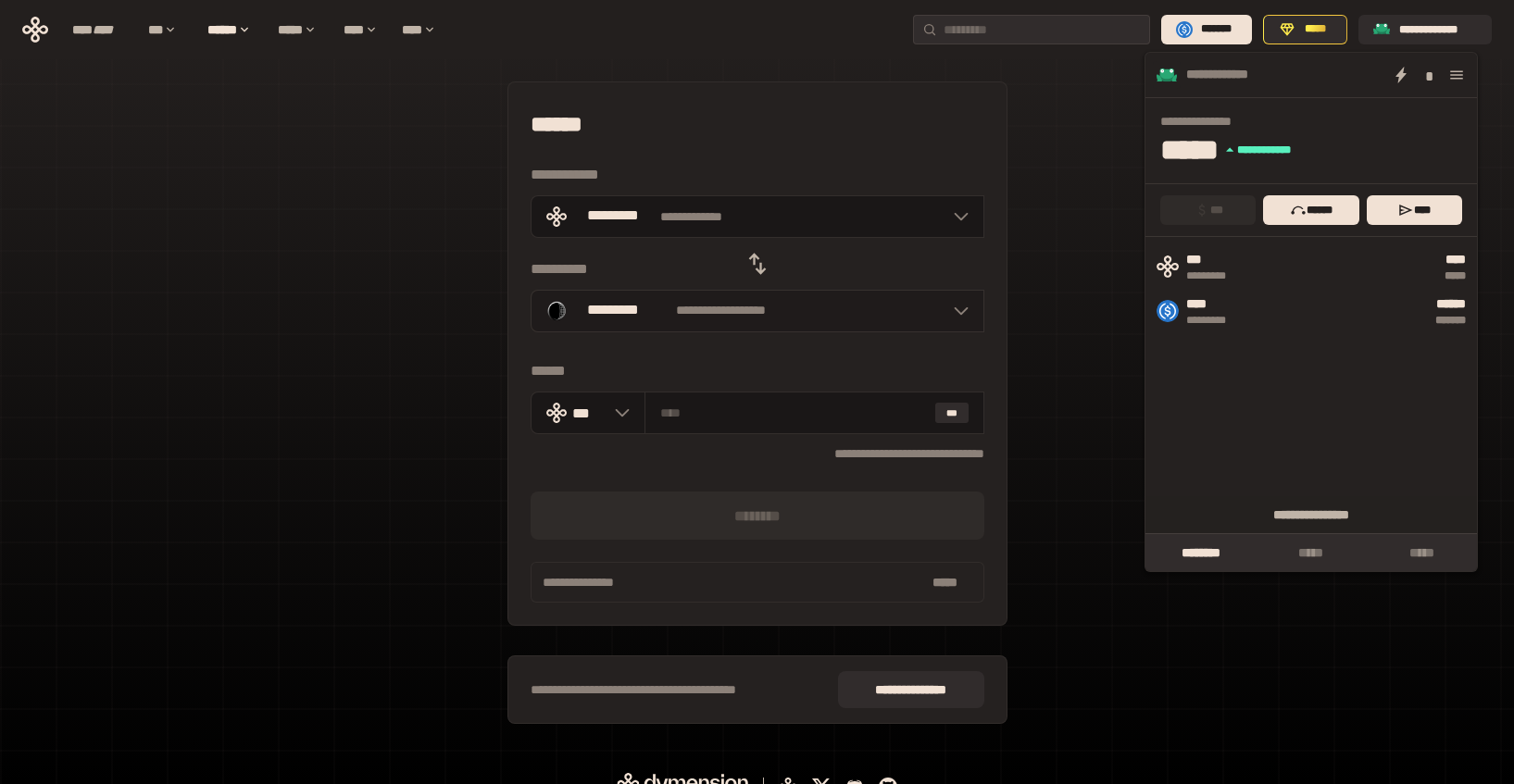 click on "**********" at bounding box center [721, 311] 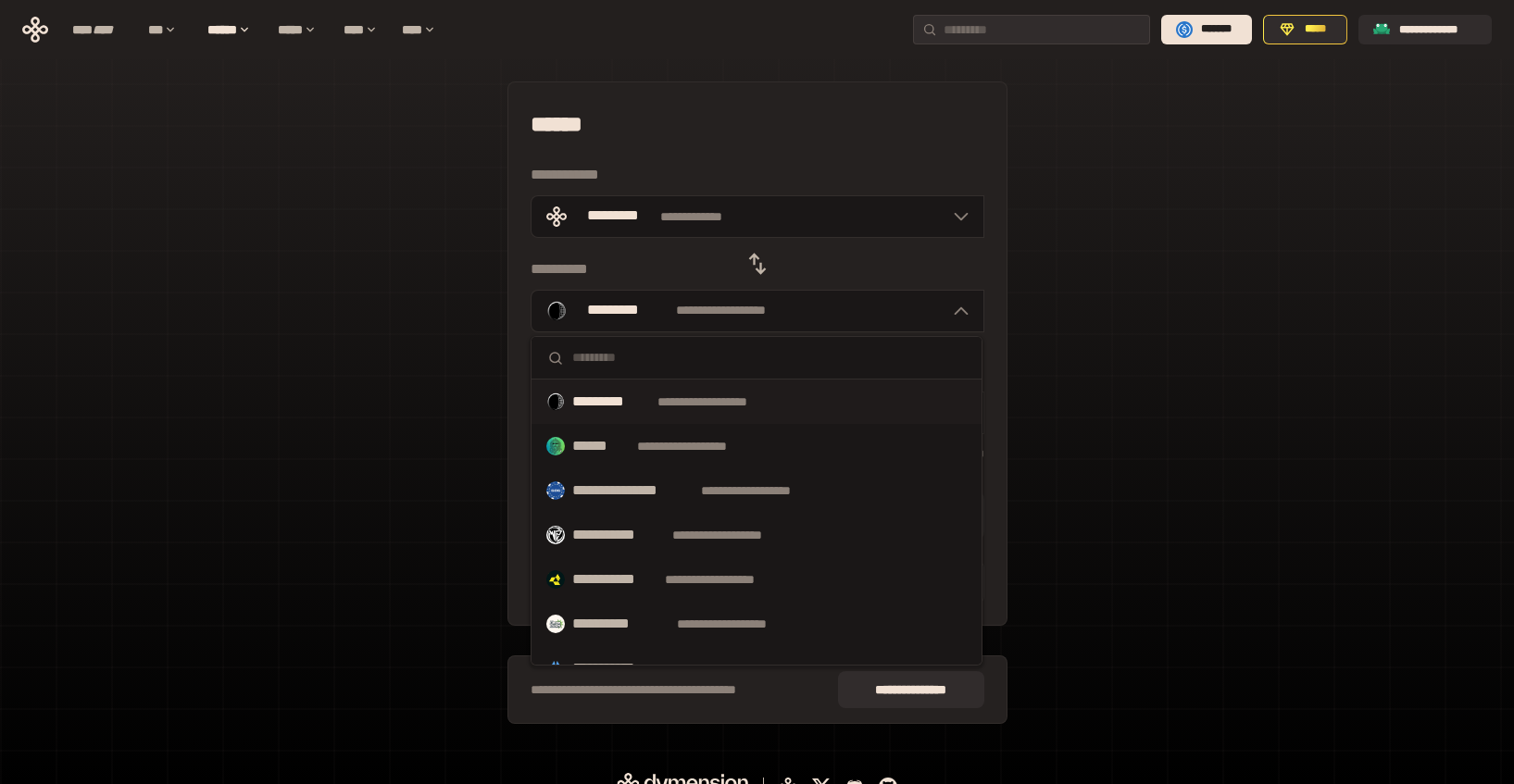 click at bounding box center (770, 357) 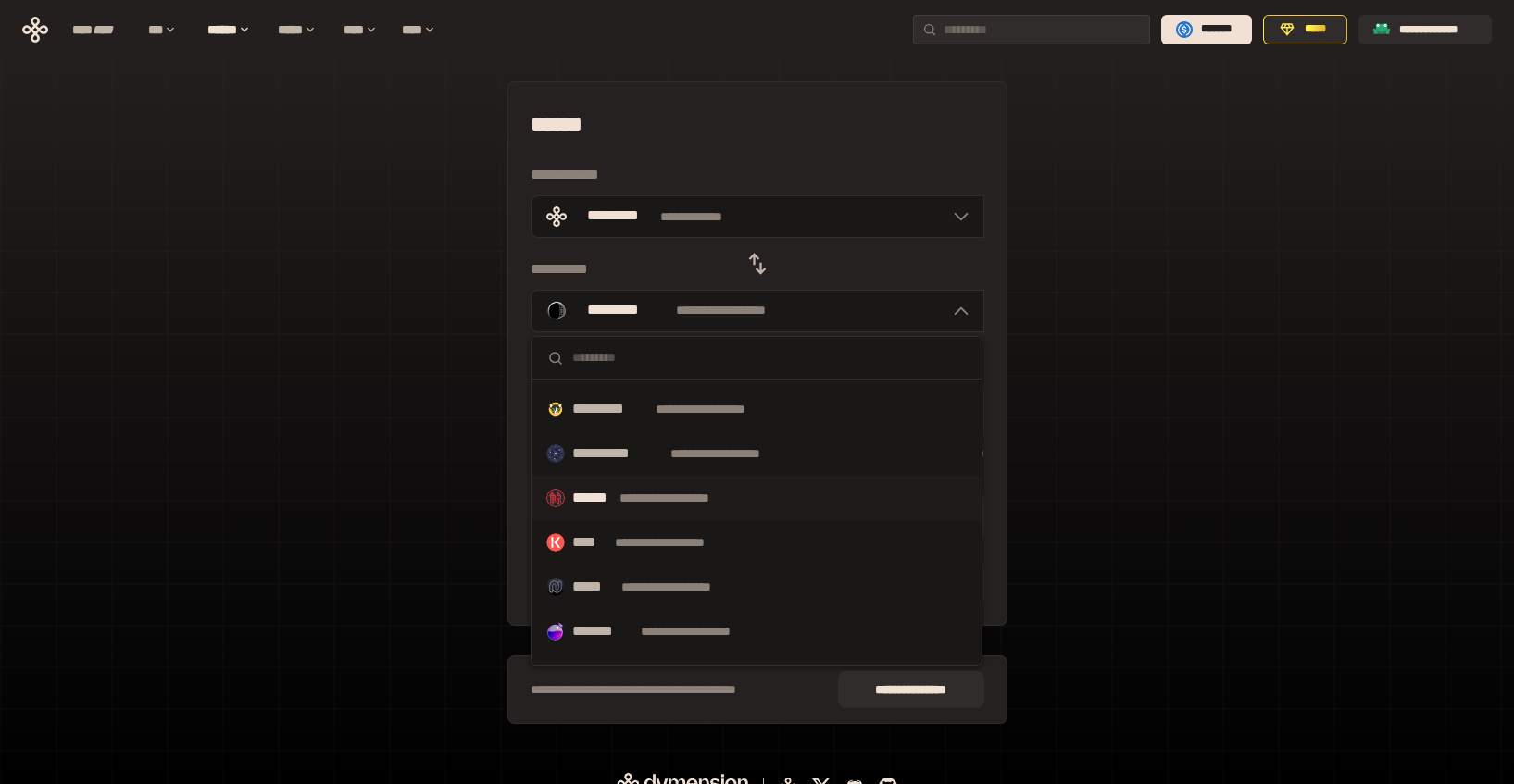 scroll, scrollTop: 959, scrollLeft: 0, axis: vertical 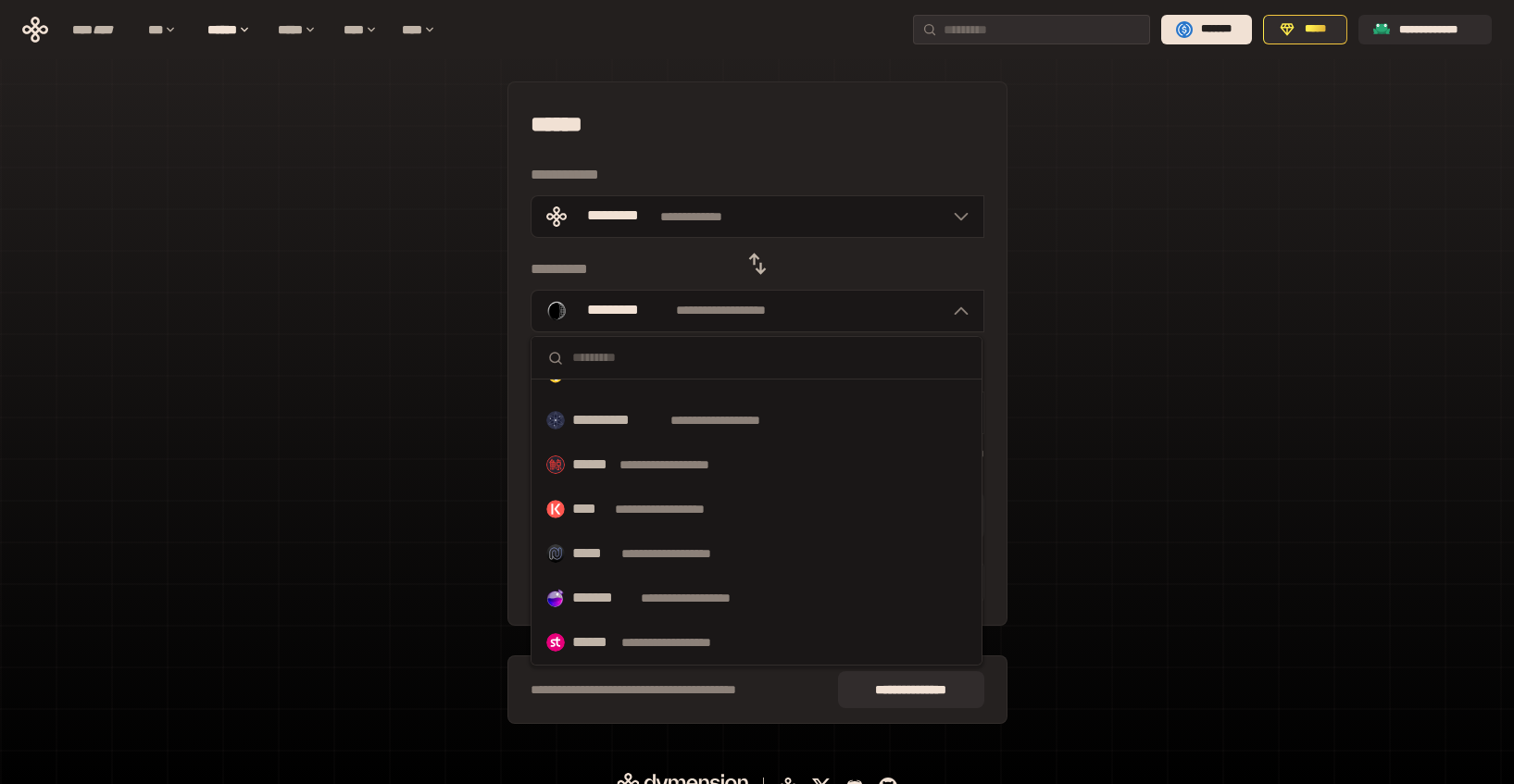 click on "[FIRST] [LAST] [EMAIL] [PHONE] [ADDRESS] [CITY] [STATE] [POSTAL_CODE] [COUNTRY] [CREDIT_CARD] [EXPIRY_DATE] [CVV] [CARD_TYPE] [NAME_ON_CARD] [BILLING_ADDRESS] [BILLING_CITY] [BILLING_STATE] [BILLING_POSTAL_CODE] [BILLING_COUNTRY] [PHONE_NUMBER] [EMAIL_ADDRESS] [DATE_OF_BIRTH] [AGE] [SOCIAL_SECURITY_NUMBER] [PASSPORT_NUMBER] [DRIVER_LICENSE_NUMBER] [ACCOUNT_NUMBER] [USERNAME] [PASSWORD] [IP_ADDRESS] [MAC_ADDRESS] [DEVICE_ID] [SESSION_ID] [COOKIES] [USER_AGENT] [REFERRER] [BROWSER] [OS] [DEVICE_TYPE] [LOCATION] [LATITUDE] [LONGITUDE] [ALTITUDE] [TIMESTAMP] [TIMEZONE] [USER_ID] [ACCOUNT_ID] [ORDER_ID] [TRANSACTION_ID] [PAYMENT_METHOD] [CARD_NUMBER] [CARD_HOLDER_NAME] [CARD_EXPIRY] [CARD_CVV] [CARD_TYPE] [BILLING_ADDRESS_LINE1] [BILLING_ADDRESS_LINE2] [BILLING_CITY] [BILLING_STATE] [BILLING_POSTAL_CODE] [BILLING_COUNTRY] [SHIPPING_ADDRESS_LINE1] [SHIPPING_ADDRESS_LINE2] [SHIPPING_CITY] [SHIPPING_STATE] [SHIPPING_POSTAL_CODE] [SHIPPING_COUNTRY] [PHONE] [EMAIL] [DATE_OF_BIRTH] [AGE] [SSN] [PASSPORT] [DLN] [ACCOUNT_NUM] [USER] [PASS] [IP] [MAC] [DEVICE] [SESSION] [COOKIE] [USER_AGENT_STRING] [REFER] [BROWSER_NAME] [OS_NAME] [DEVICE] [GEO_LOCATION] [LAT] [LON] [ALT] [TS] [TZ] [USERID] [ACCOUNTID] [ORDERID] [TRANSID] [PAYMENT] [CARDNUM] [CARDNAME] [CARDEXP] [CARDCVV] [CARDTYPE] [BILLADDR1] [BILLADDR2] [BILLCITY] [BILLSTATE] [BILLZIP] [BILLCOUNTRY] [SHIPADDR1] [SHIPADDR2] [SHIPCITY] [SHIPSTATE] [SHIPZIP] [SHIPCOUNTRY]" at bounding box center (757, 354) 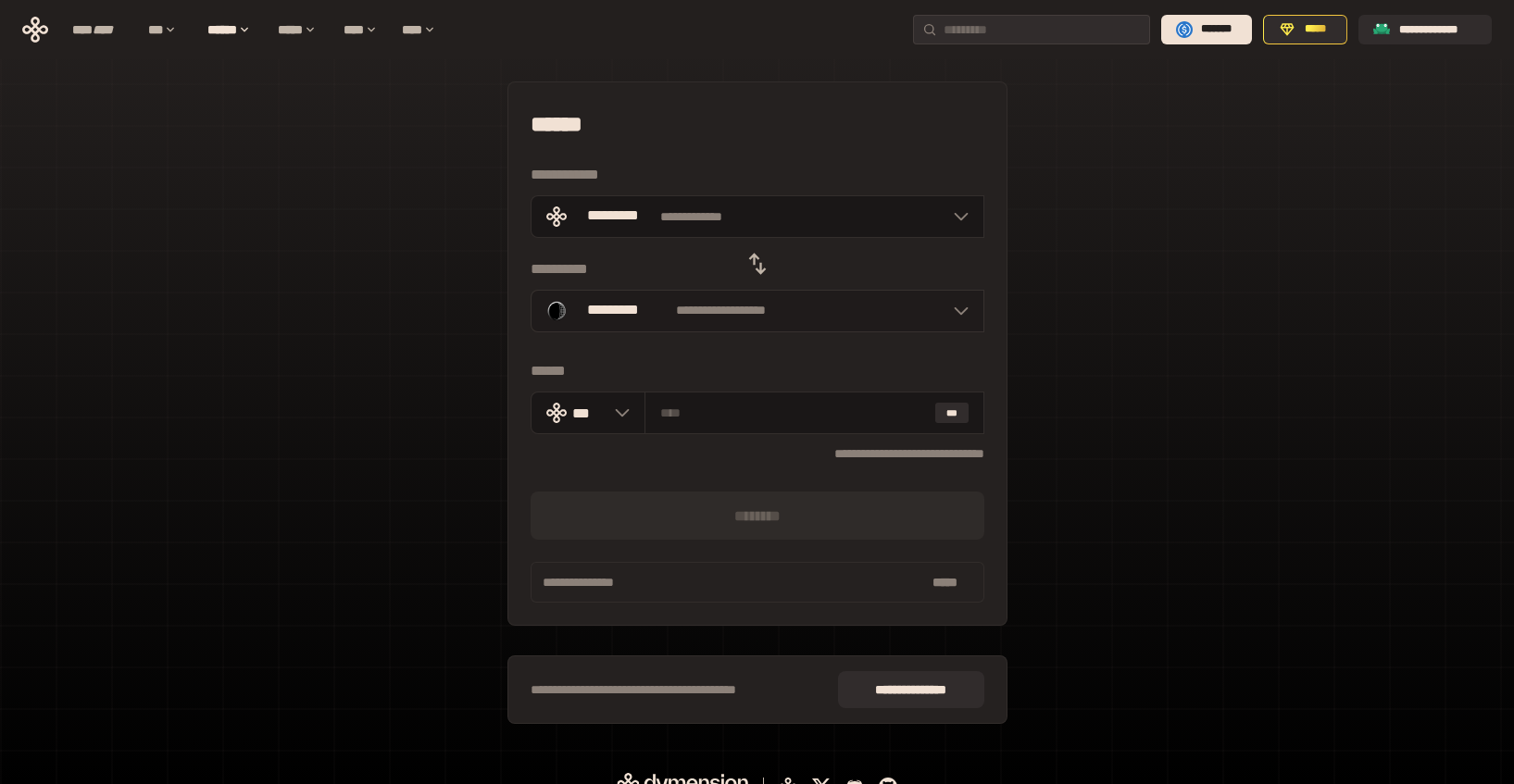 click on "*********" at bounding box center (613, 311) 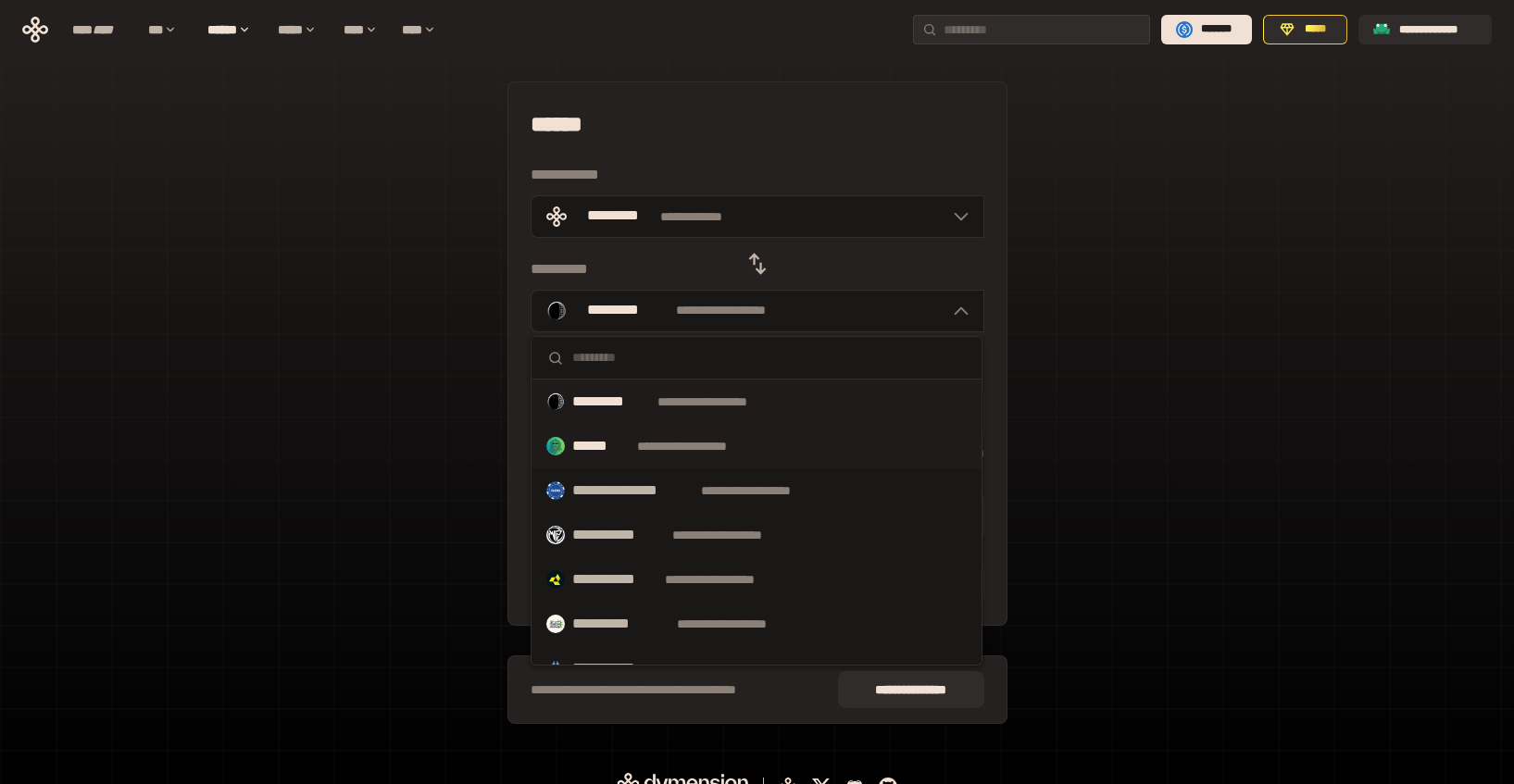 click on "******" at bounding box center (601, 446) 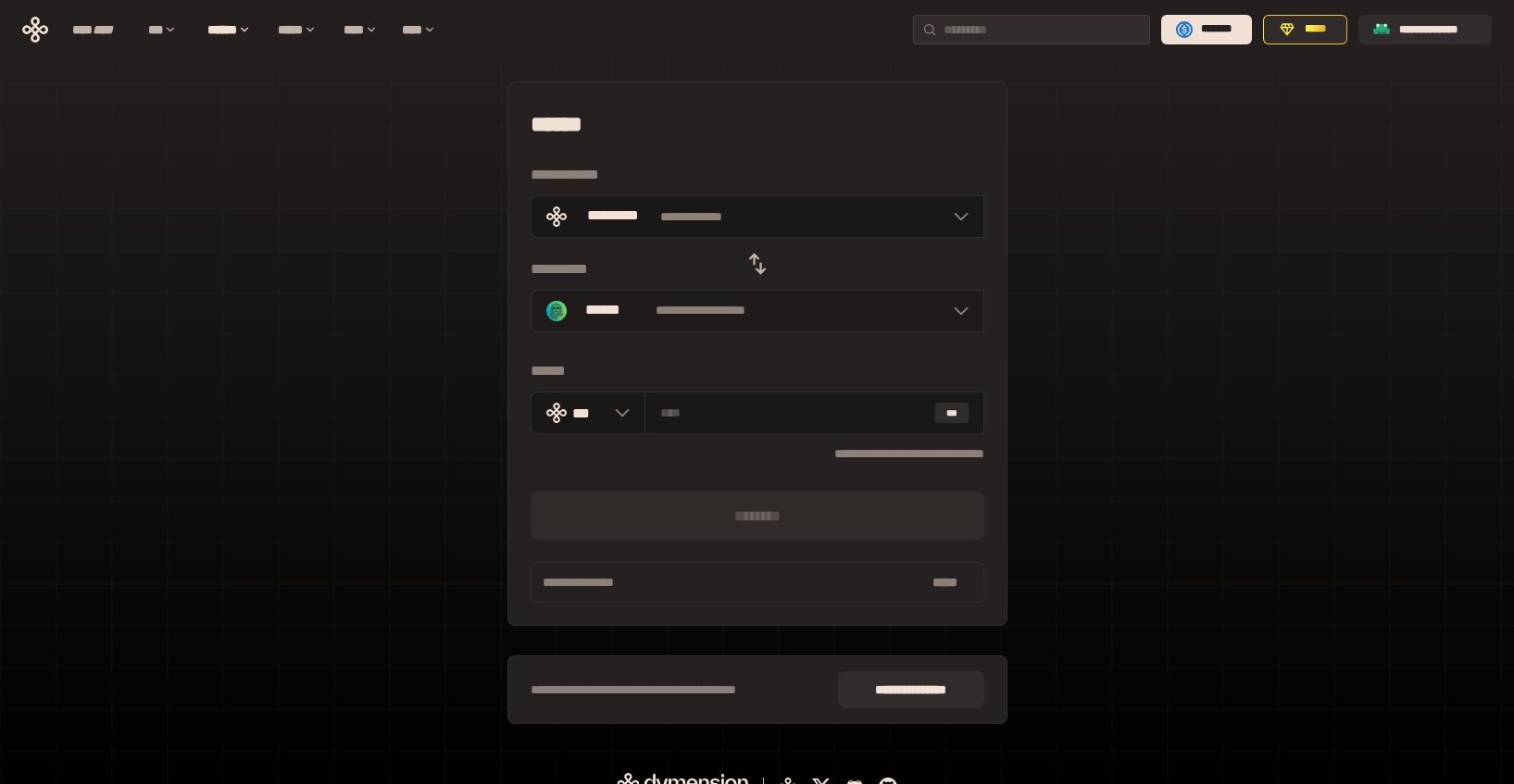 click on "**********" at bounding box center [757, 311] 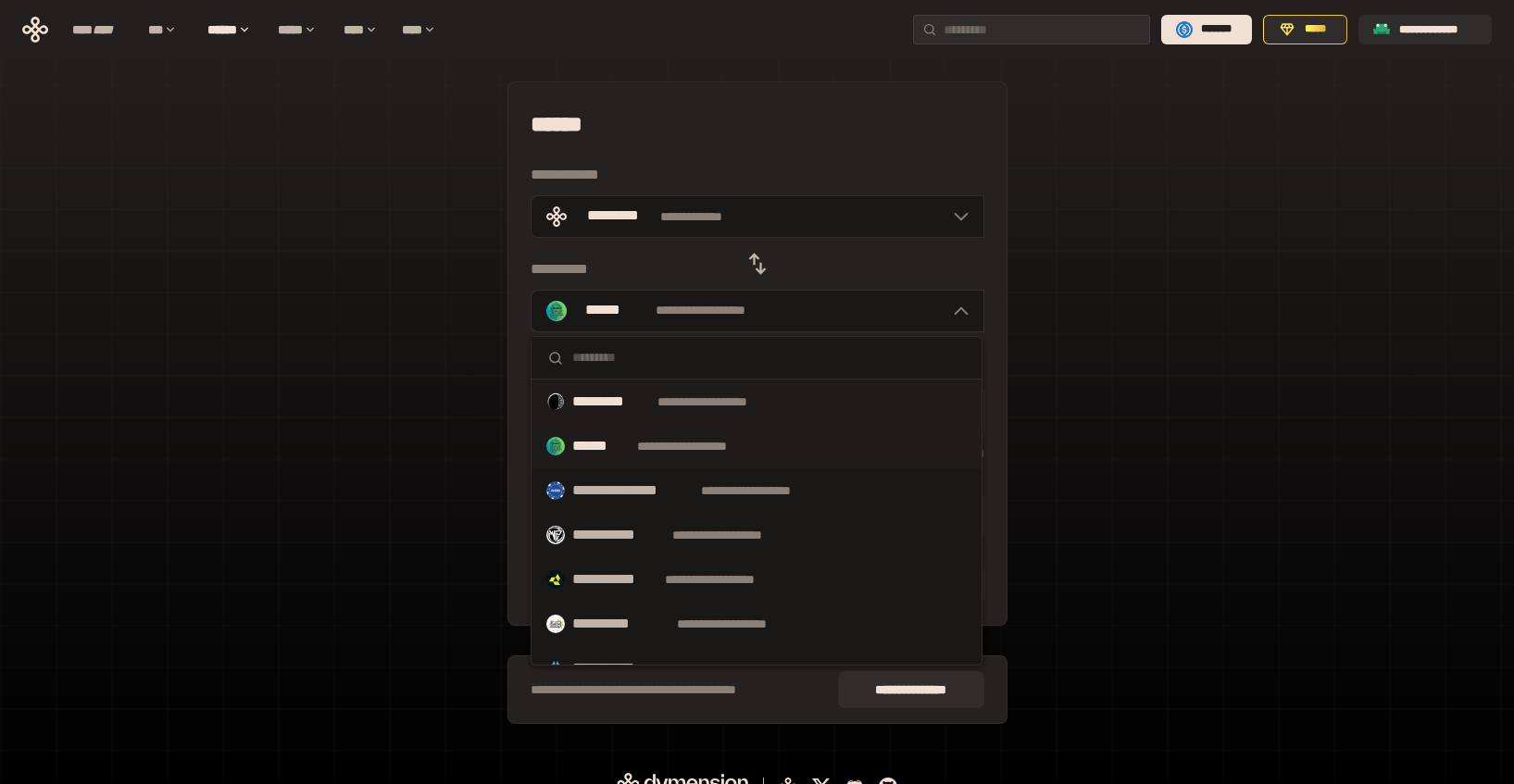 click on "*********" at bounding box center [611, 402] 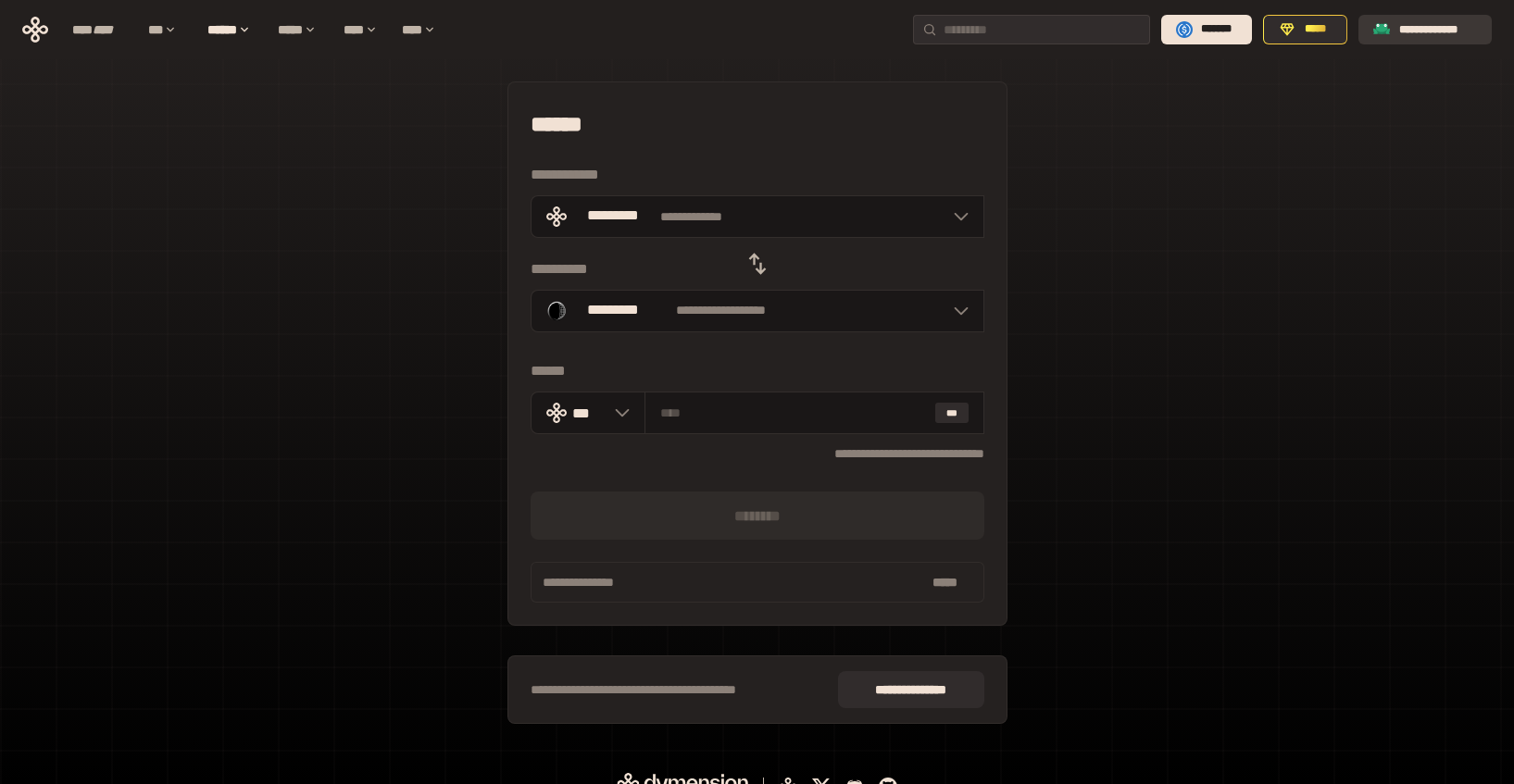 click on "**********" at bounding box center [1438, 30] 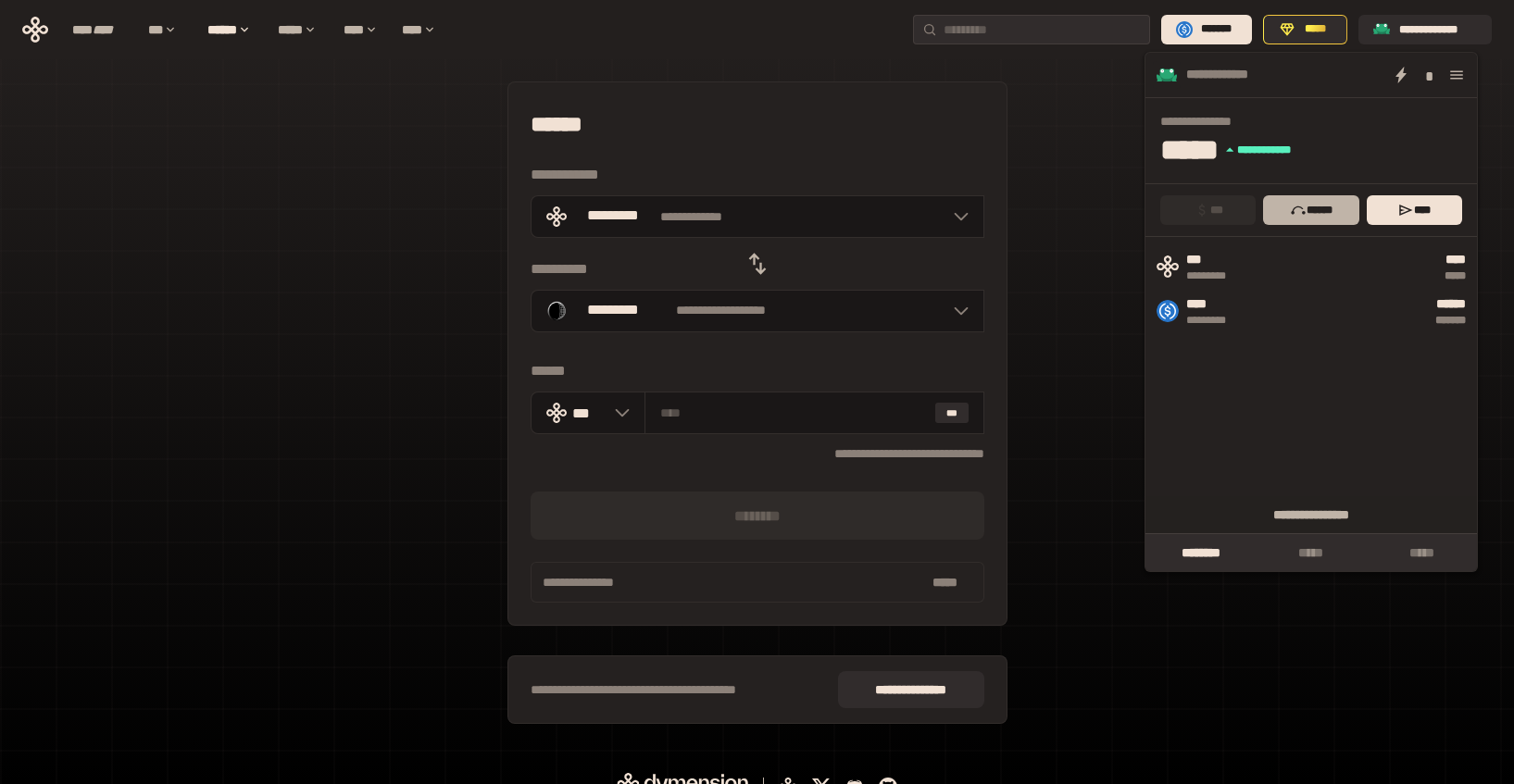 click on "******" at bounding box center (1310, 210) 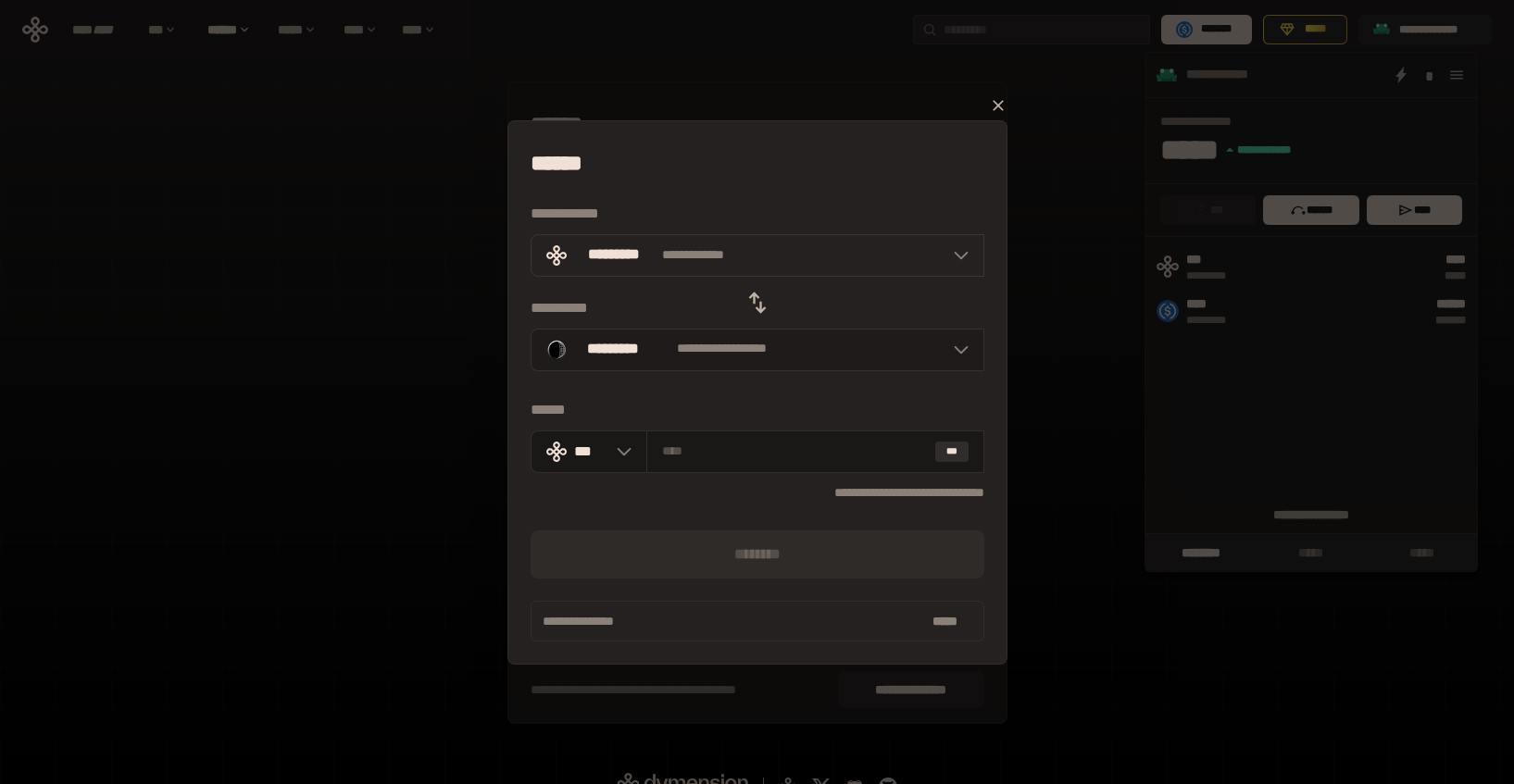 click on "**********" at bounding box center (757, 350) 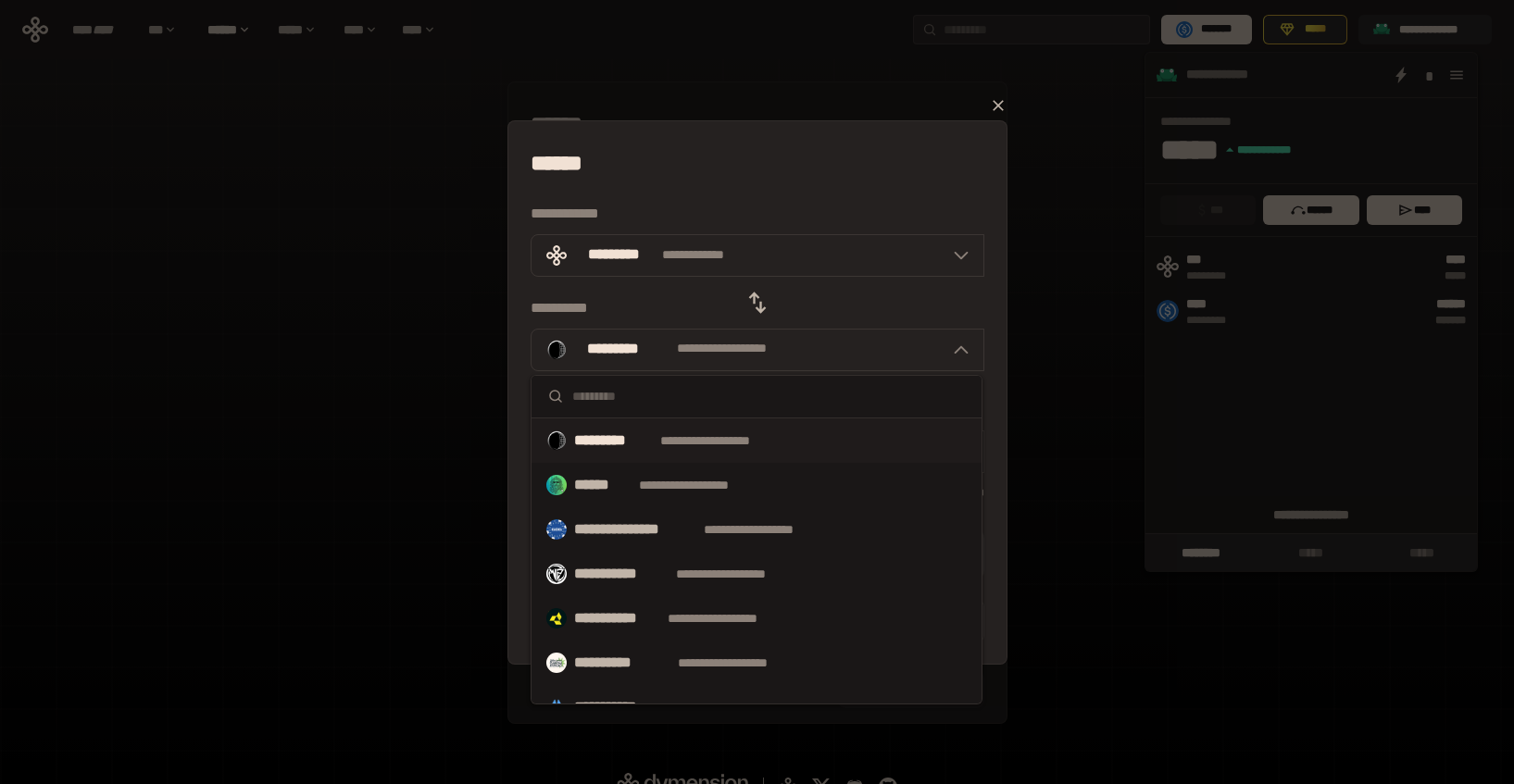 click on "[FIRST] [LAST] [EMAIL] [PHONE] [ADDRESS] [CITY] [STATE] [POSTAL_CODE] [COUNTRY] [CREDIT_CARD] [EXPIRY_DATE] [CVV] [CARD_TYPE] [NAME_ON_CARD] [BILLING_ADDRESS] [BILLING_CITY] [BILLING_STATE] [BILLING_POSTAL_CODE] [BILLING_COUNTRY] [PHONE_NUMBER] [EMAIL_ADDRESS] [DATE_OF_BIRTH] [AGE] [SOCIAL_SECURITY_NUMBER] [PASSPORT_NUMBER] [DRIVER_LICENSE_NUMBER] [ACCOUNT_NUMBER] [USERNAME] [PASSWORD] [IP_ADDRESS] [MAC_ADDRESS] [DEVICE_ID] [SESSION_ID] [COOKIES] [USER_AGENT] [REFERRER] [BROWSER] [OS] [DEVICE_TYPE] [LOCATION] [LATITUDE] [LONGITUDE] [ALTITUDE] [TIMESTAMP] [TIMEZONE] [USER_ID] [ACCOUNT_ID] [ORDER_ID] [TRANSACTION_ID] [PAYMENT_METHOD] [CARD_NUMBER] [CARD_HOLDER_NAME] [CARD_EXPIRY] [CARD_CVV] [CARD_TYPE] [BILLING_ADDRESS_LINE1] [BILLING_ADDRESS_LINE2] [BILLING_CITY] [BILLING_STATE] [BILLING_POSTAL_CODE] [BILLING_COUNTRY] [SHIPPING_ADDRESS_LINE1] [SHIPPING_ADDRESS_LINE2] [SHIPPING_CITY] [SHIPPING_STATE] [SHIPPING_POSTAL_CODE] [SHIPPING_COUNTRY] [PHONE] [EMAIL] [DATE_OF_BIRTH] [AGE] [SSN] [PASSPORT] [DLN] [ACCOUNT_NUM] [USER] [PASS] [IP] [MAC] [DEVICE] [SESSION] [COOKIE] [USER_AGENT_STRING] [REFER] [BROWSER_NAME] [OS_NAME] [DEVICE] [GEO_LOCATION] [LAT] [LON] [ALT] [TS] [TZ] [USERID] [ACCOUNTID] [ORDERID] [TRANSID] [PAYMENT] [CARDNUM] [CARDNAME] [CARDEXP] [CARDCVV] [CARDTYPE] [BILLADDR1] [BILLADDR2] [BILLCITY] [BILLSTATE] [BILLZIP] [BILLCOUNTRY] [SHIPADDR1] [SHIPADDR2] [SHIPCITY] [SHIPSTATE] [SHIPZIP] [SHIPCOUNTRY]" at bounding box center (757, 392) 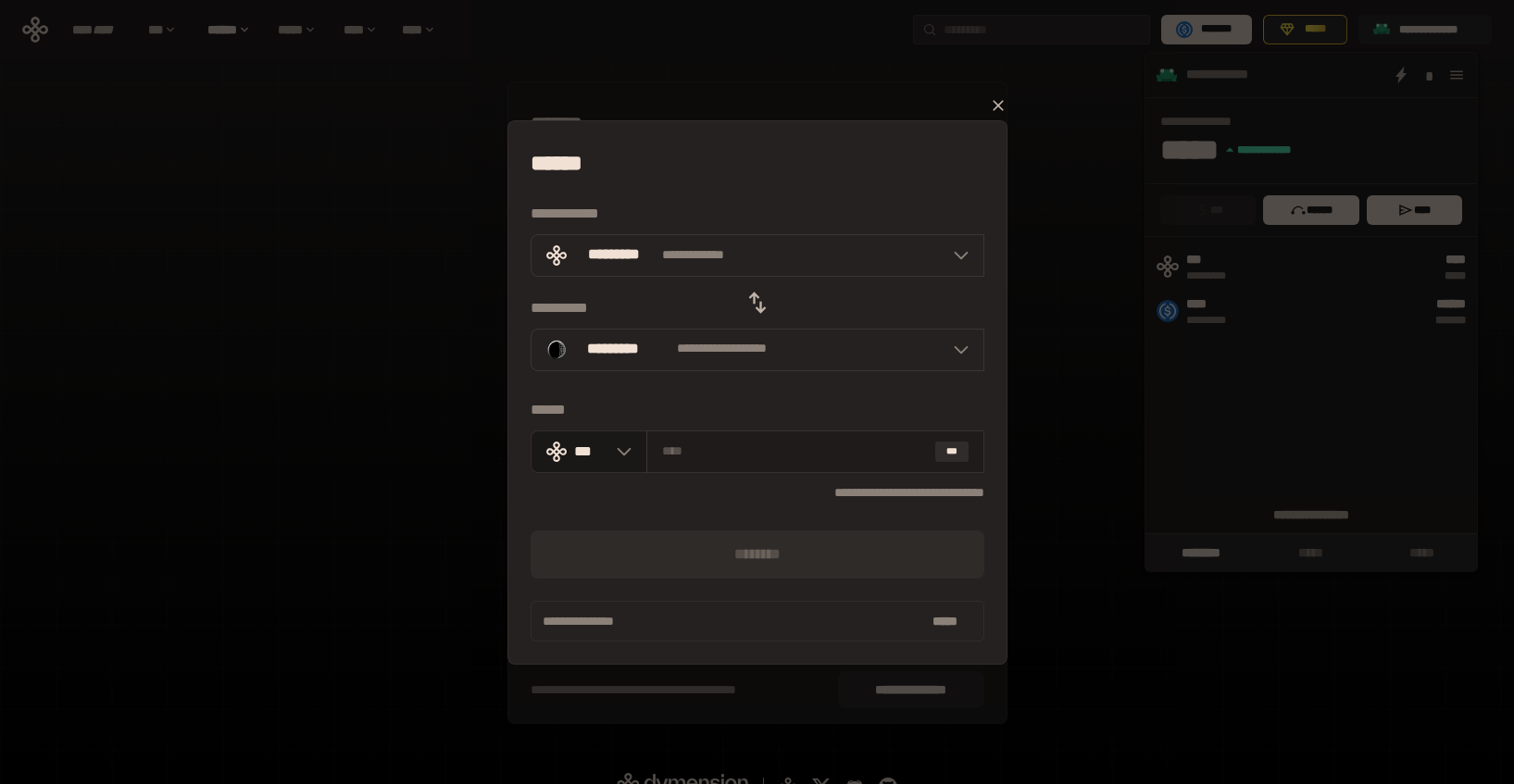 click on "***" at bounding box center (815, 452) 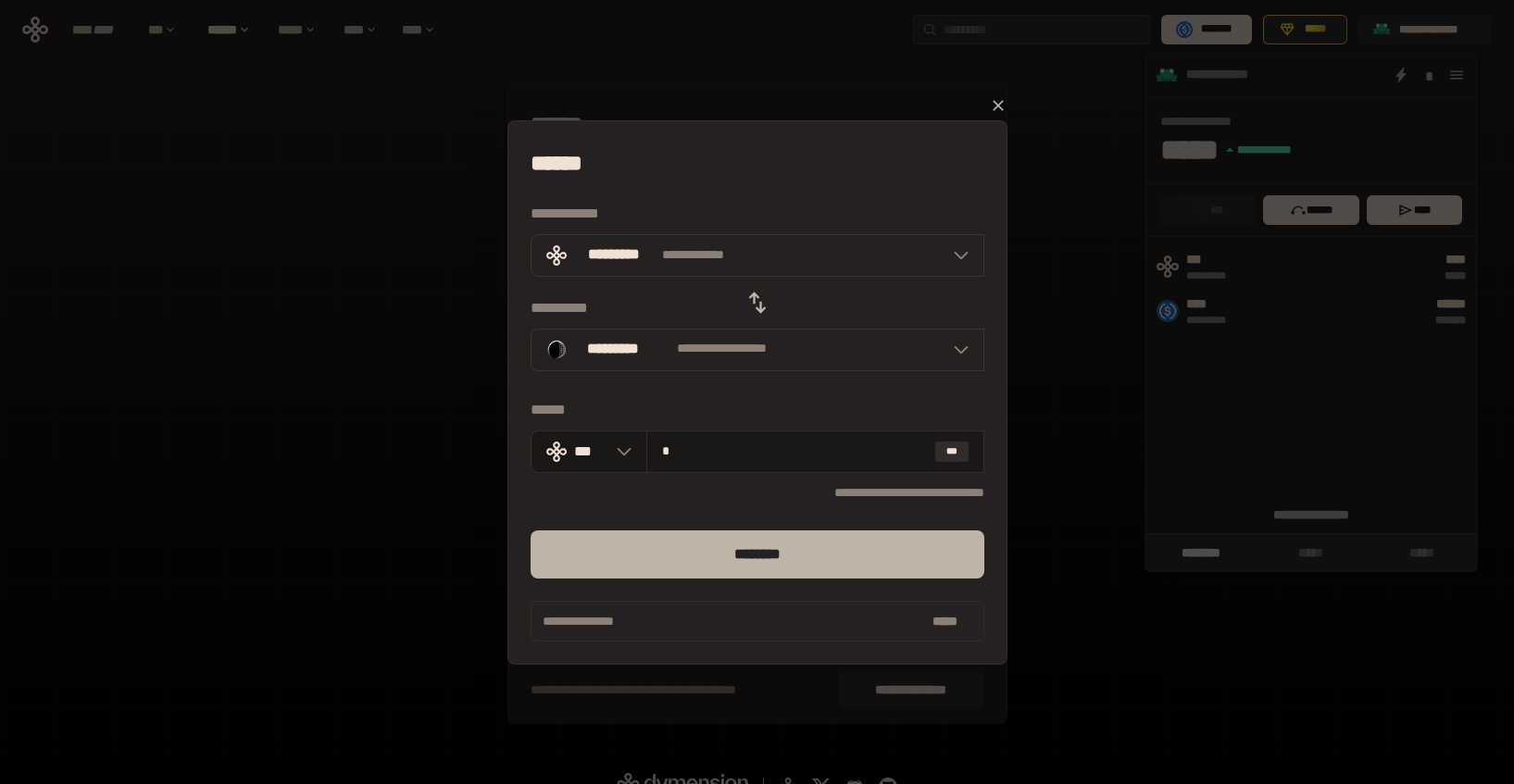 type on "*" 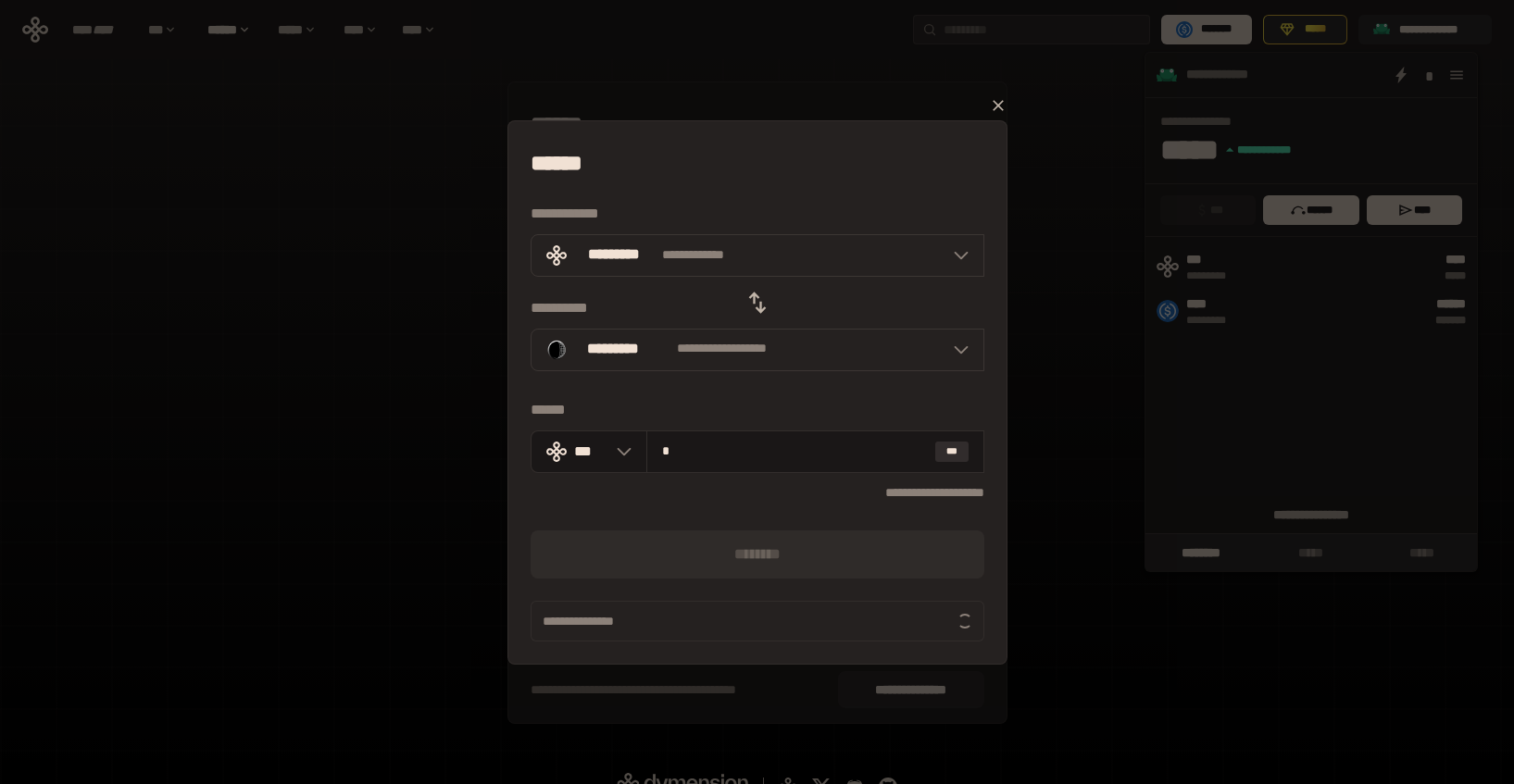 click on "**********" at bounding box center [757, 621] 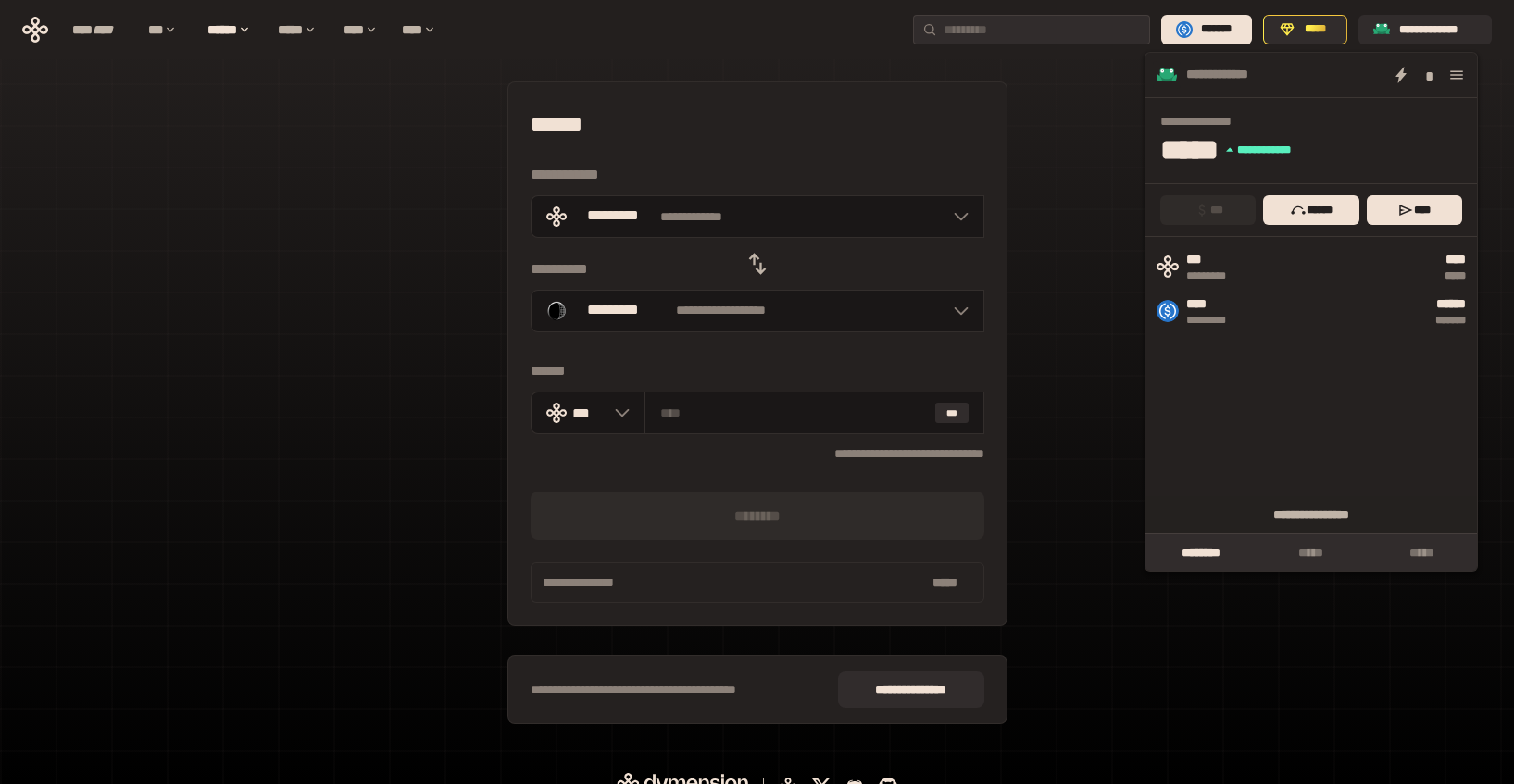 click 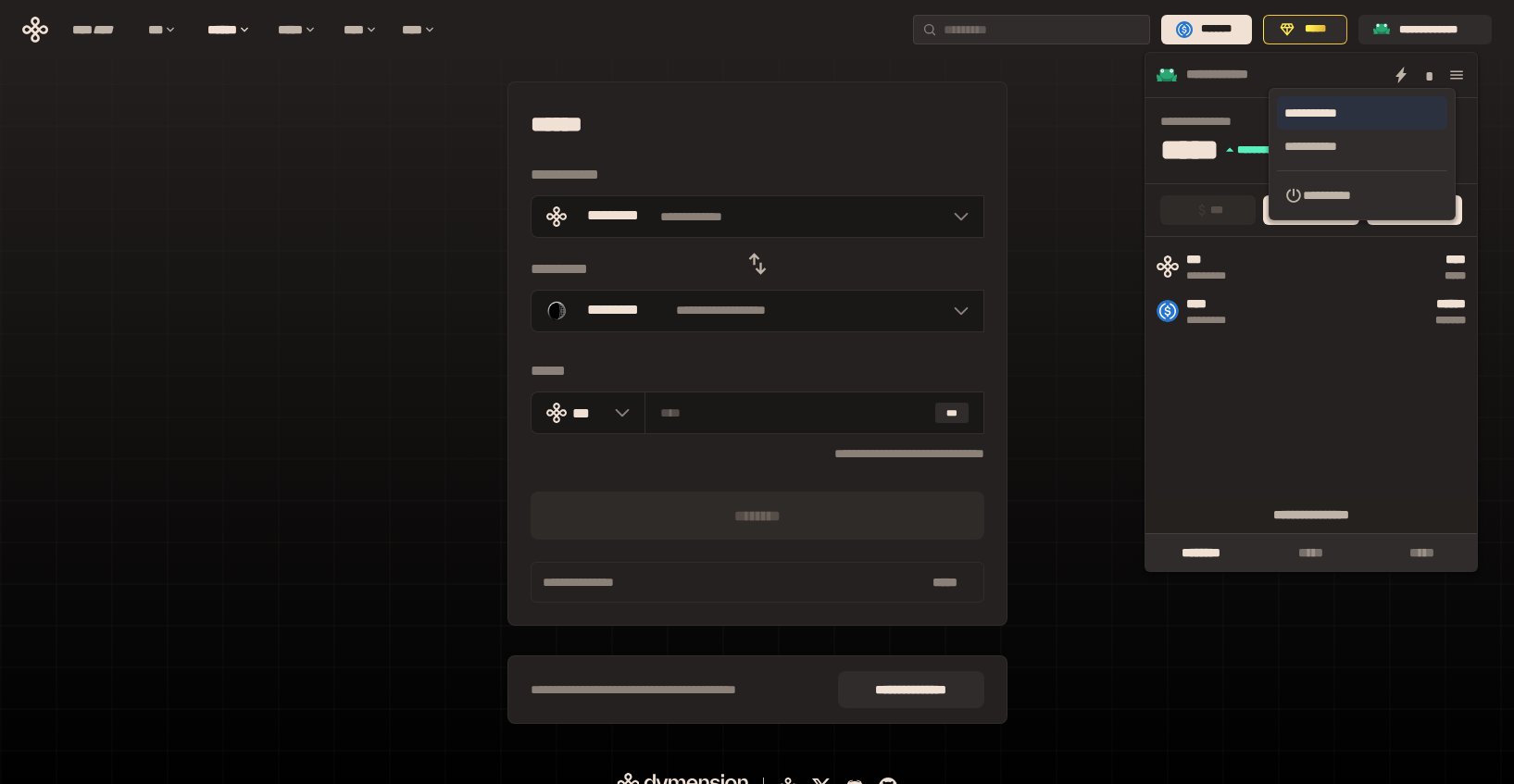 click on "**********" at bounding box center (1362, 113) 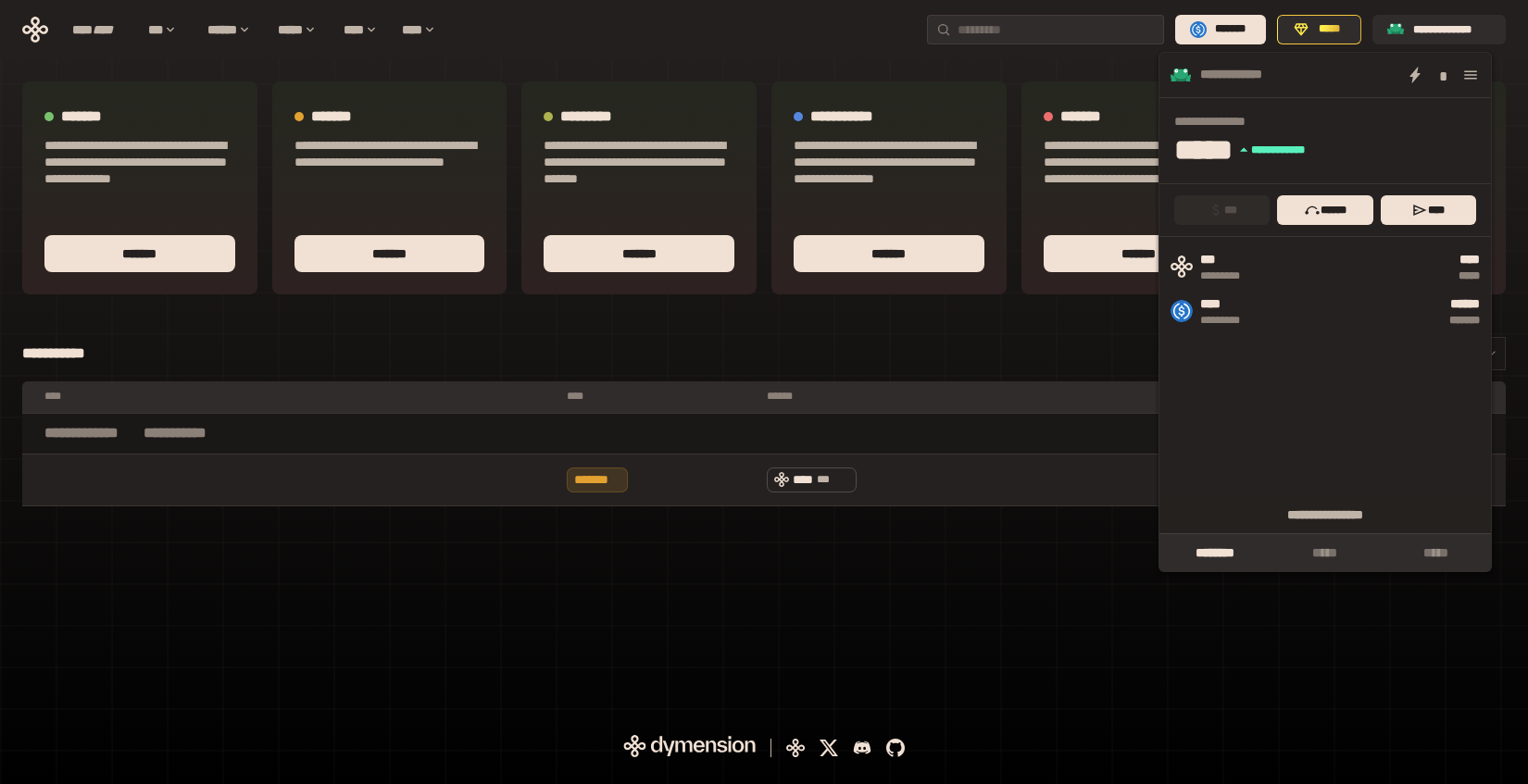 click on "**********" at bounding box center (764, 303) 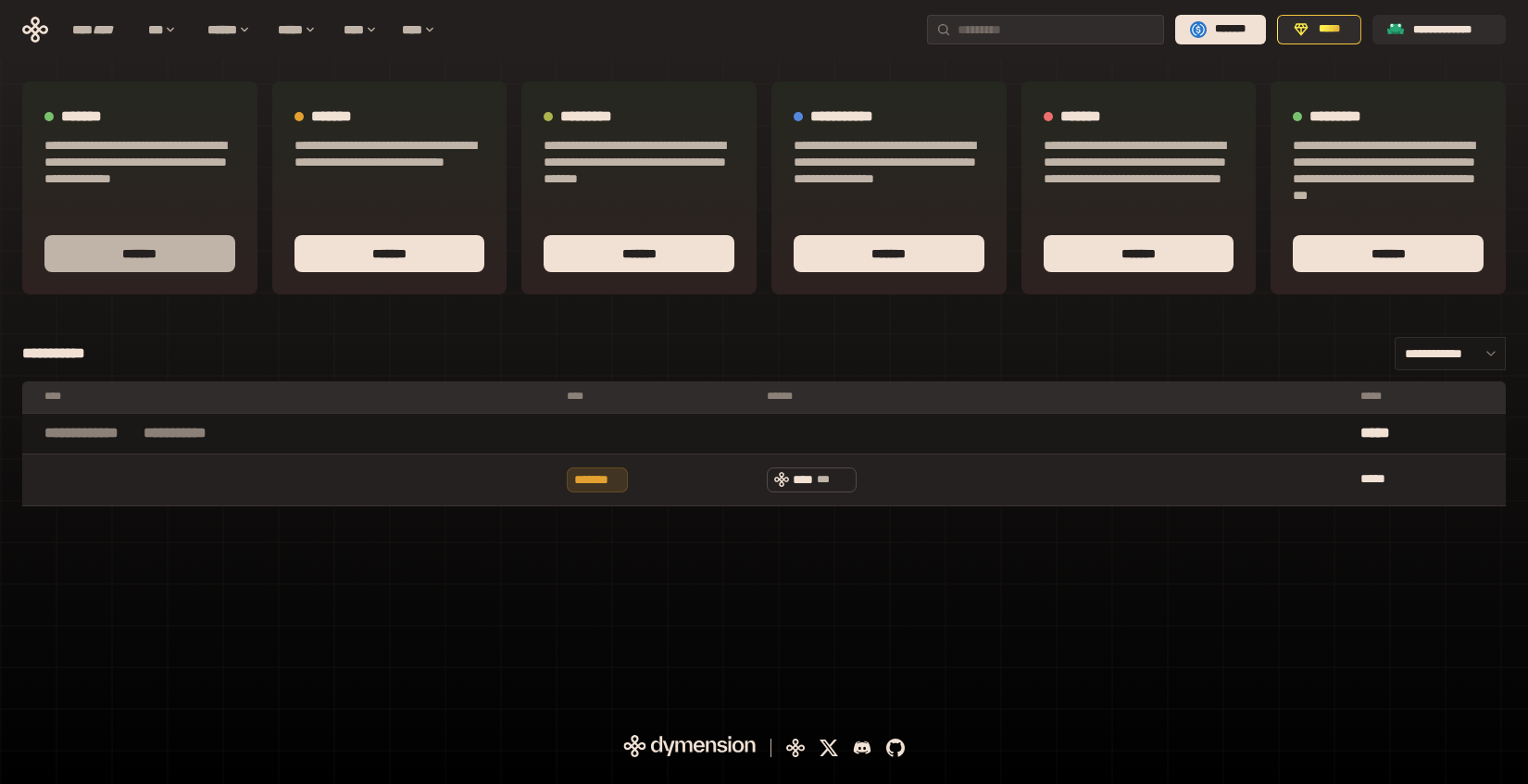 click on "*******" at bounding box center (140, 254) 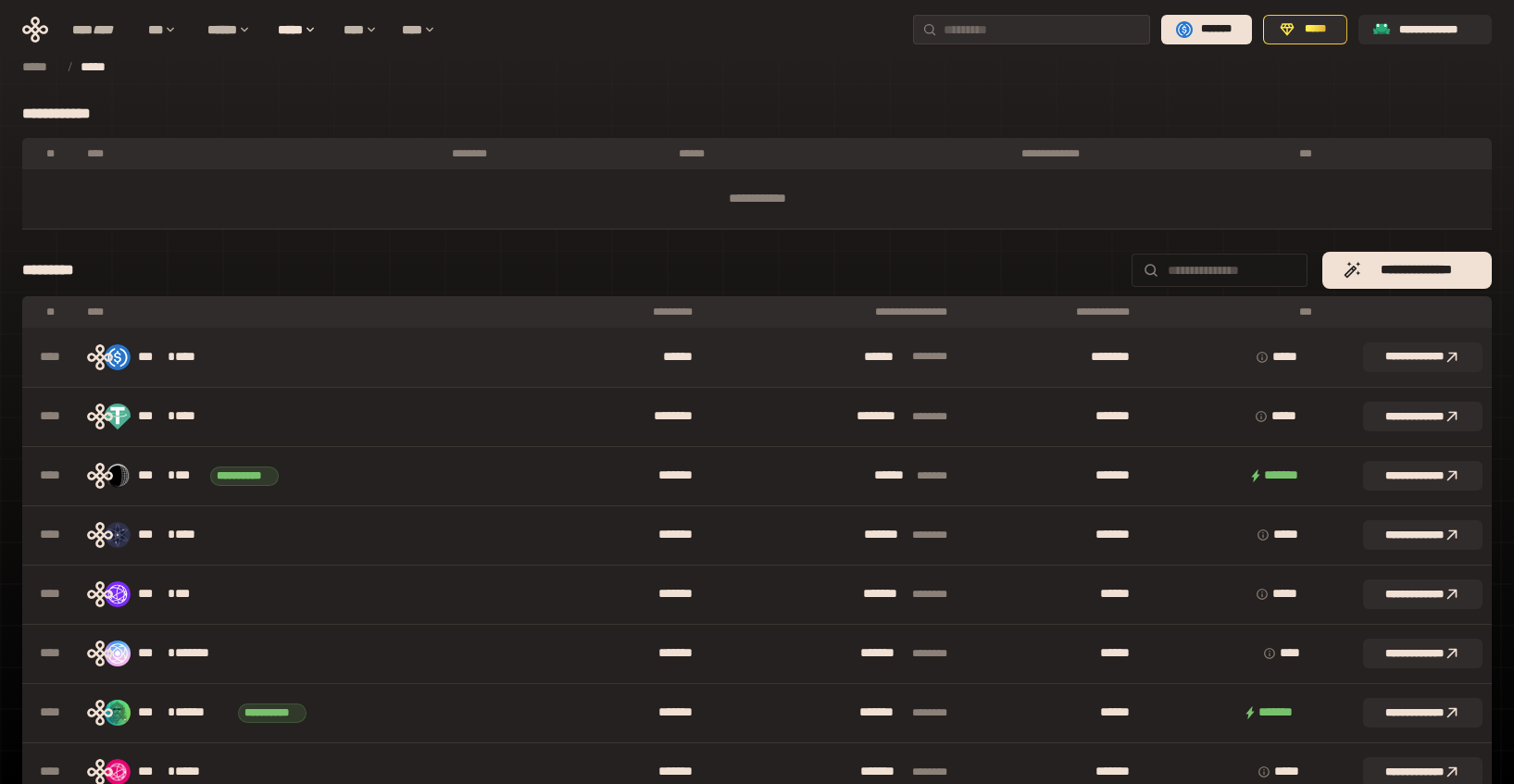 click on "****" at bounding box center [194, 357] 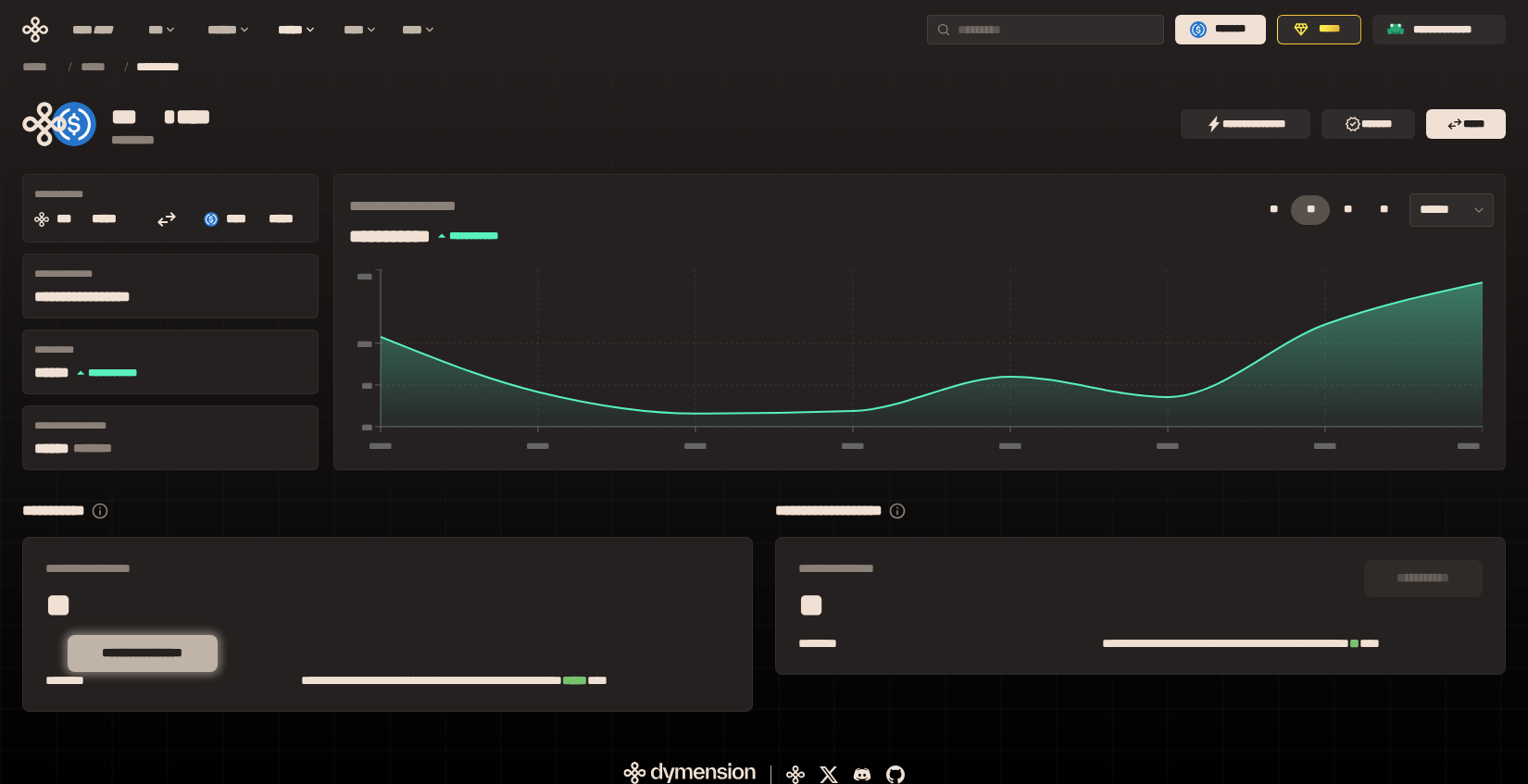 click on "**********" at bounding box center (143, 653) 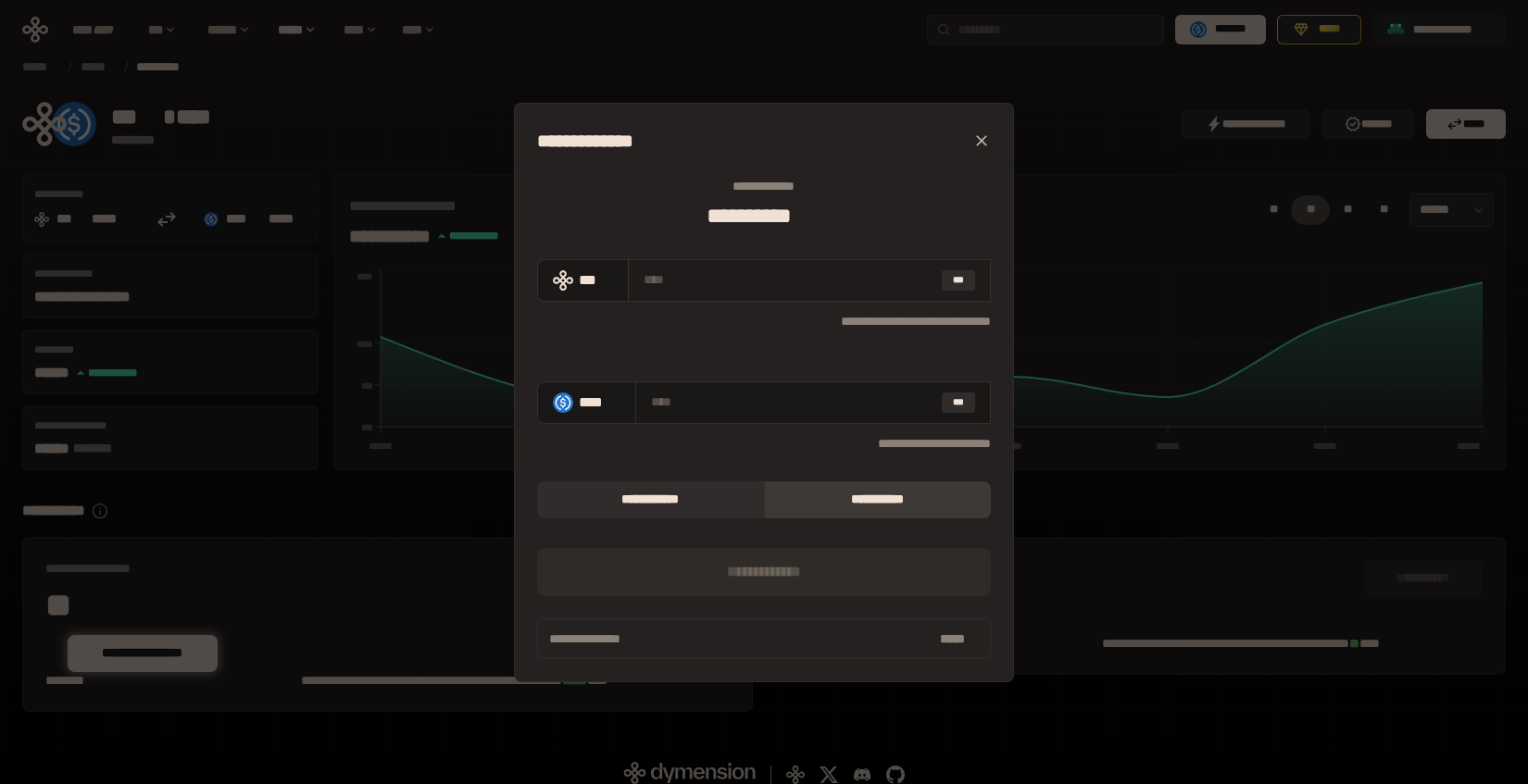 click on "***" at bounding box center (809, 280) 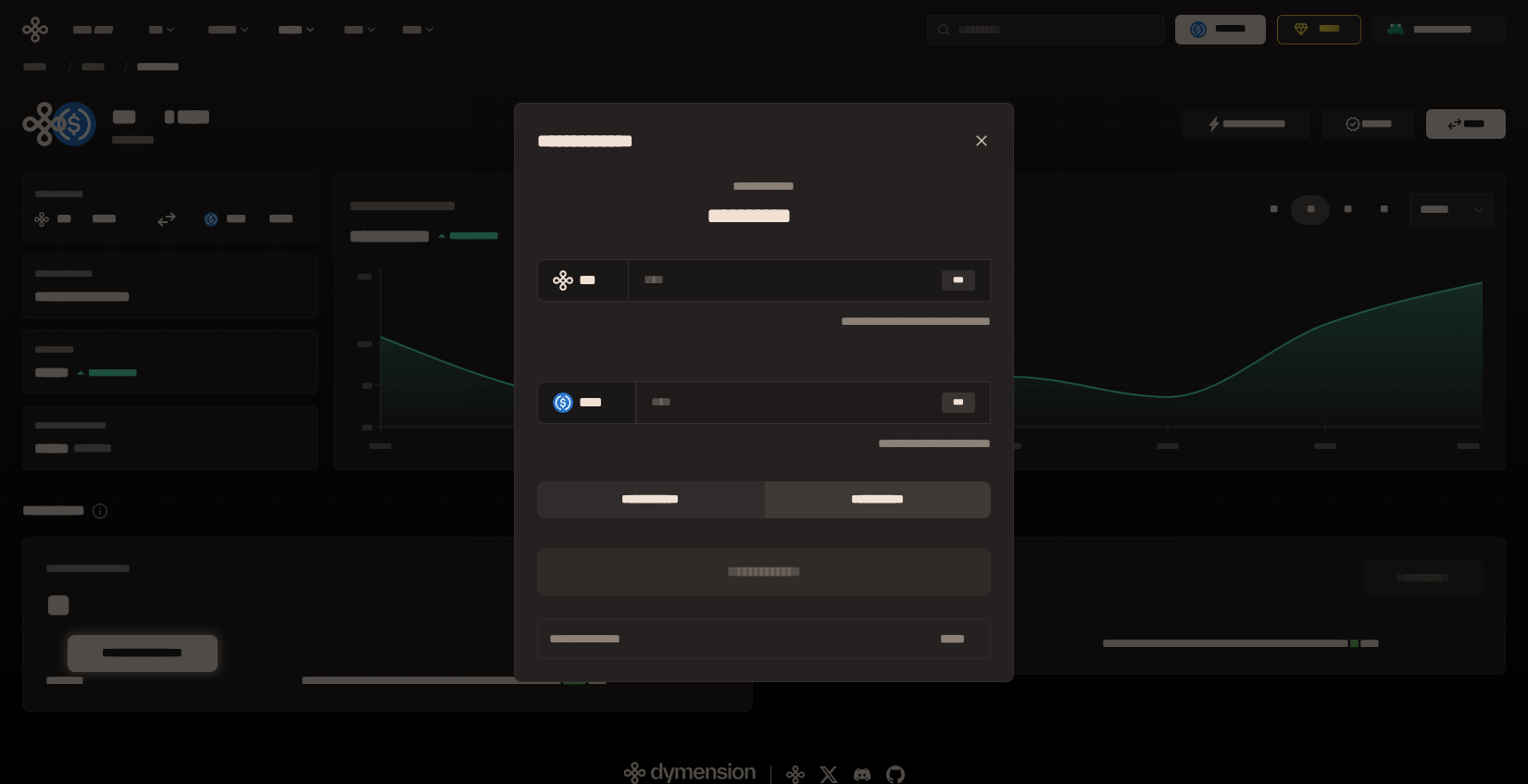 click on "***" at bounding box center [958, 403] 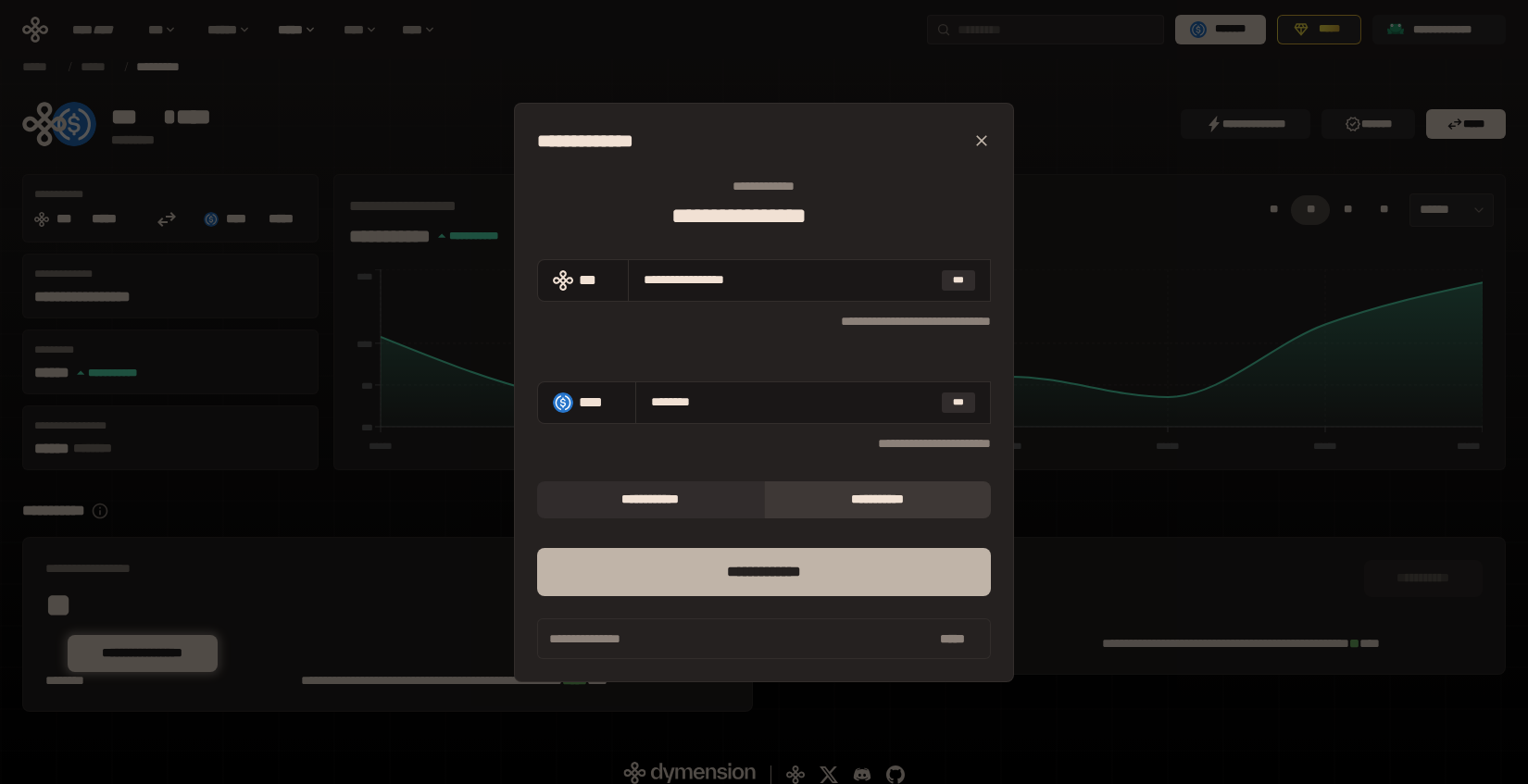 click on "*** *********" at bounding box center (764, 572) 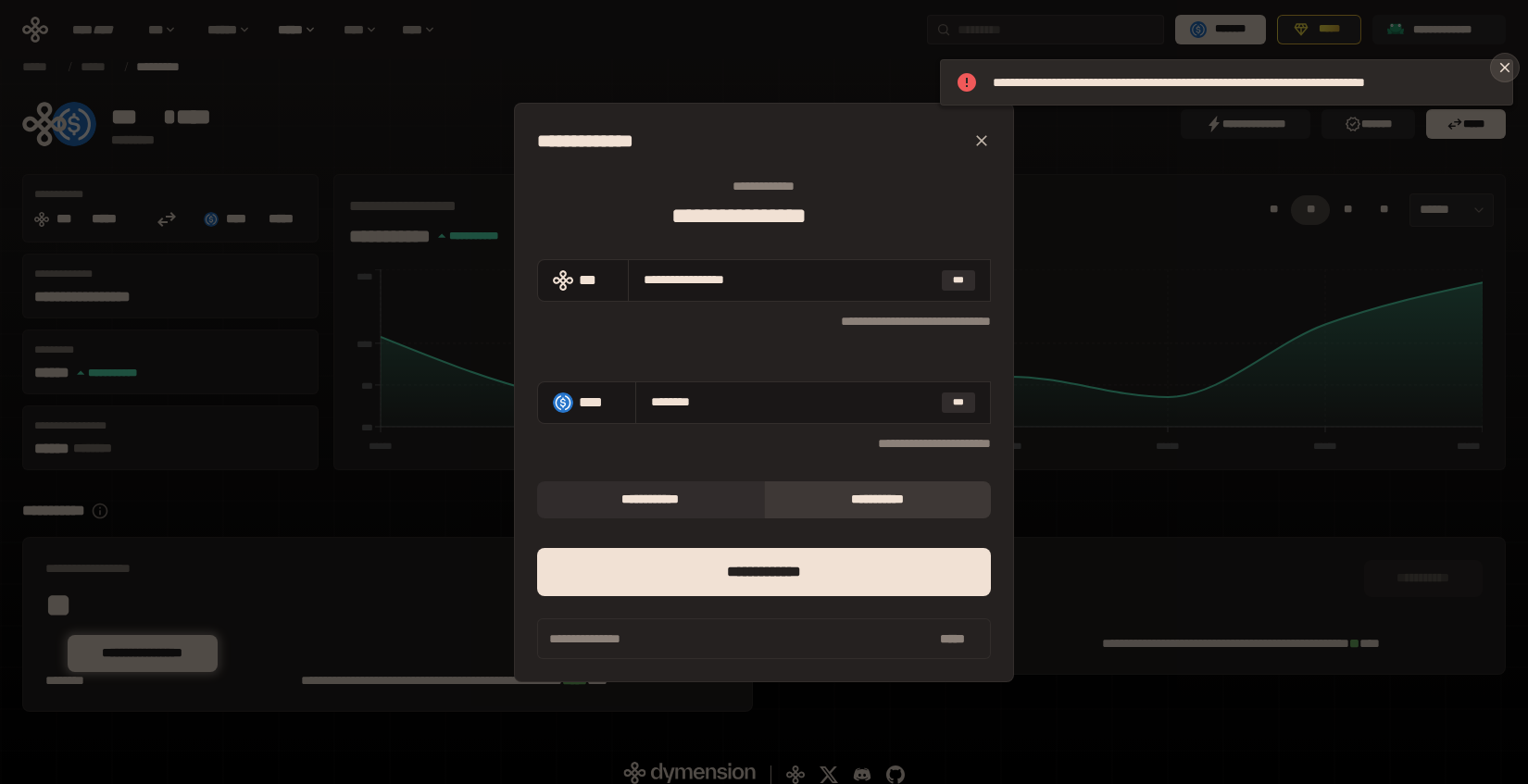 click 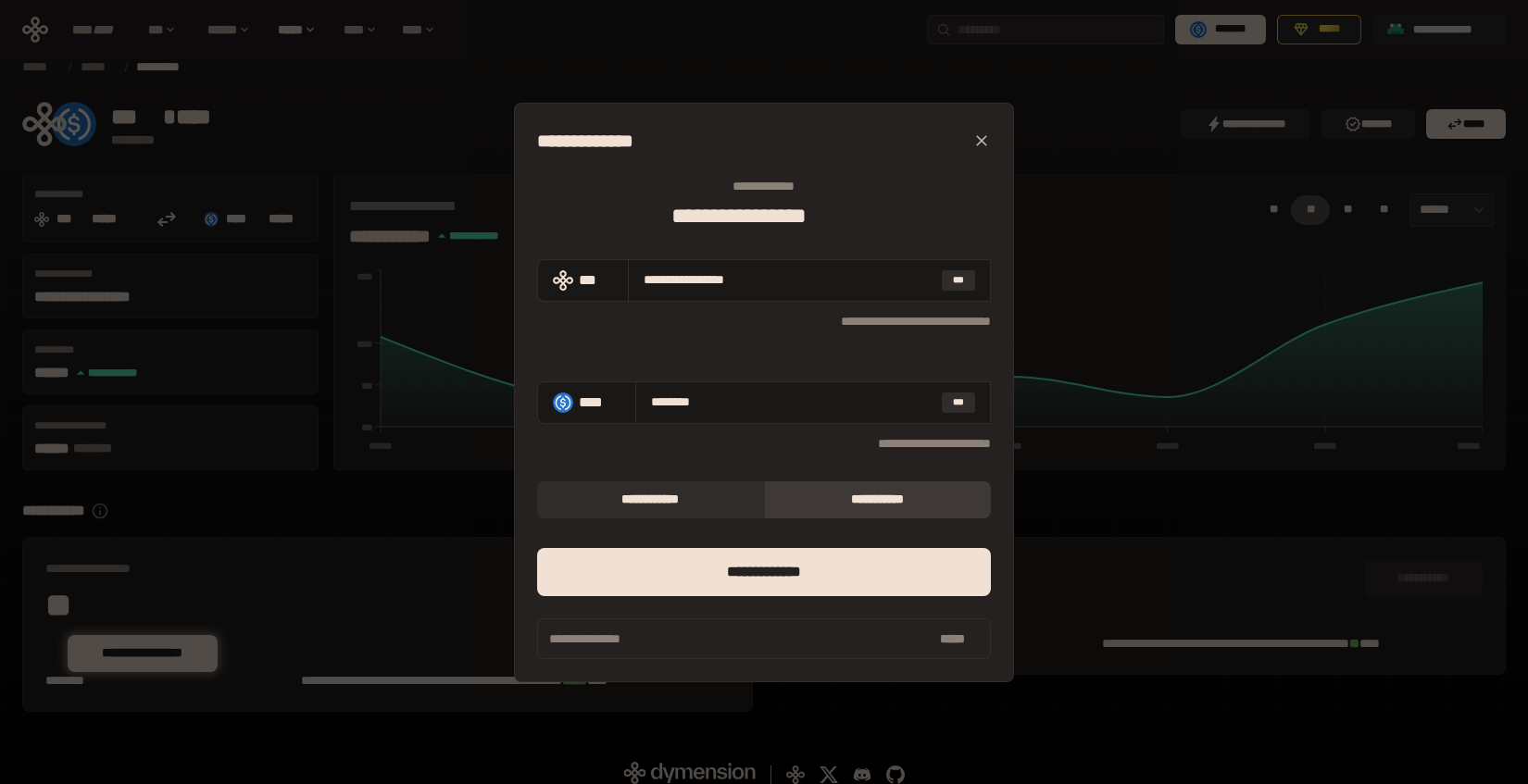click 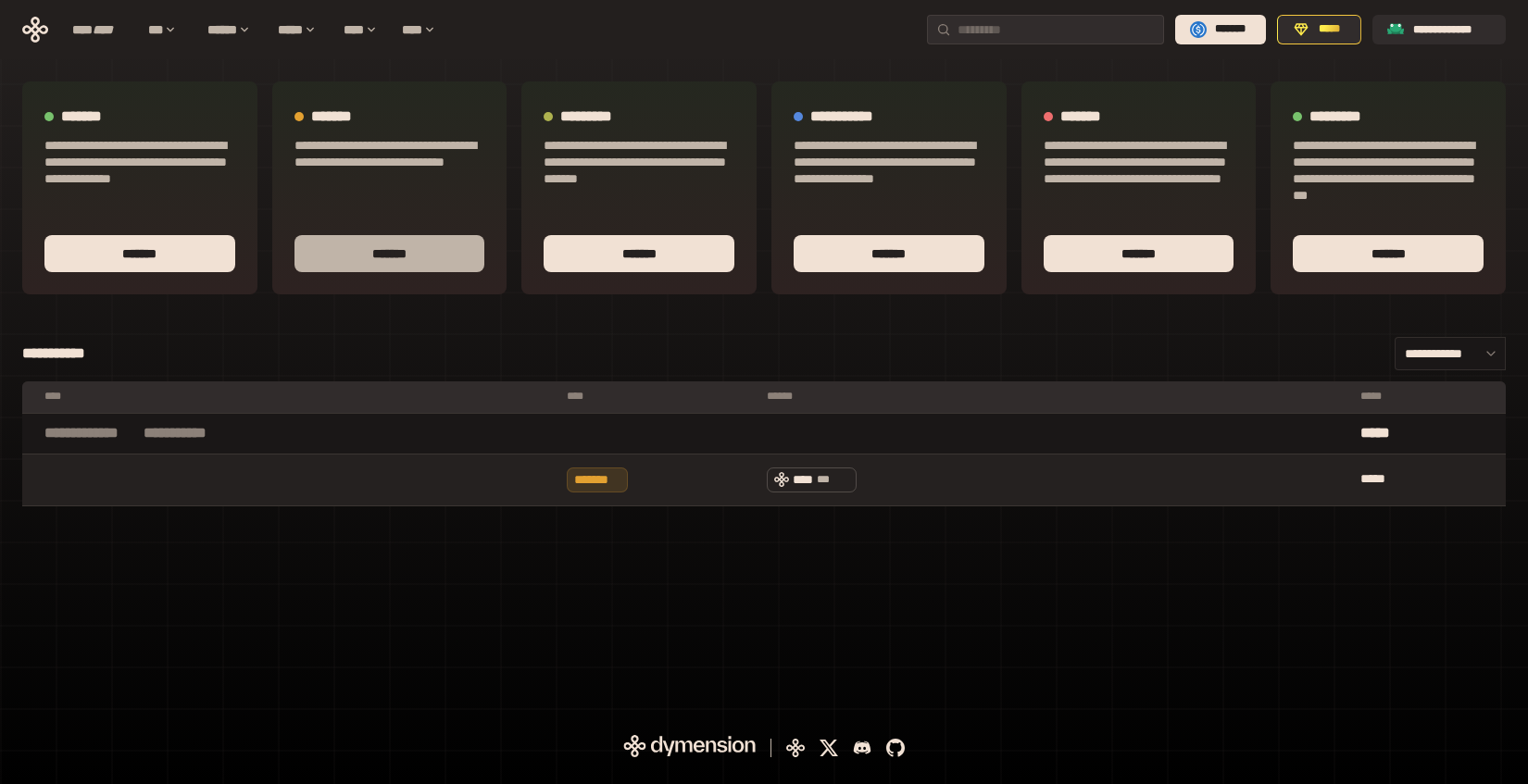 click on "*******" at bounding box center (390, 254) 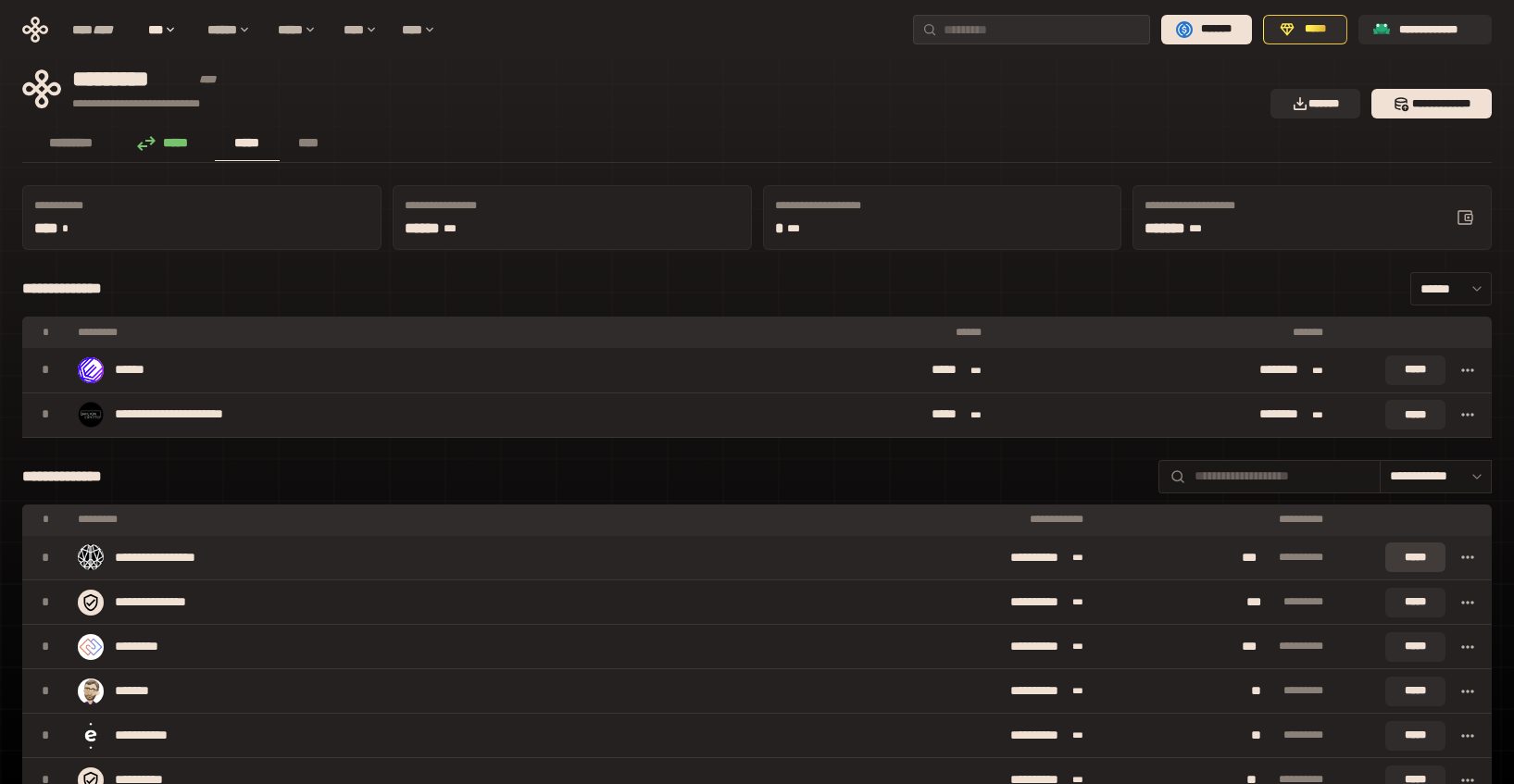 click on "*****" at bounding box center [1415, 557] 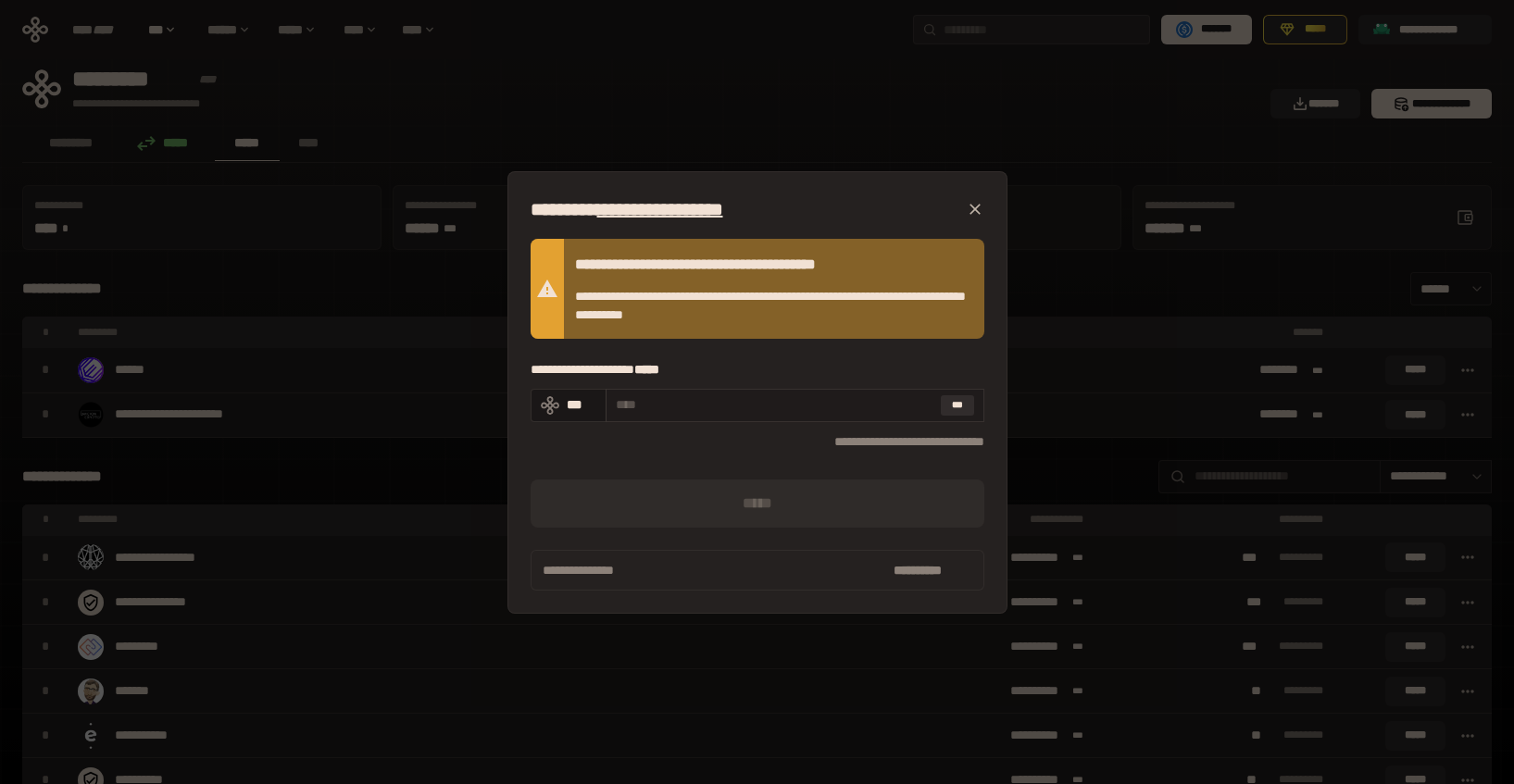 click on "***" at bounding box center (795, 405) 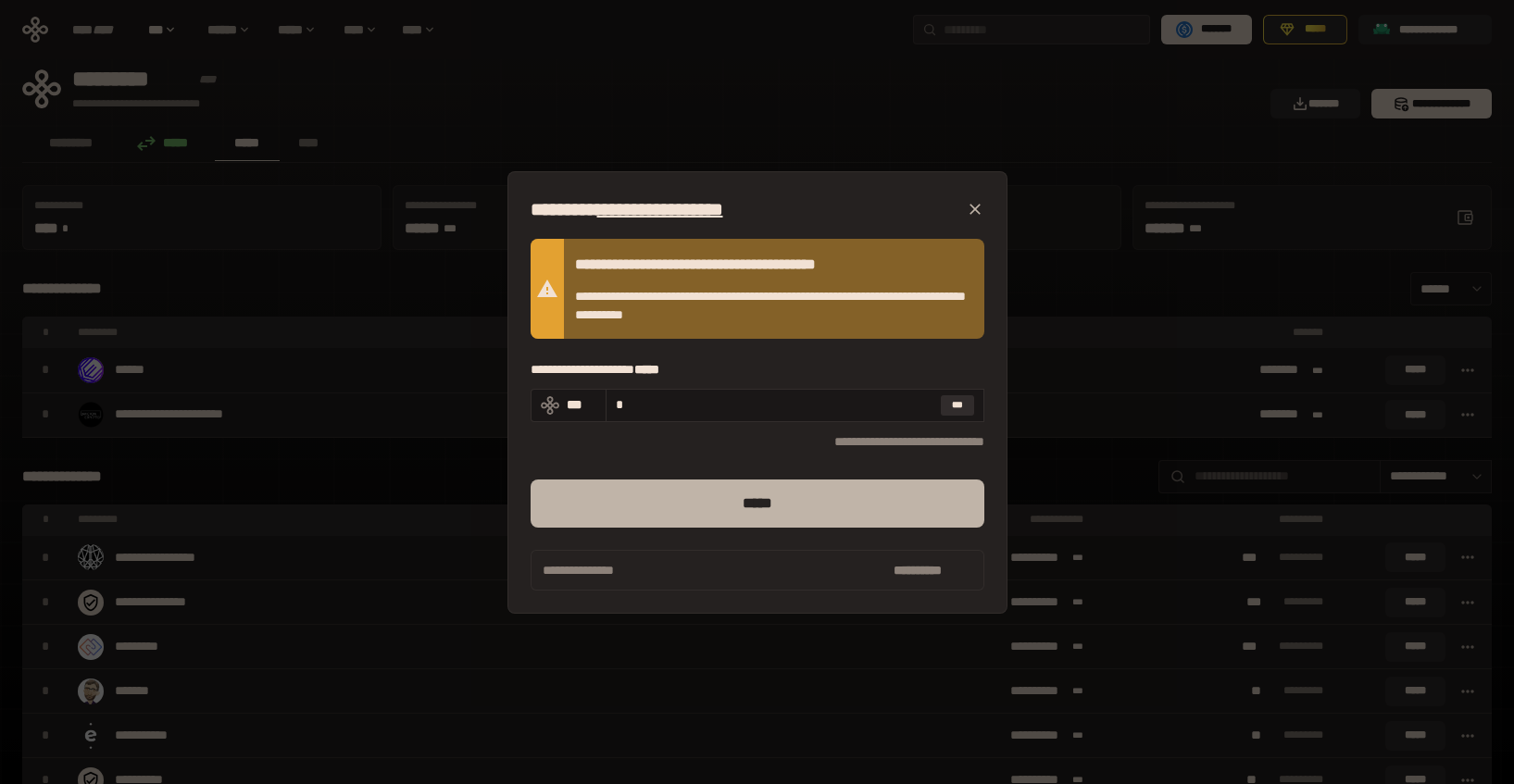 type on "*" 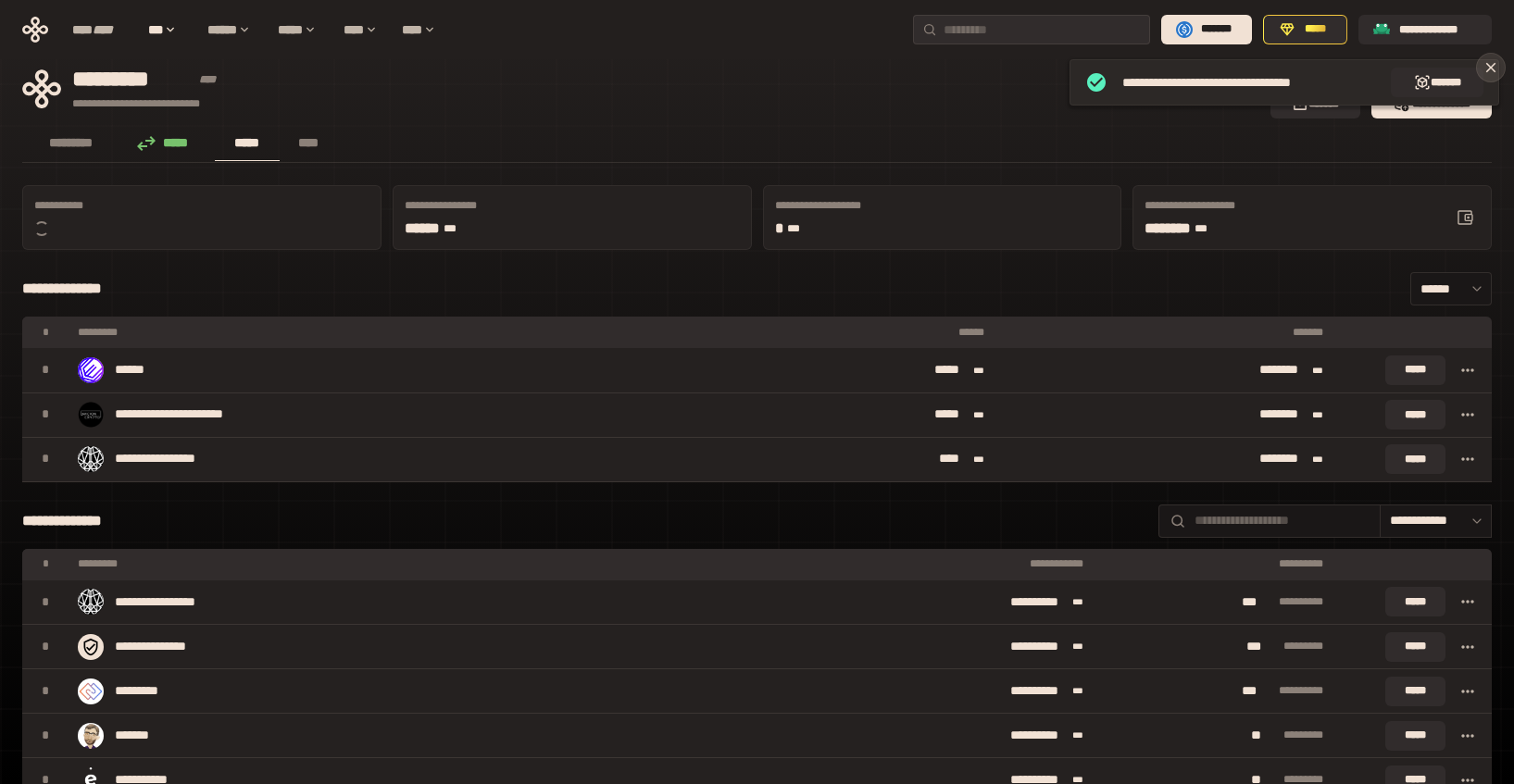 click 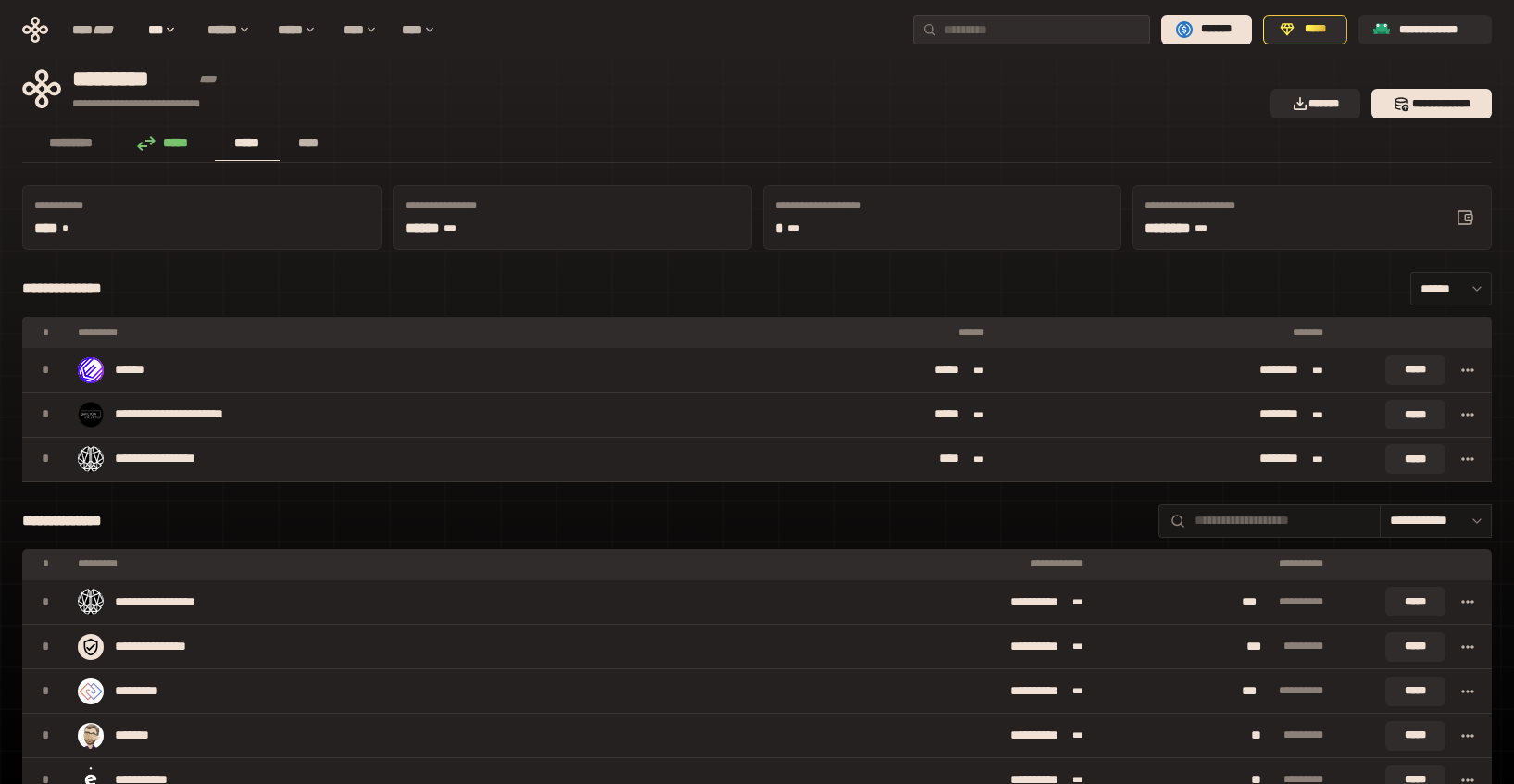 click on "****" at bounding box center [308, 143] 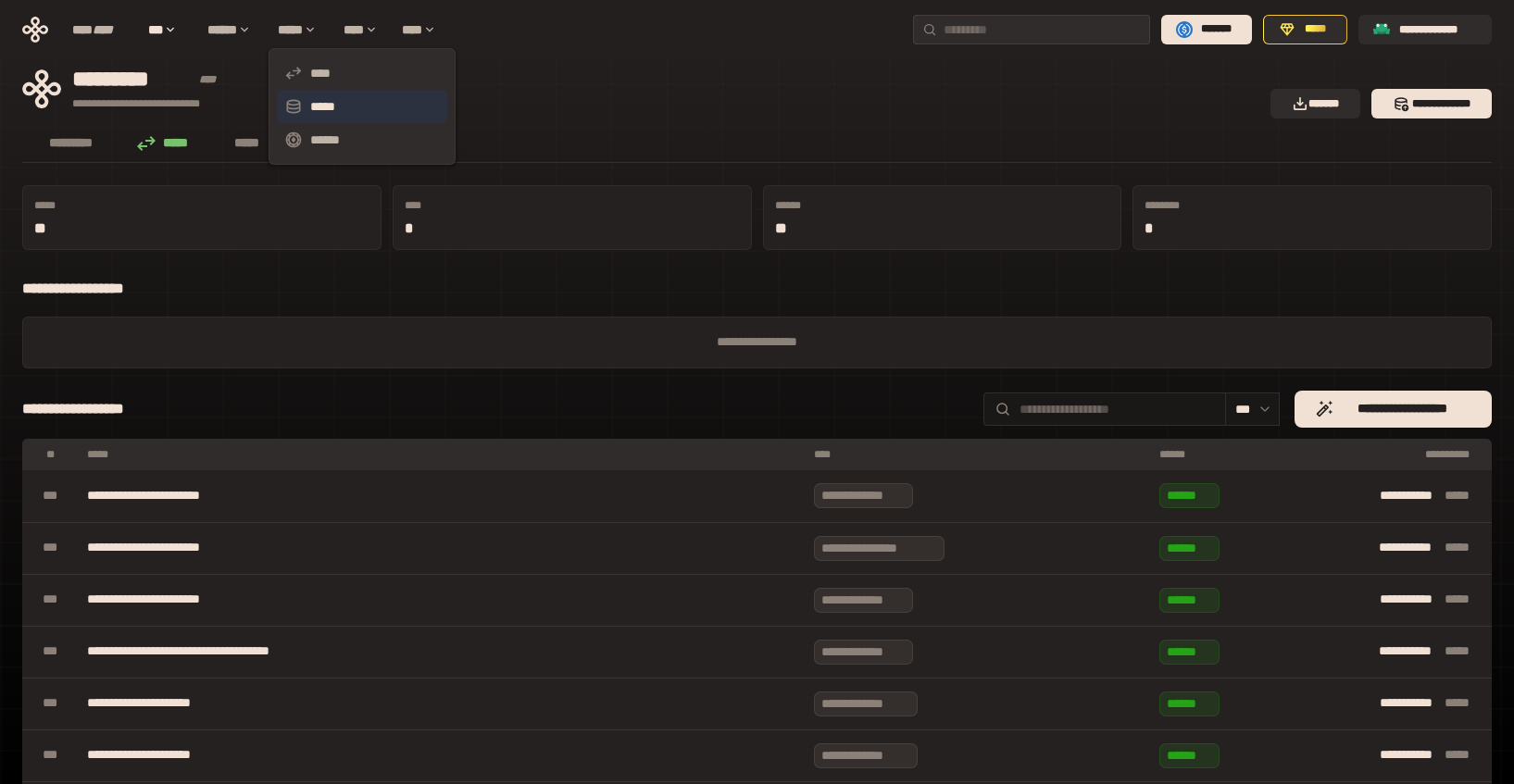 click on "*****" at bounding box center [362, 106] 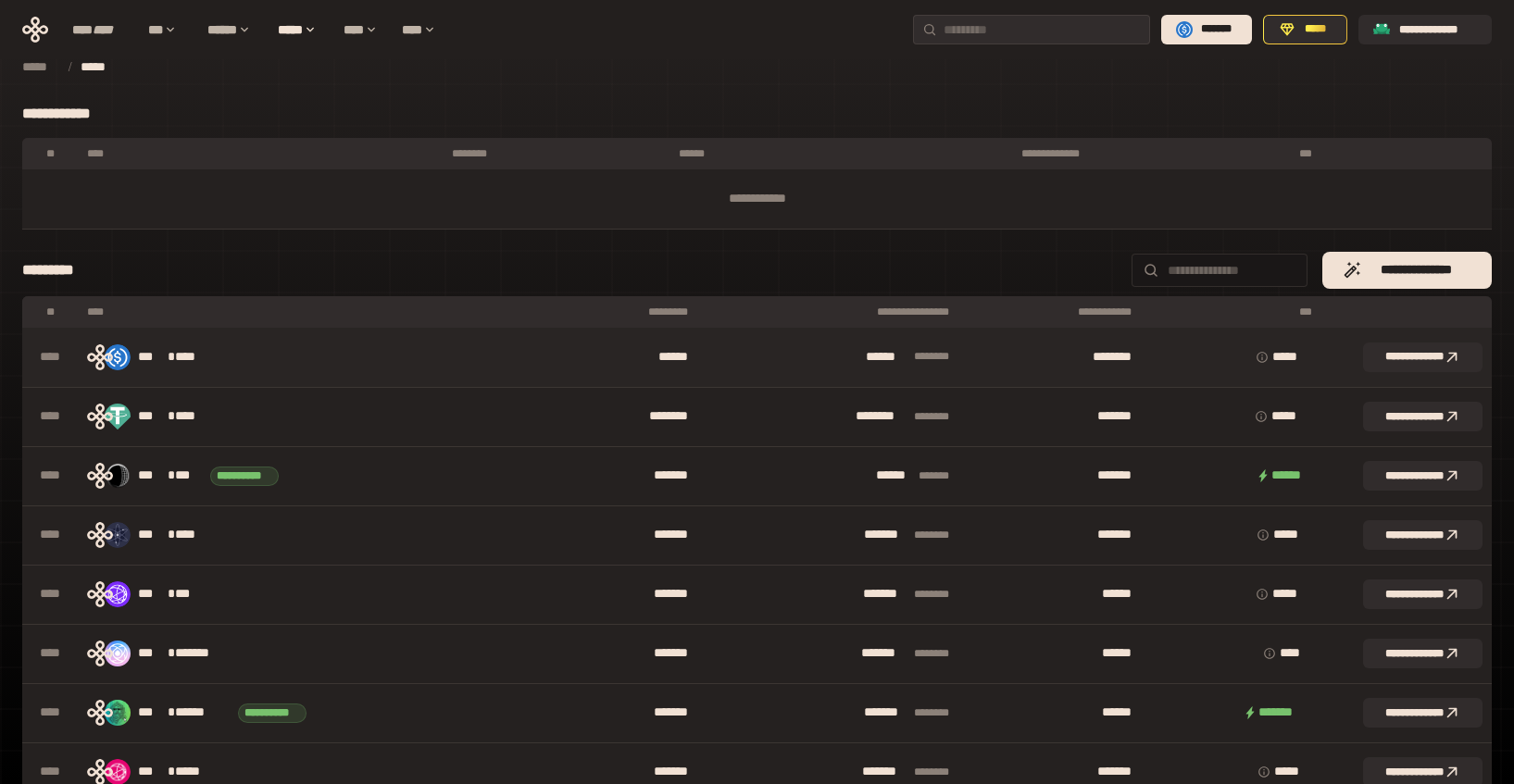 click on "****" at bounding box center (194, 357) 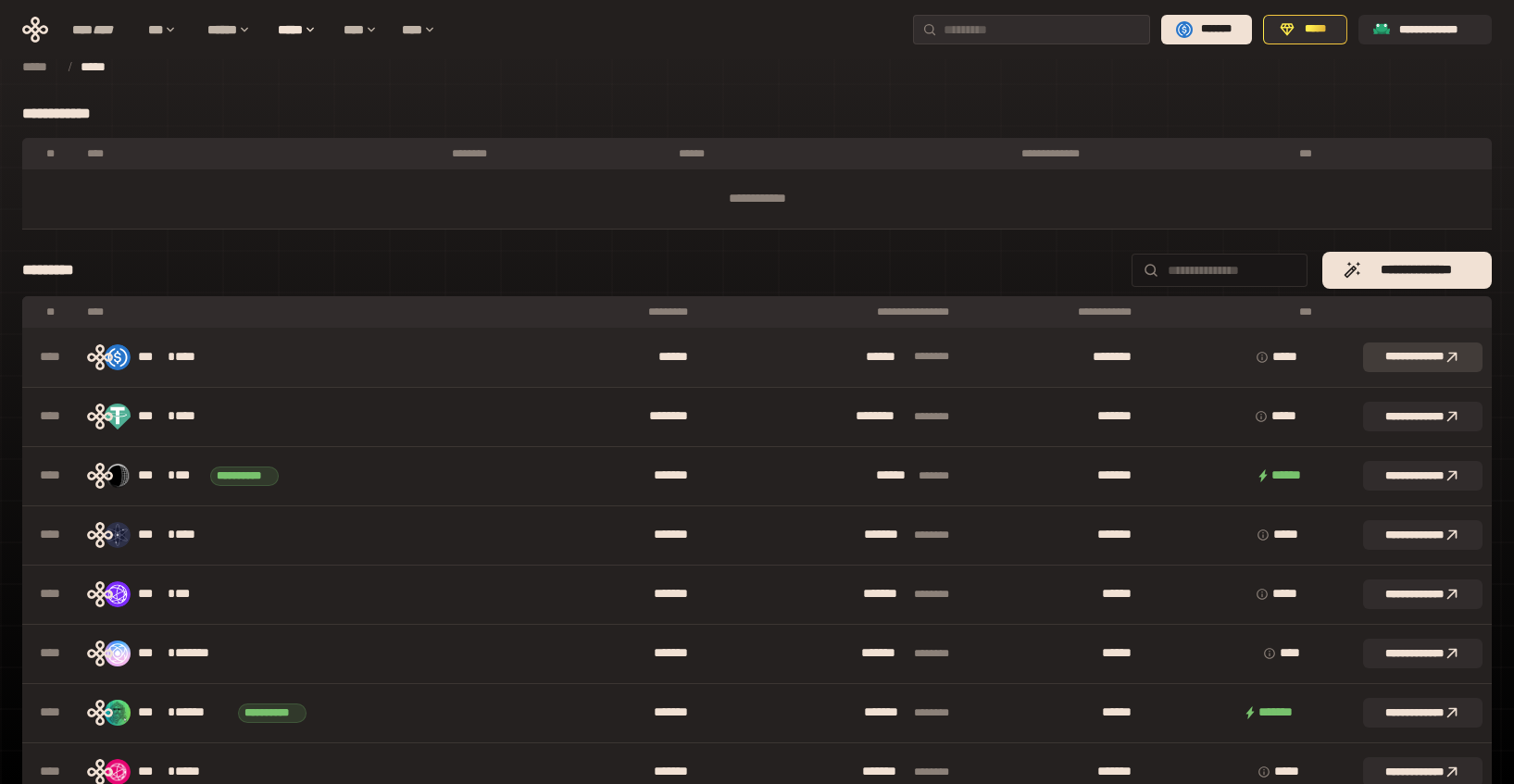 click on "**********" at bounding box center [1422, 357] 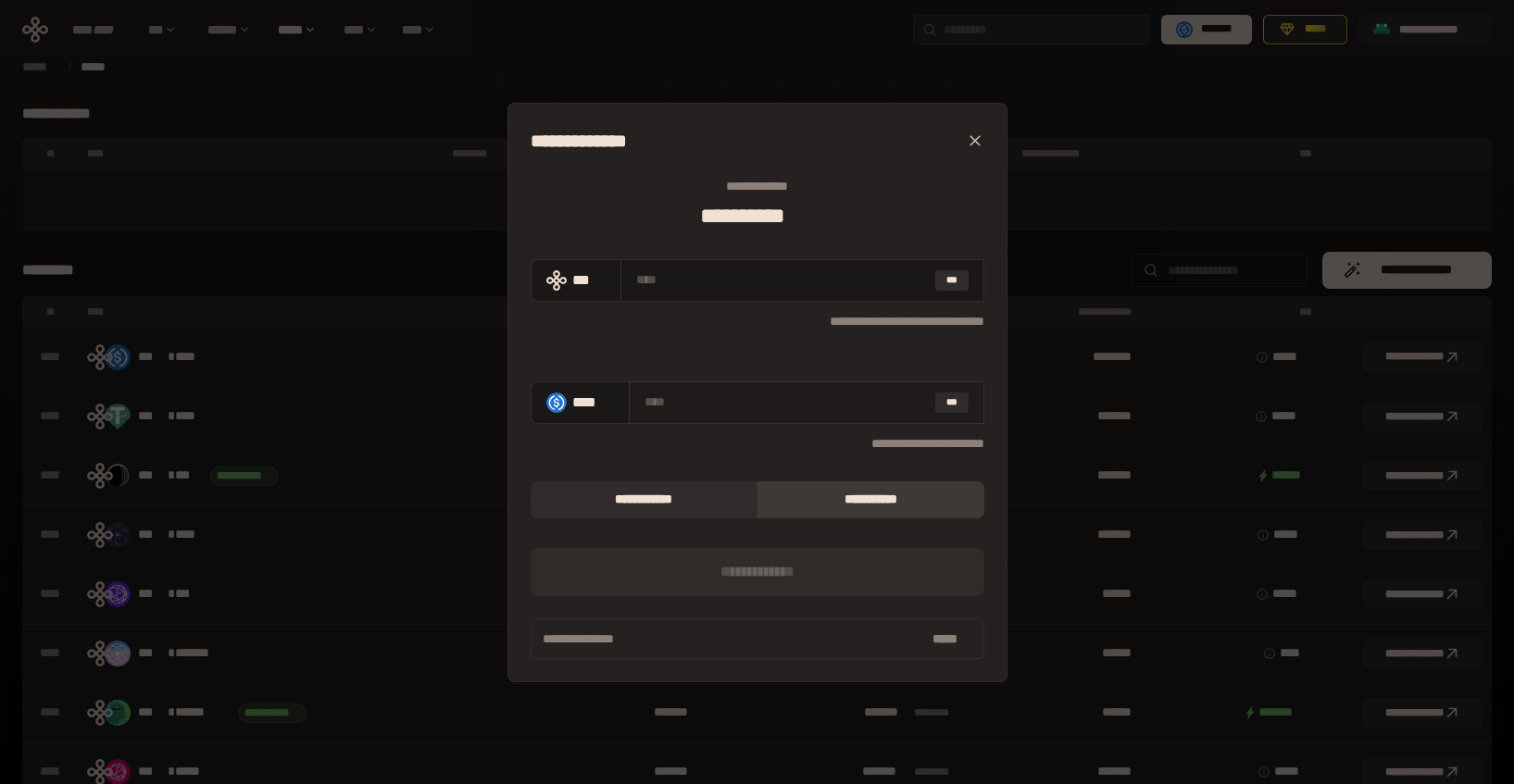 click at bounding box center (786, 402) 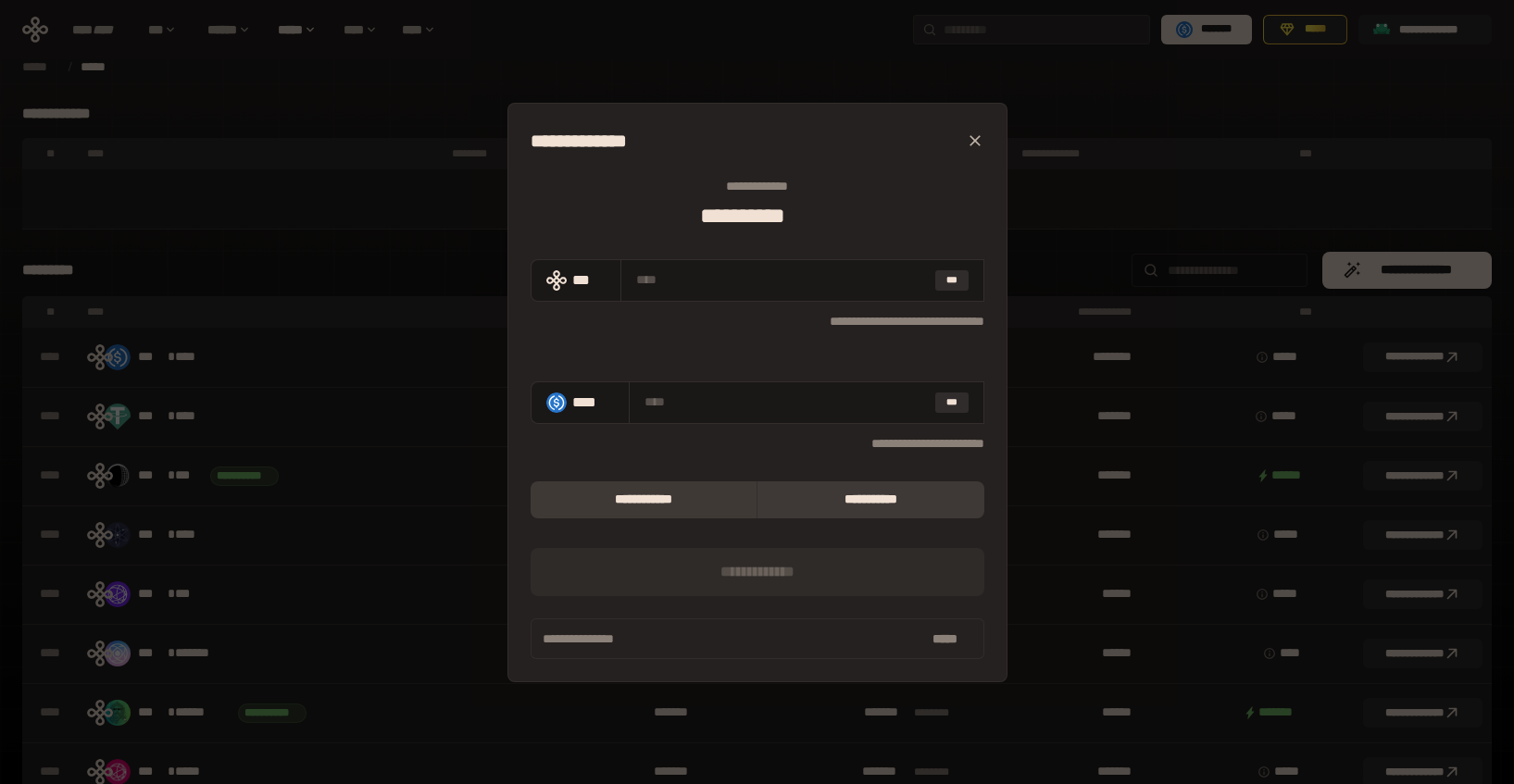click on "**********" at bounding box center [644, 500] 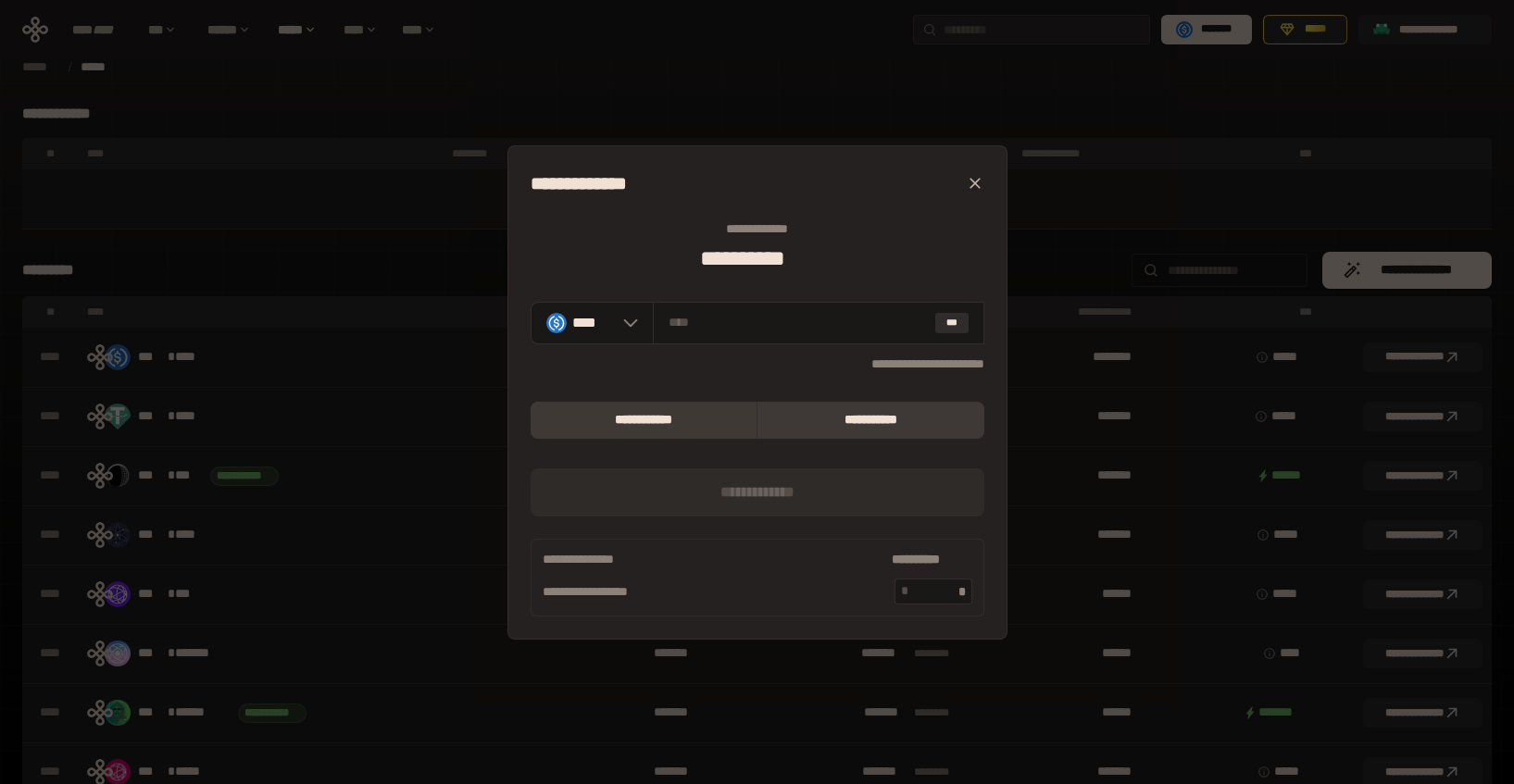 click on "**********" at bounding box center [870, 420] 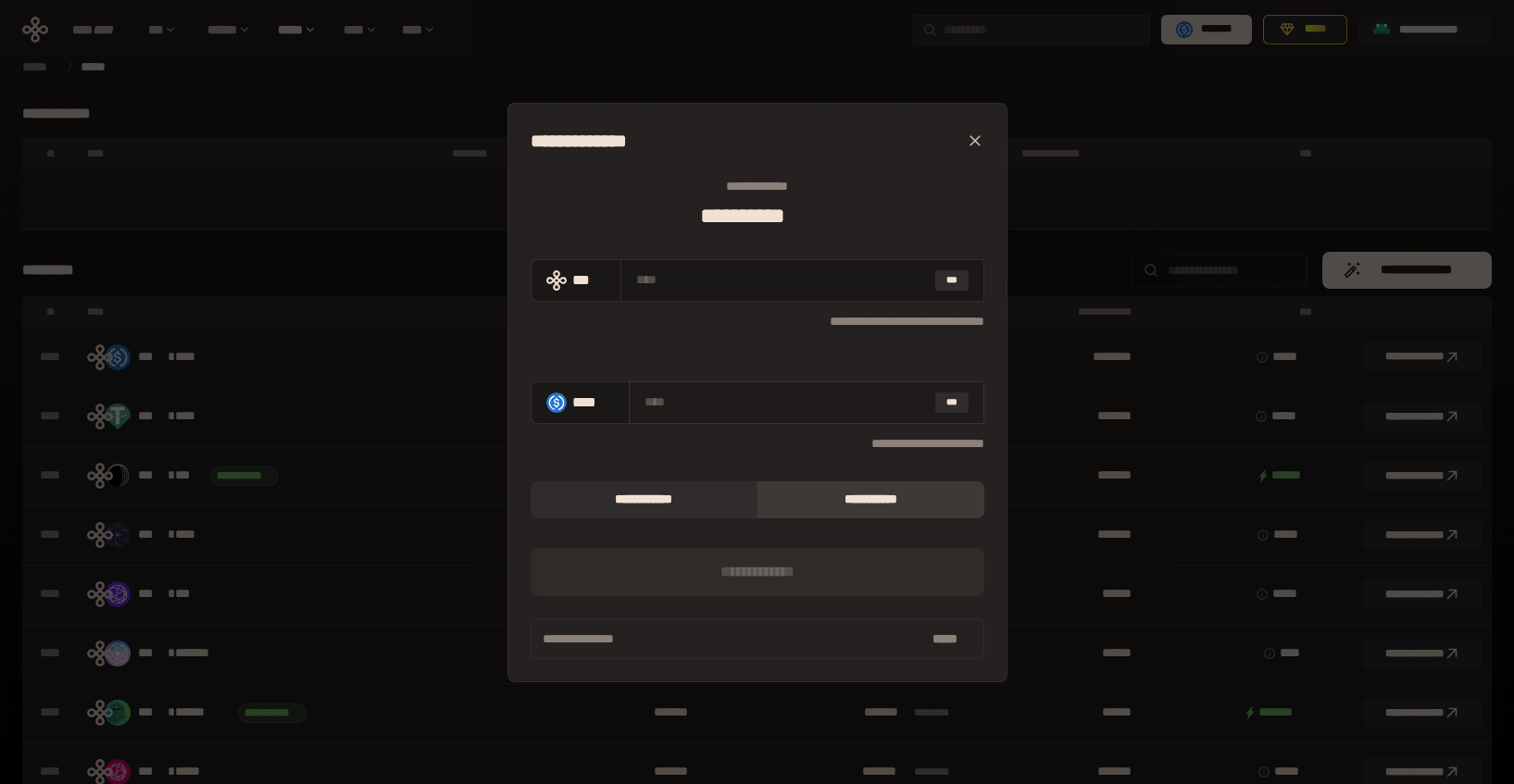click at bounding box center [786, 402] 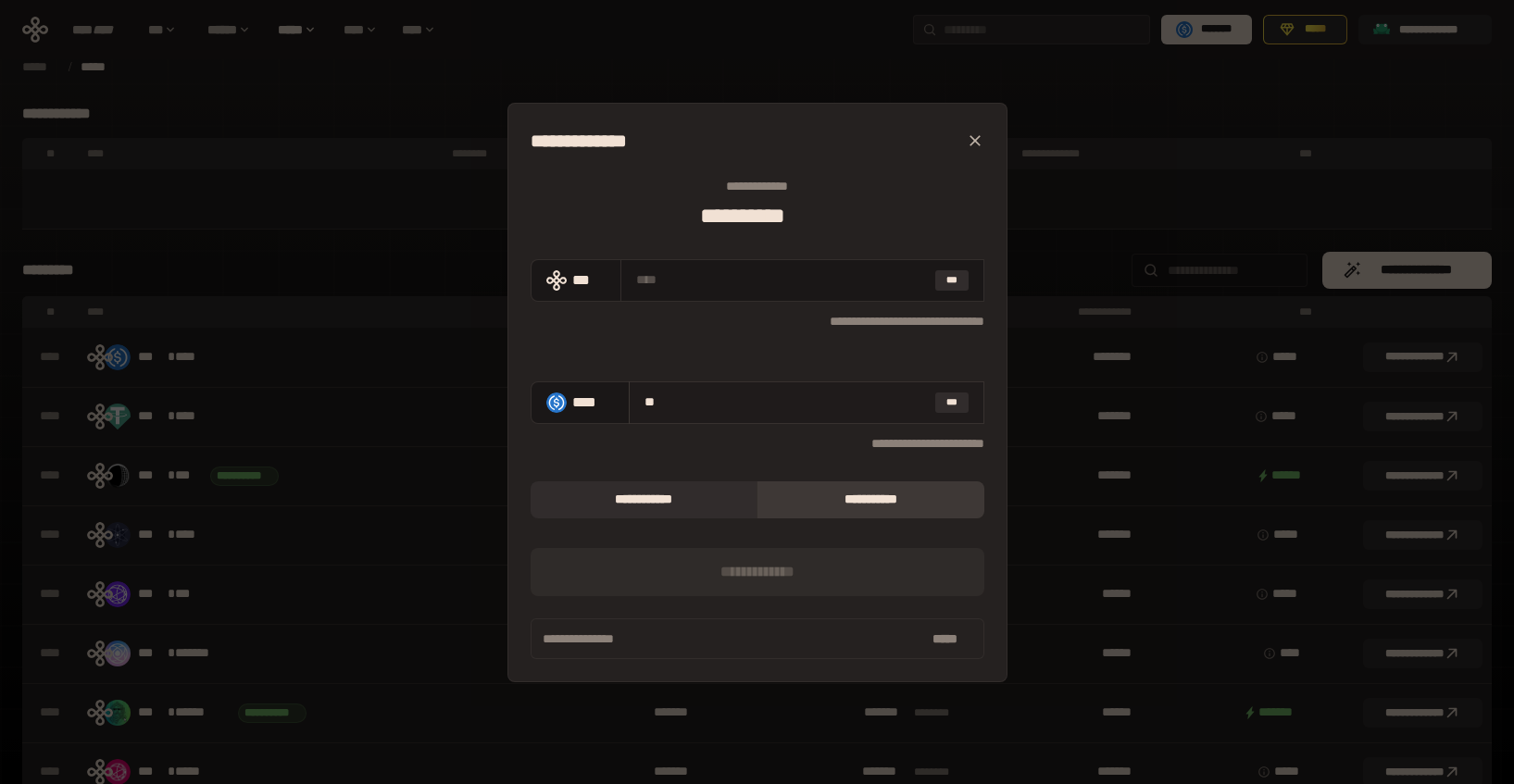 type on "***" 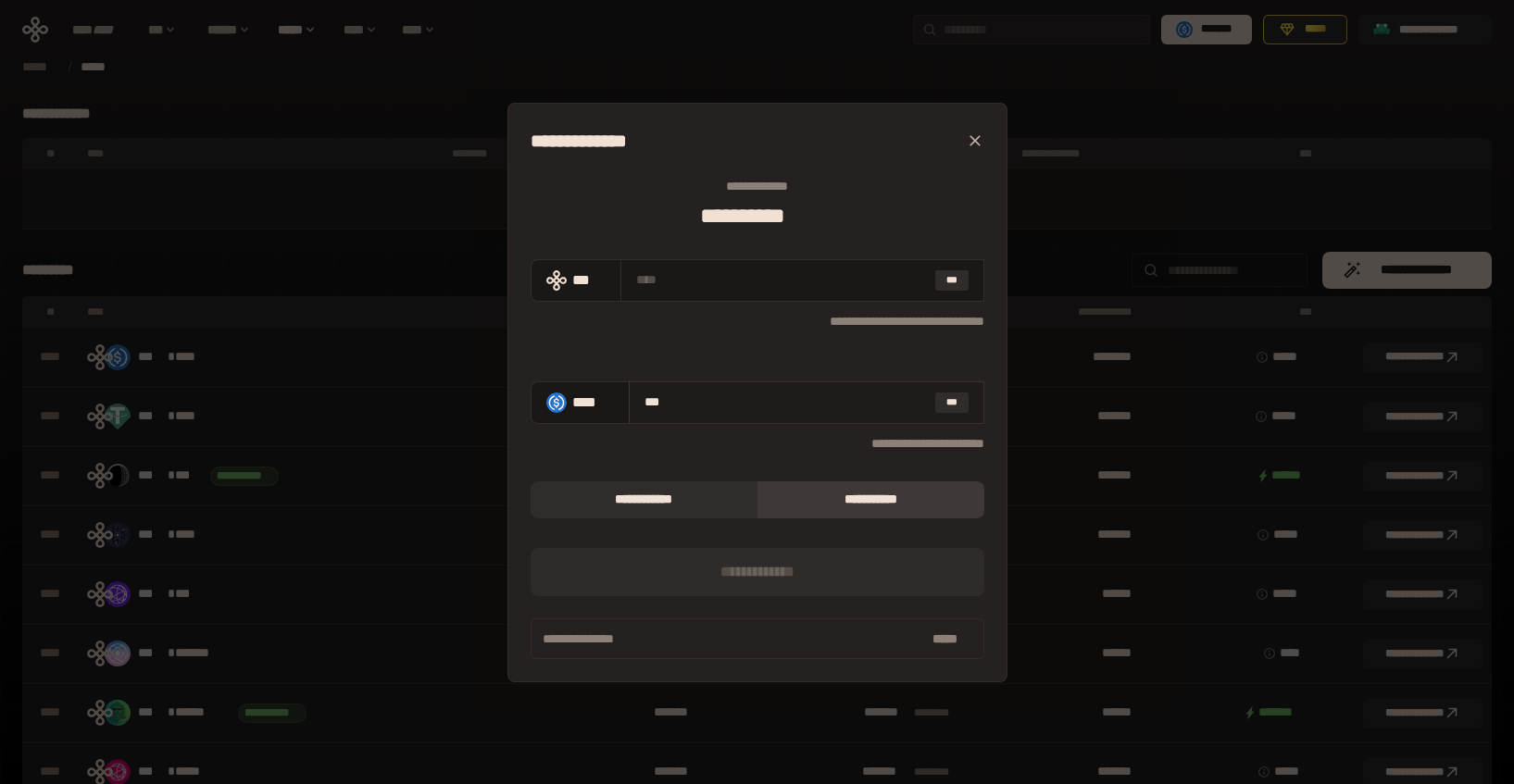 type on "**********" 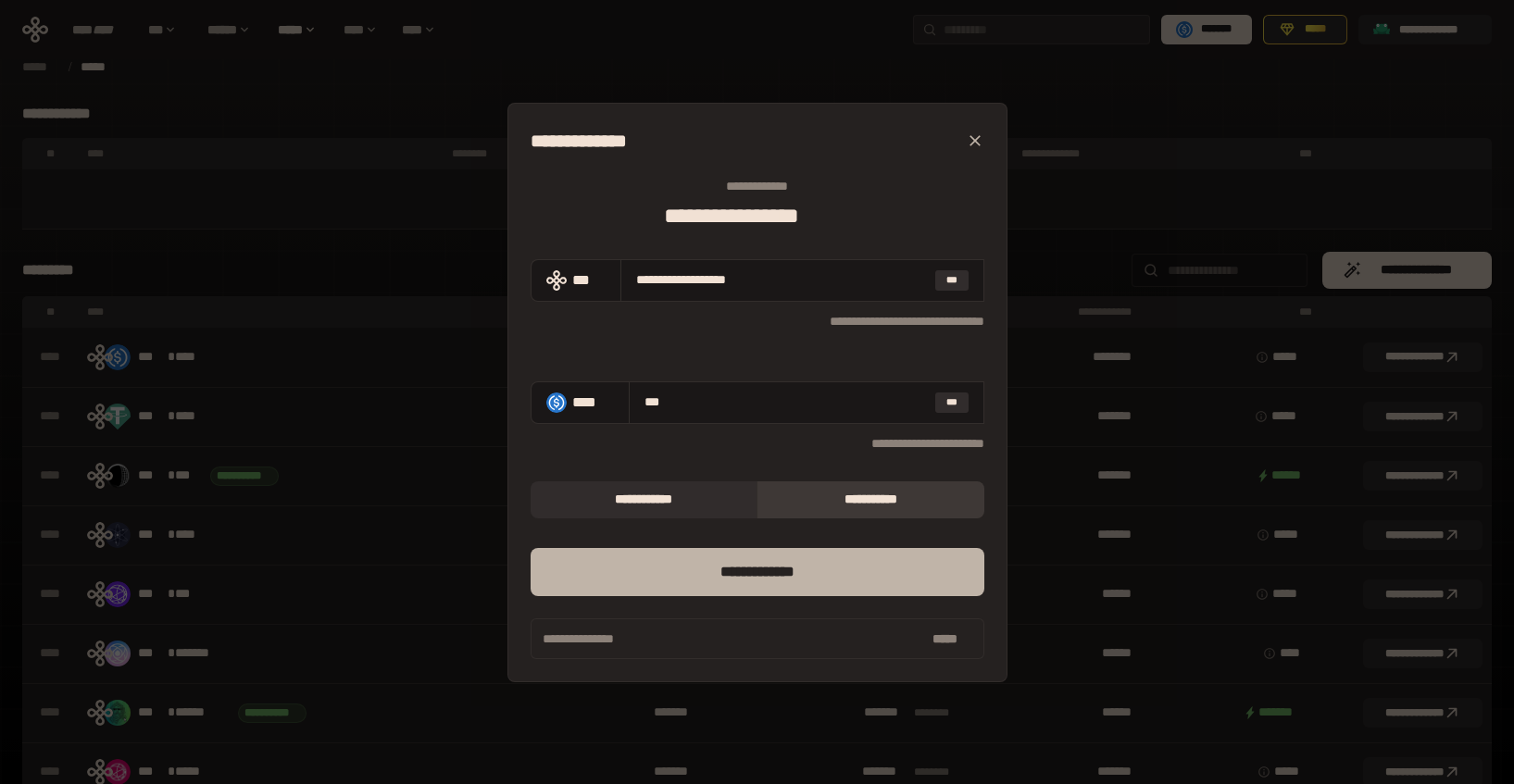 click on "*** *********" at bounding box center [757, 572] 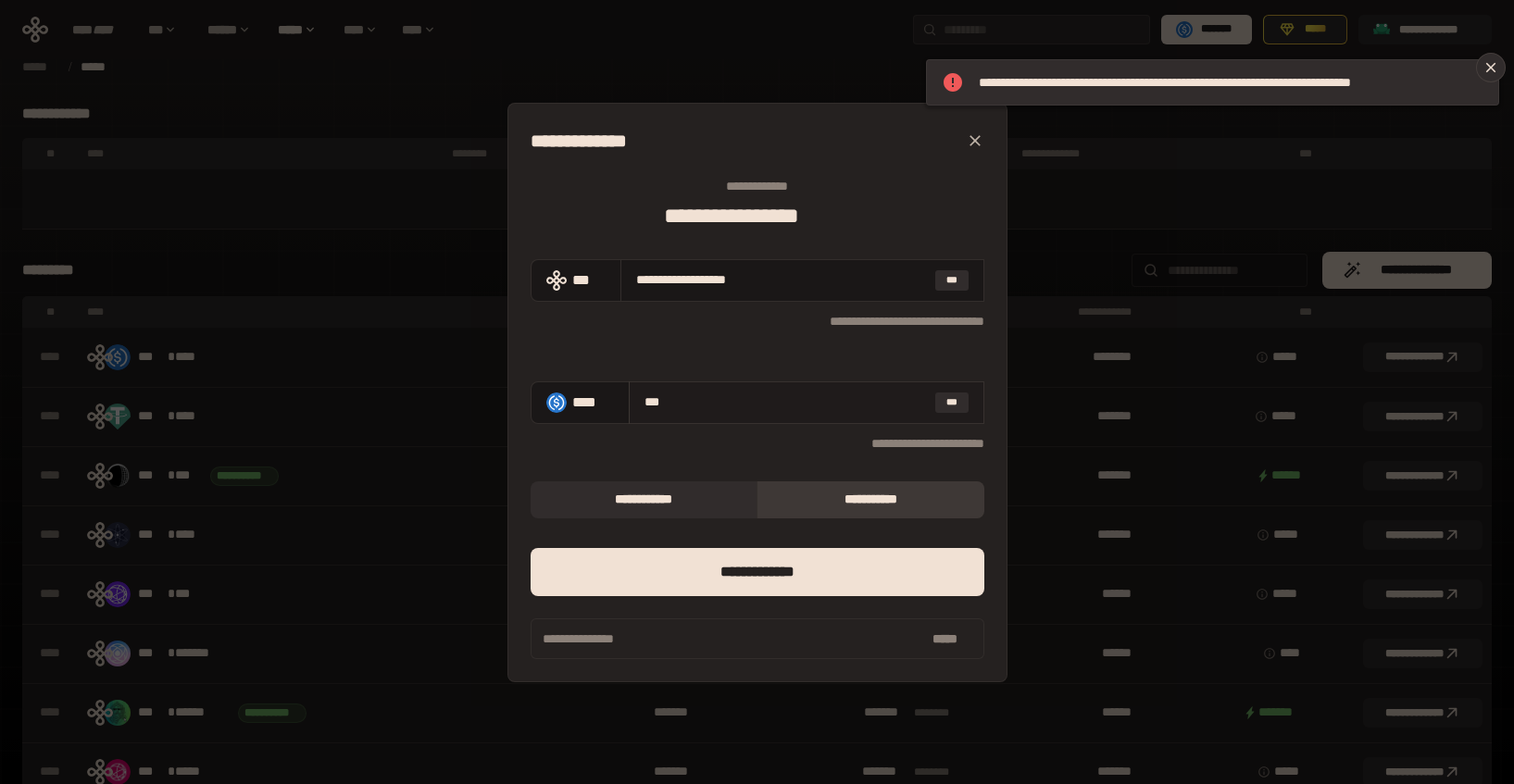 click on "***" at bounding box center (786, 402) 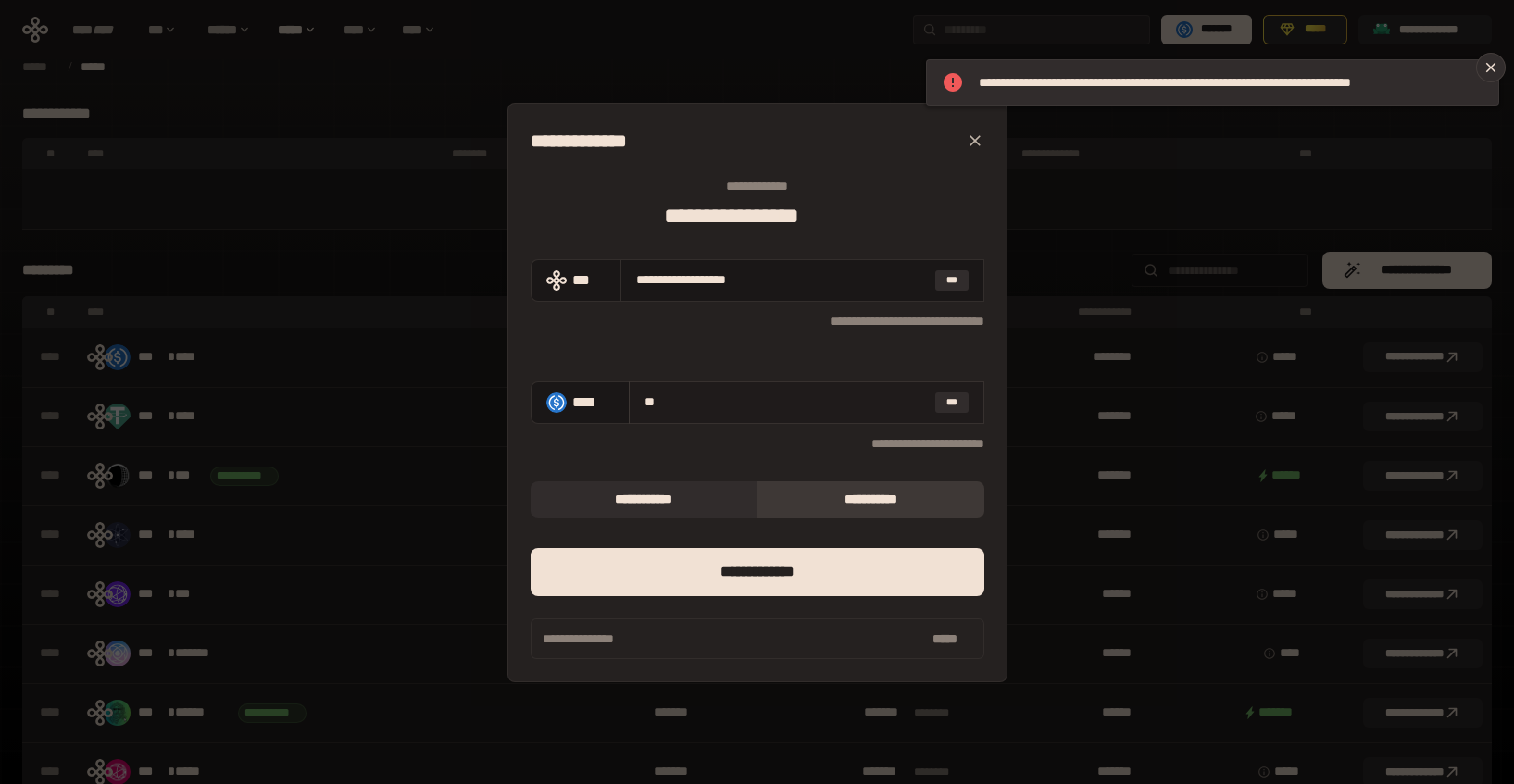 type 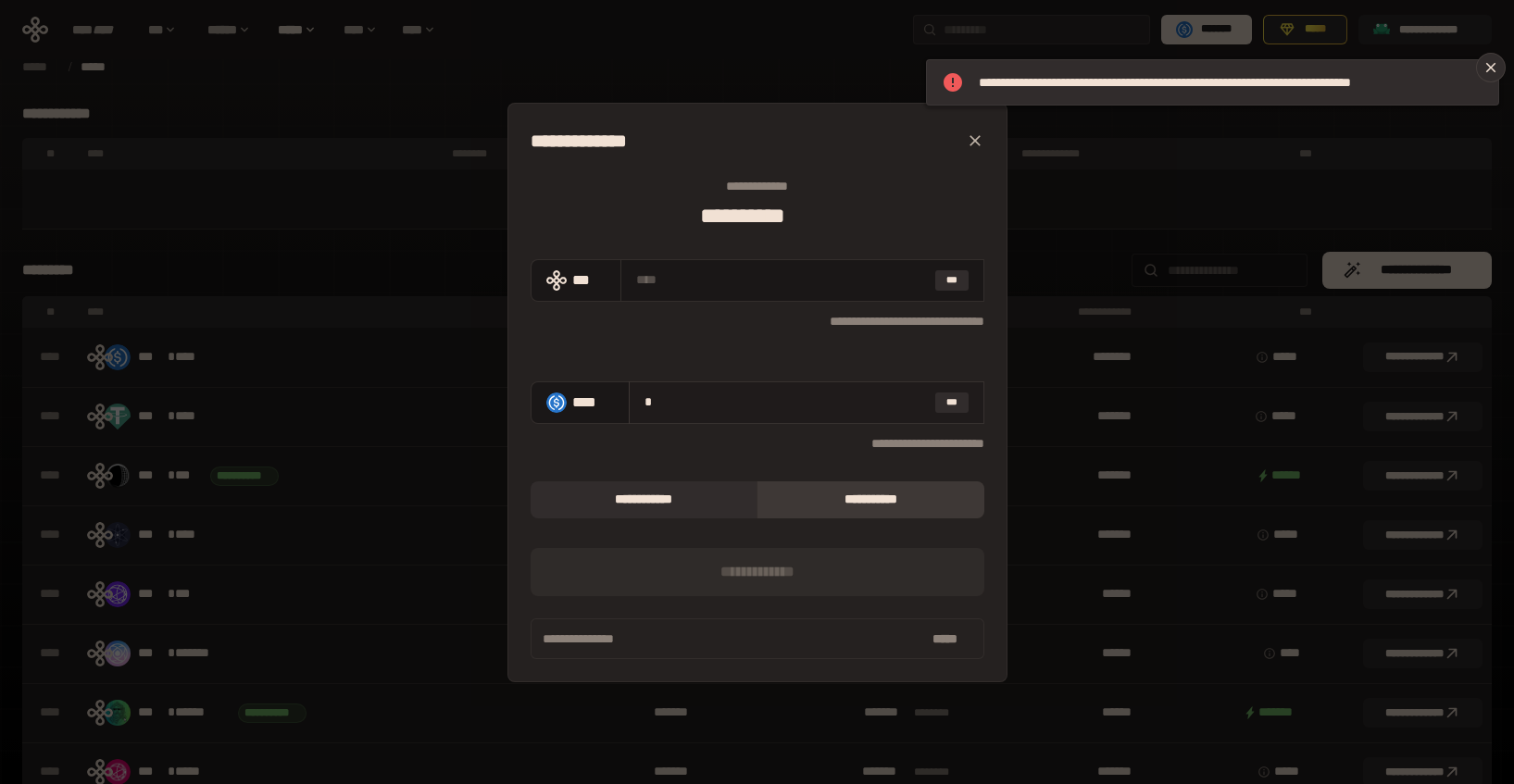 type on "********" 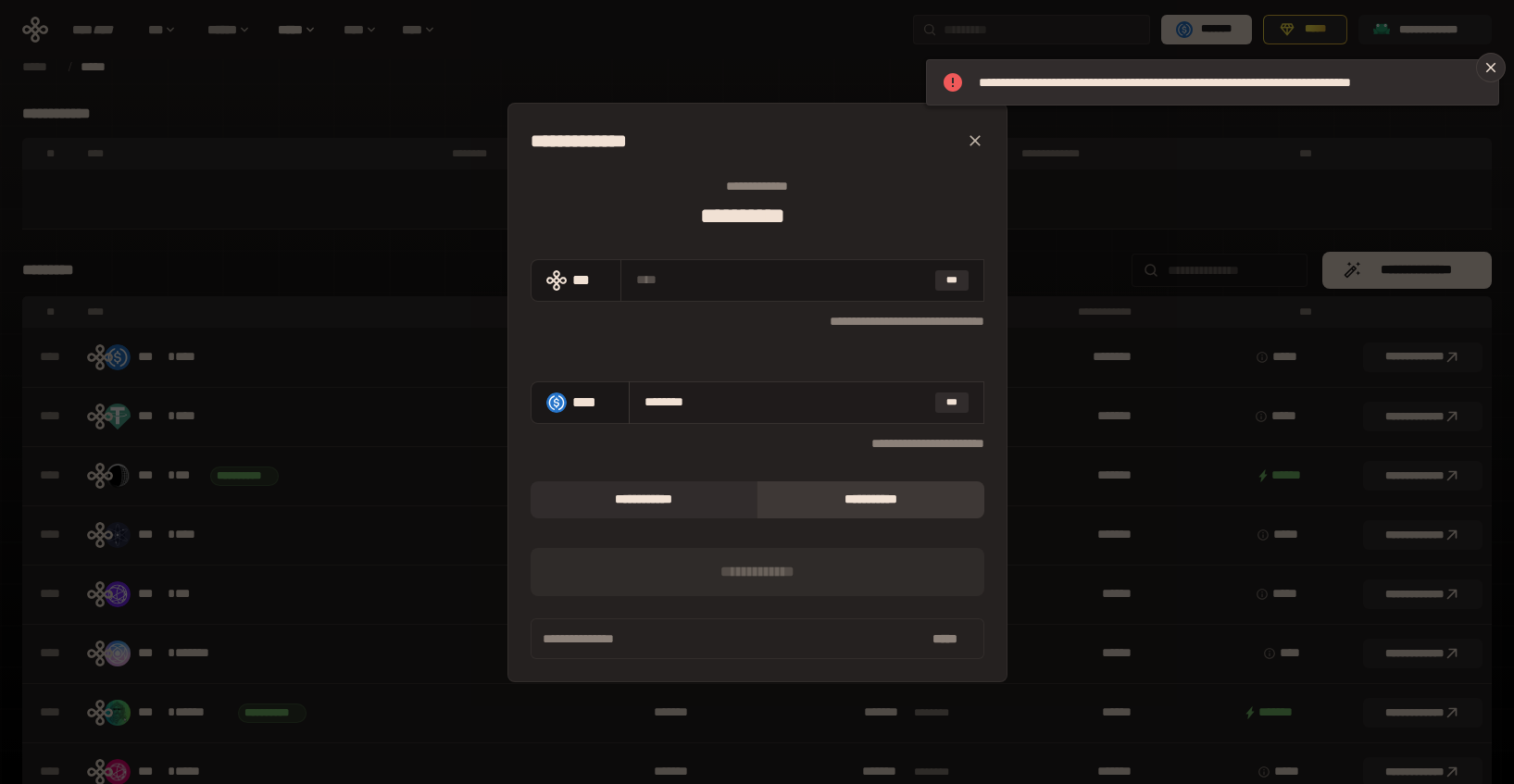 type on "**********" 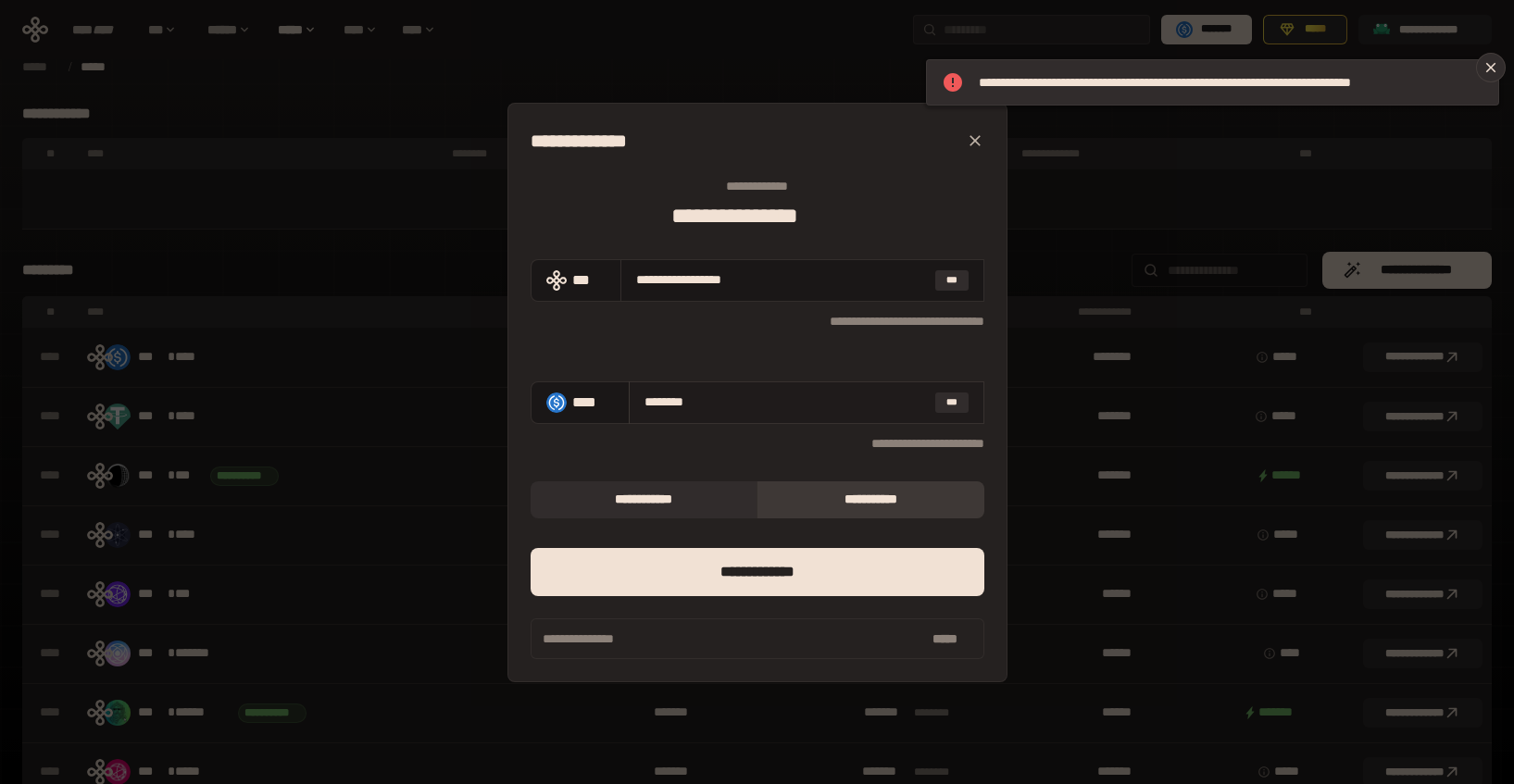 drag, startPoint x: 711, startPoint y: 394, endPoint x: 690, endPoint y: 408, distance: 25.23886 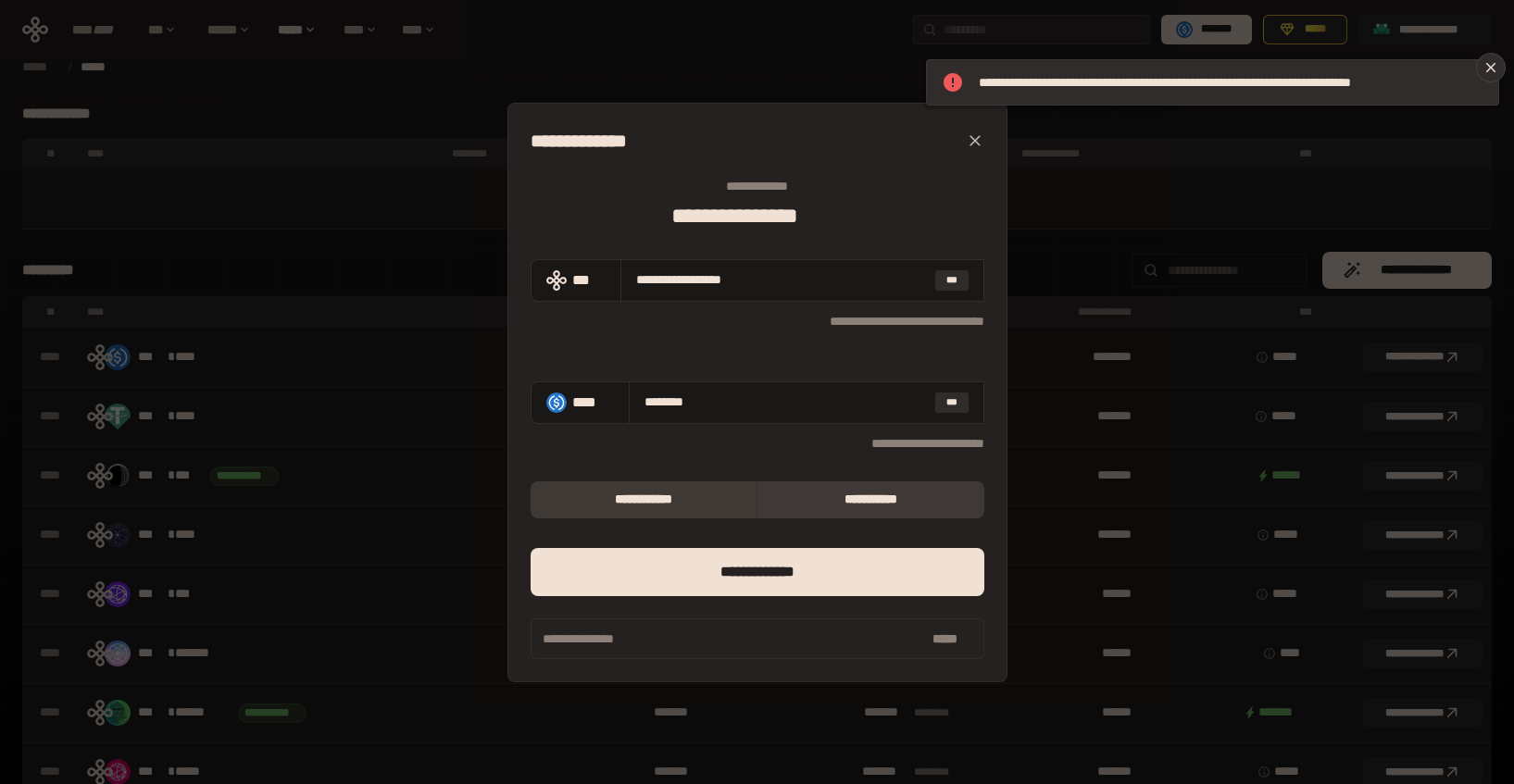 type on "********" 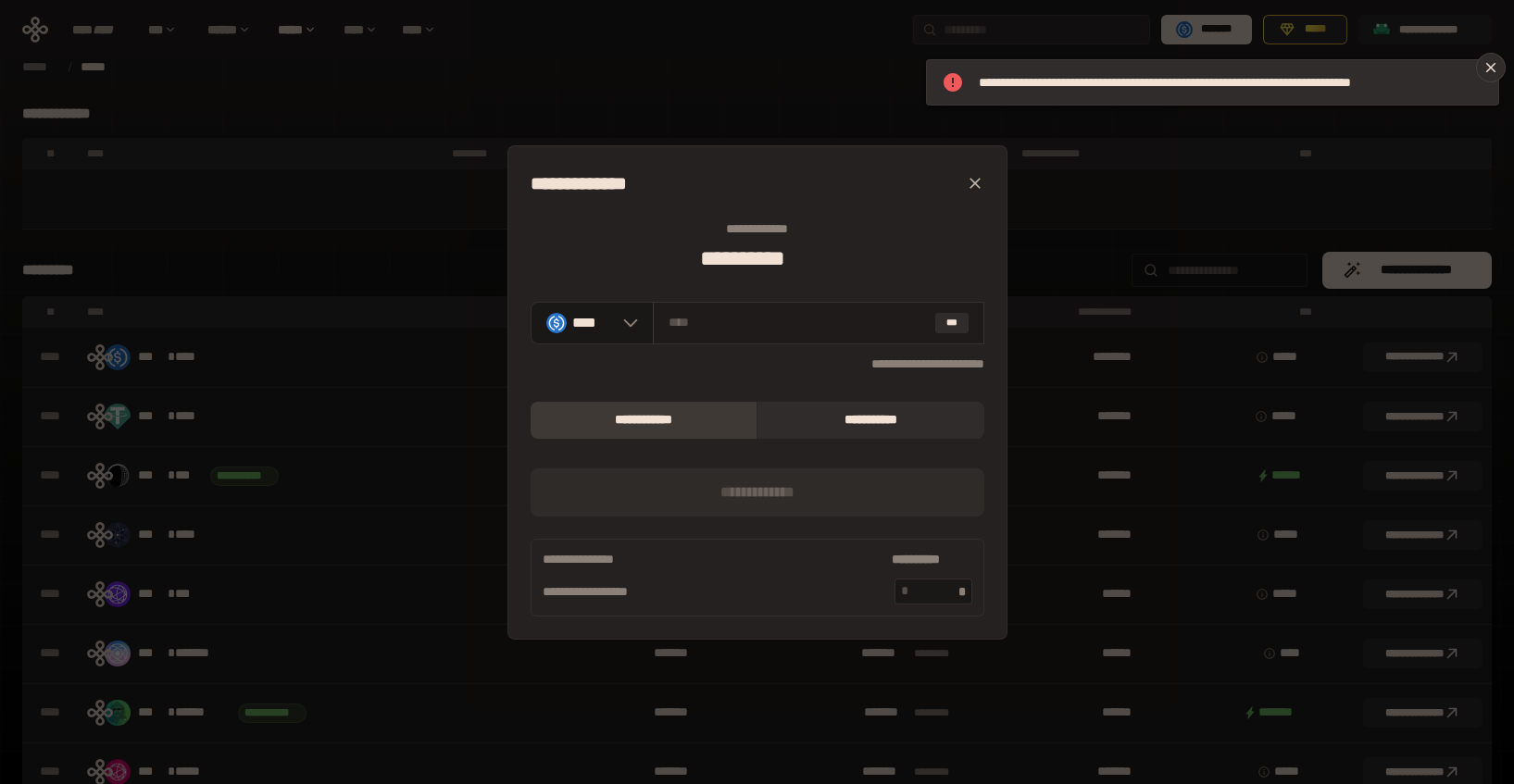 click at bounding box center [798, 322] 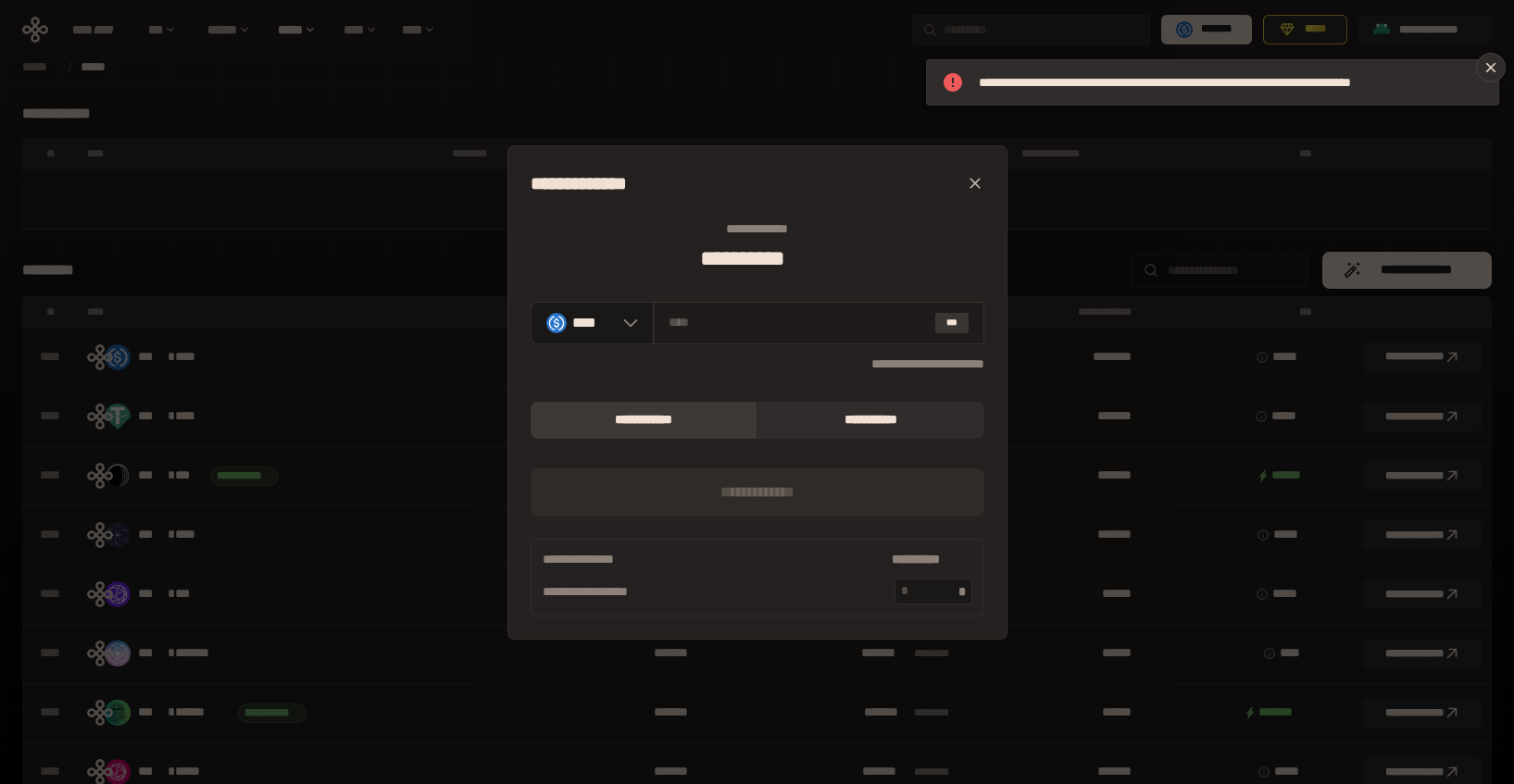 click on "***" at bounding box center (952, 323) 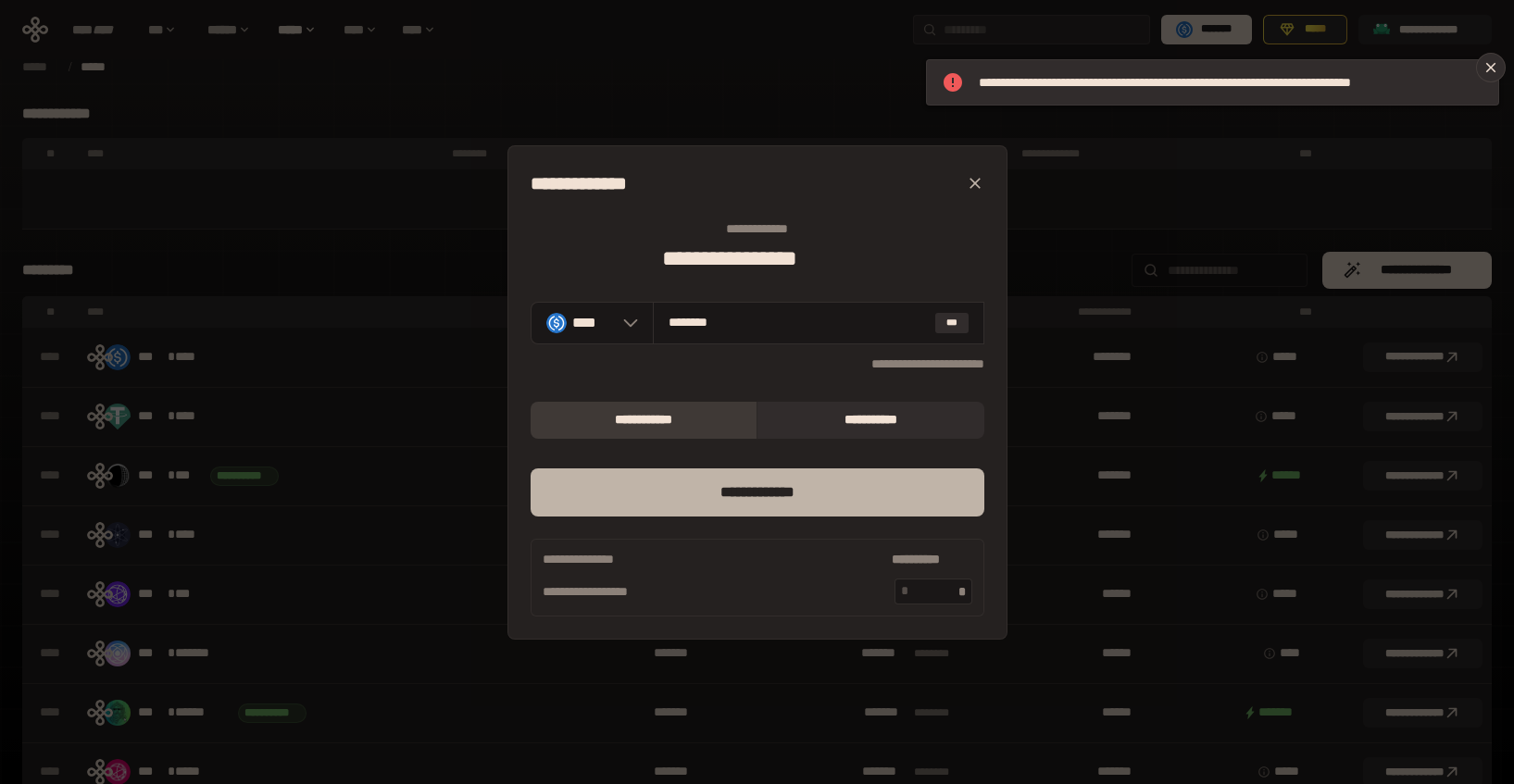 click on "*** *********" at bounding box center (757, 492) 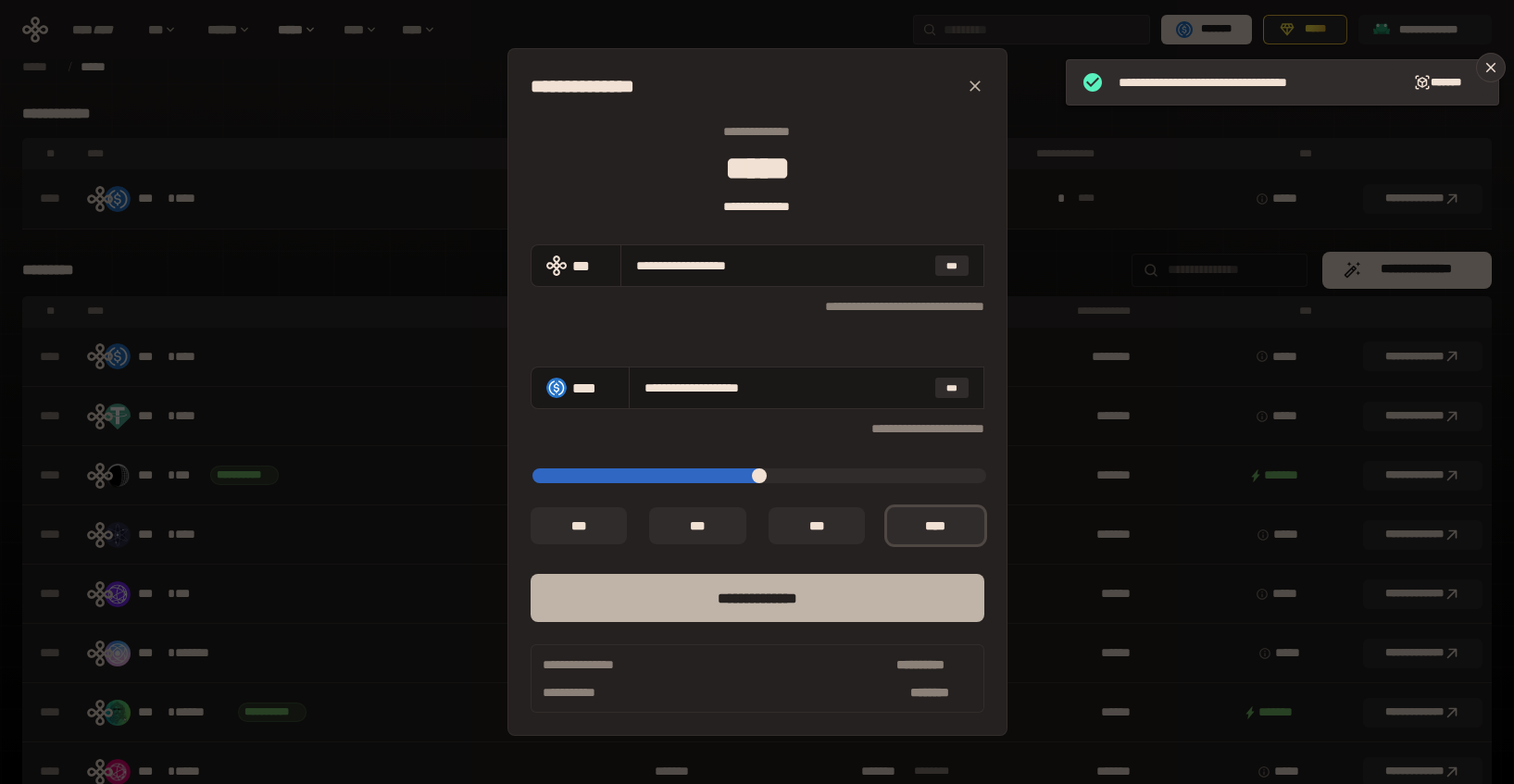click on "**** *********" at bounding box center [757, 598] 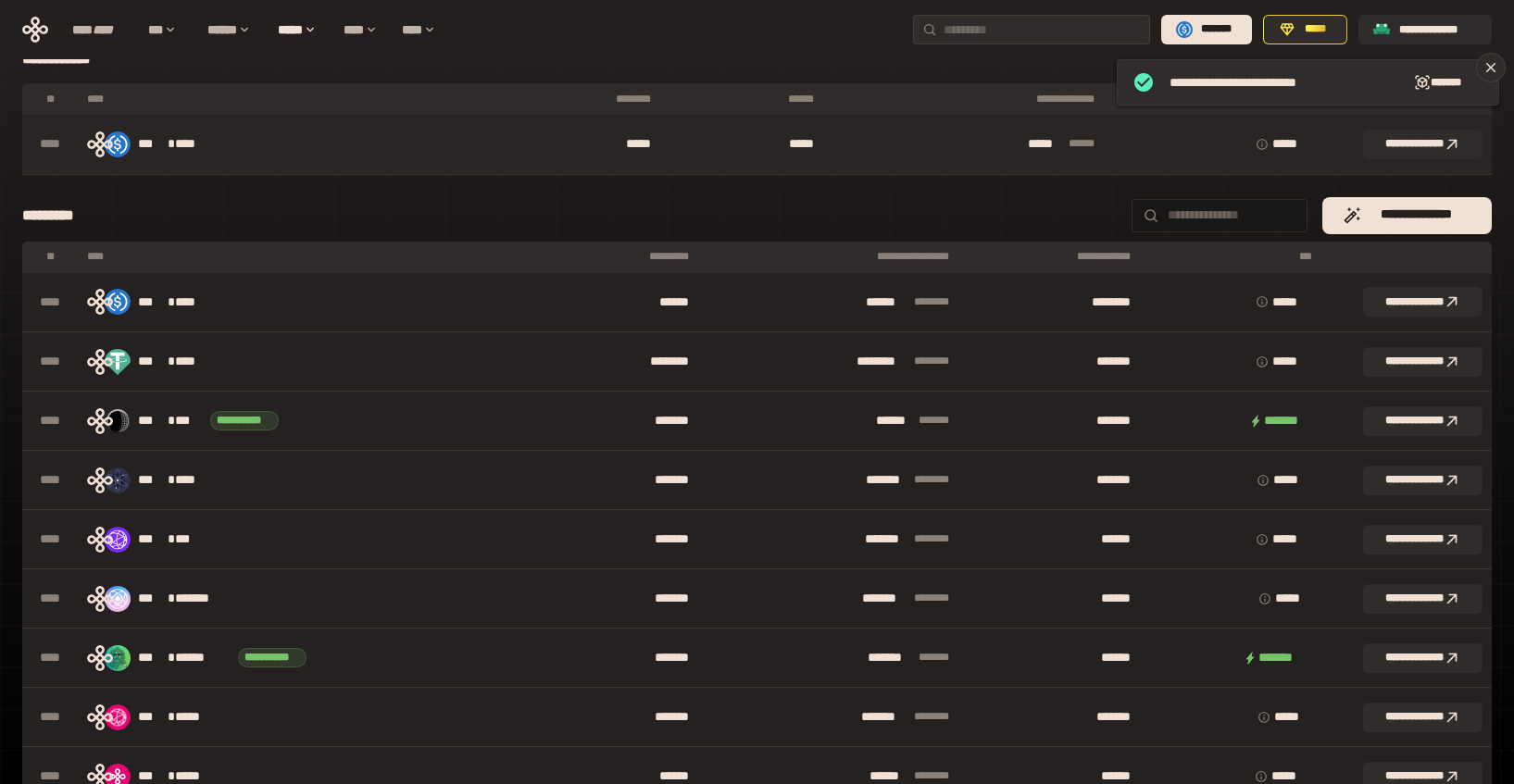 scroll, scrollTop: 0, scrollLeft: 0, axis: both 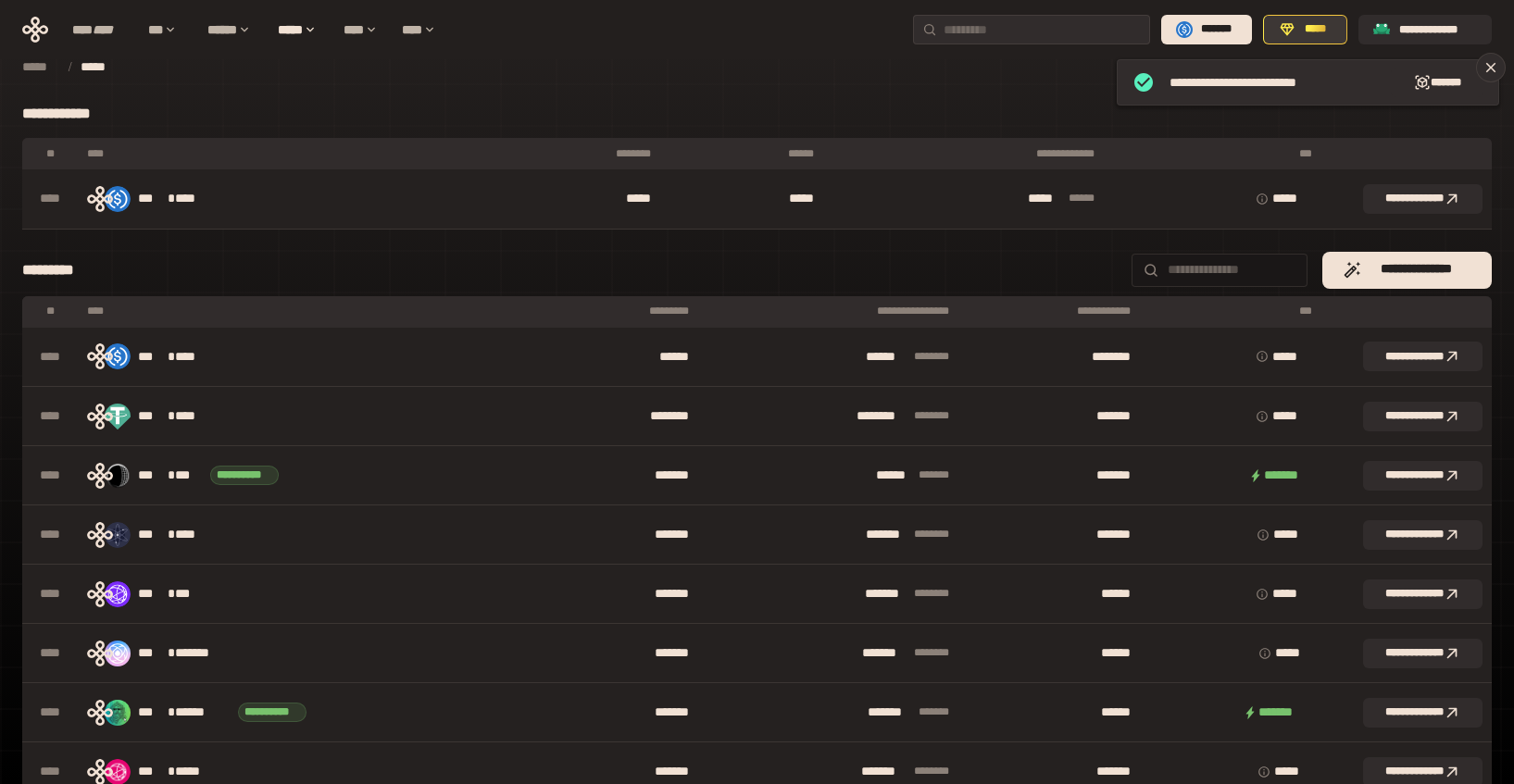 click on "*****" at bounding box center [1315, 30] 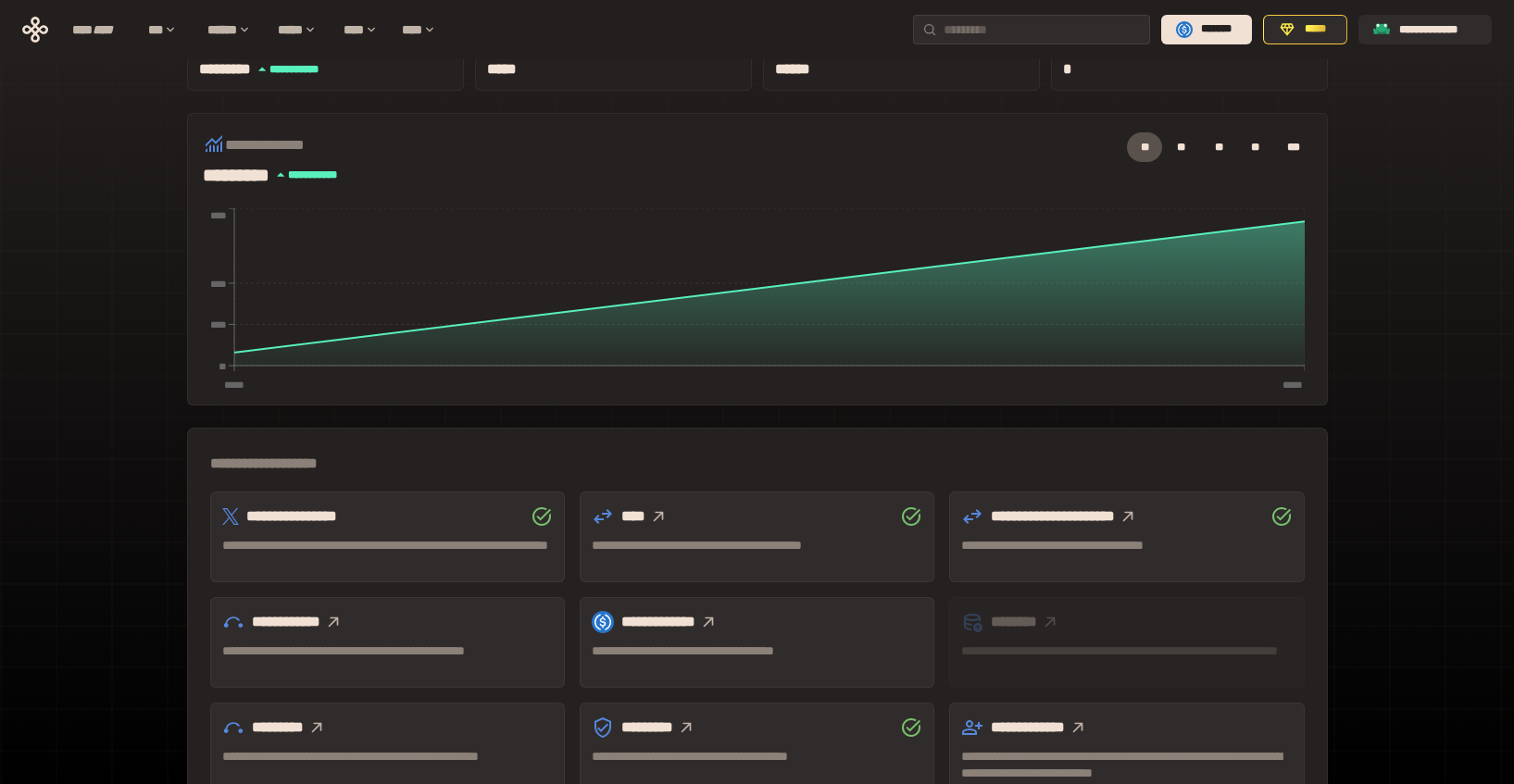 scroll, scrollTop: 0, scrollLeft: 0, axis: both 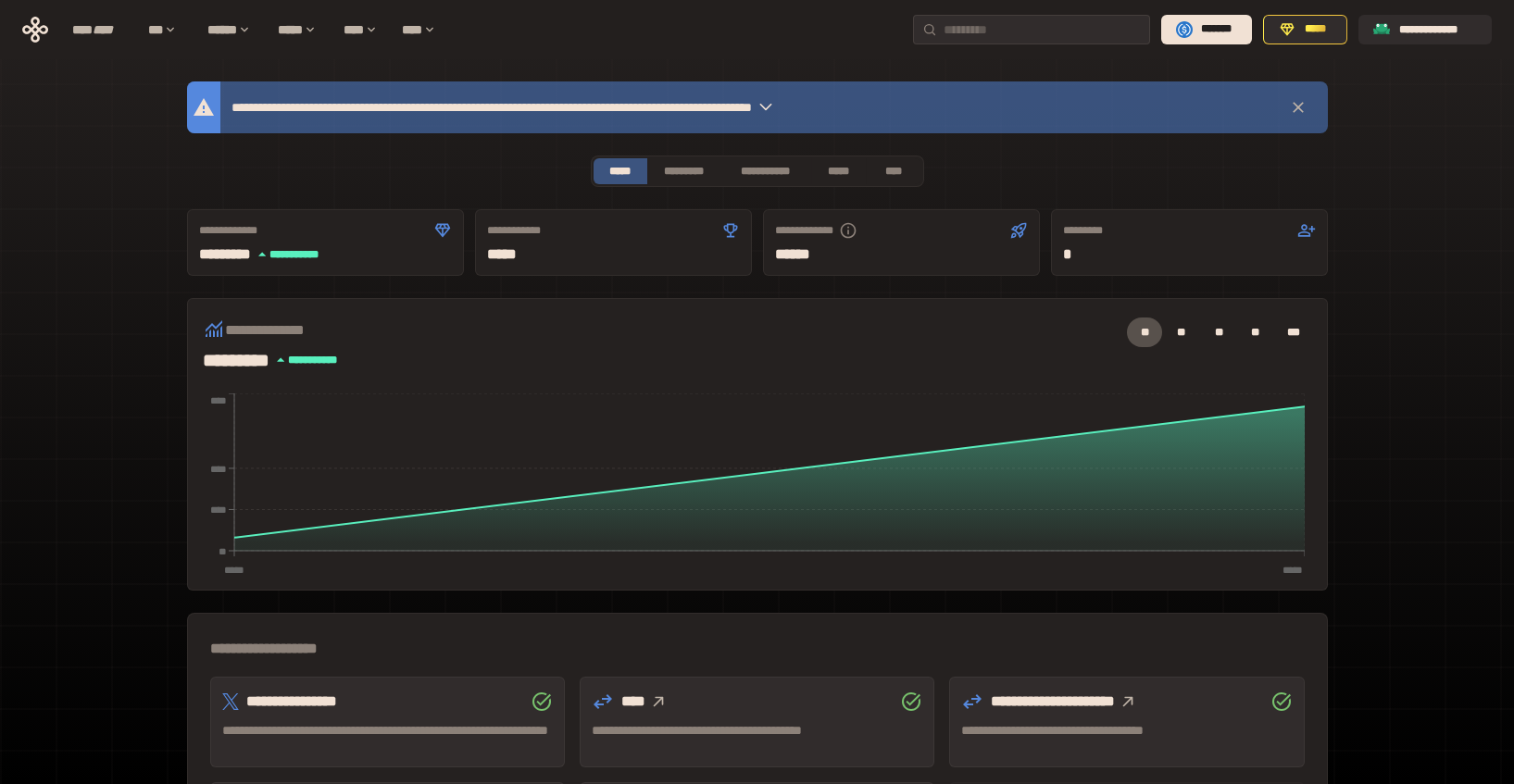 click 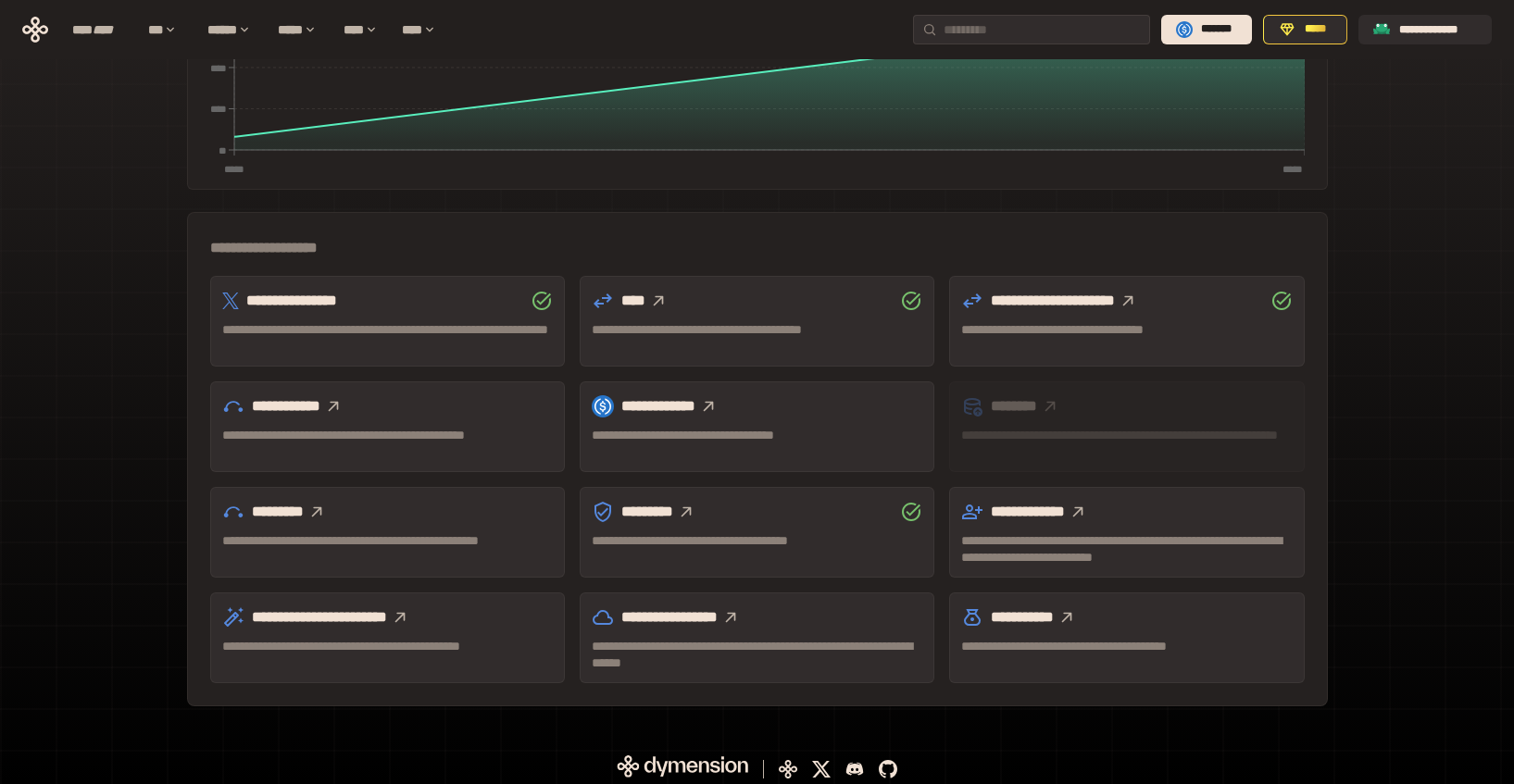 scroll, scrollTop: 408, scrollLeft: 0, axis: vertical 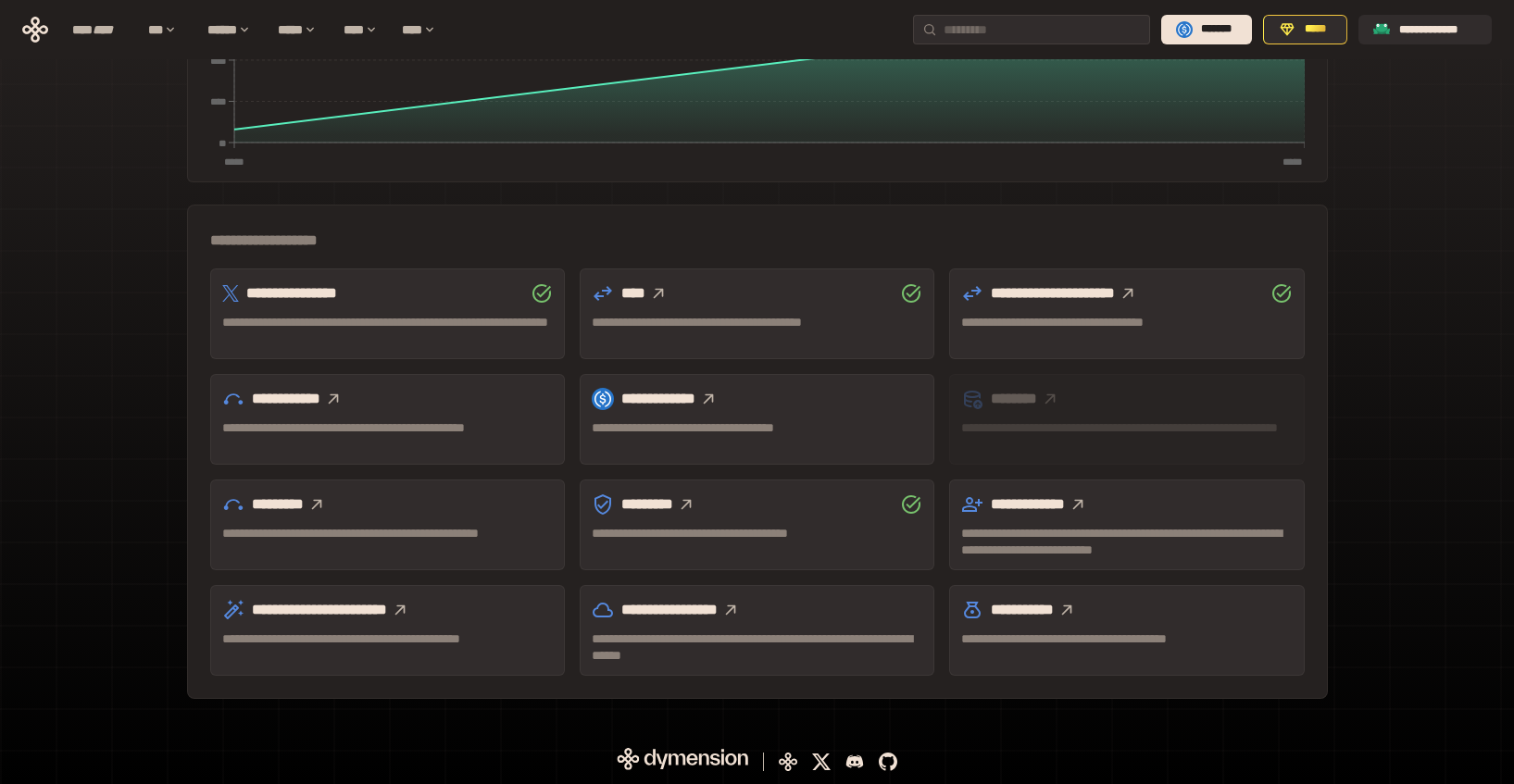 click 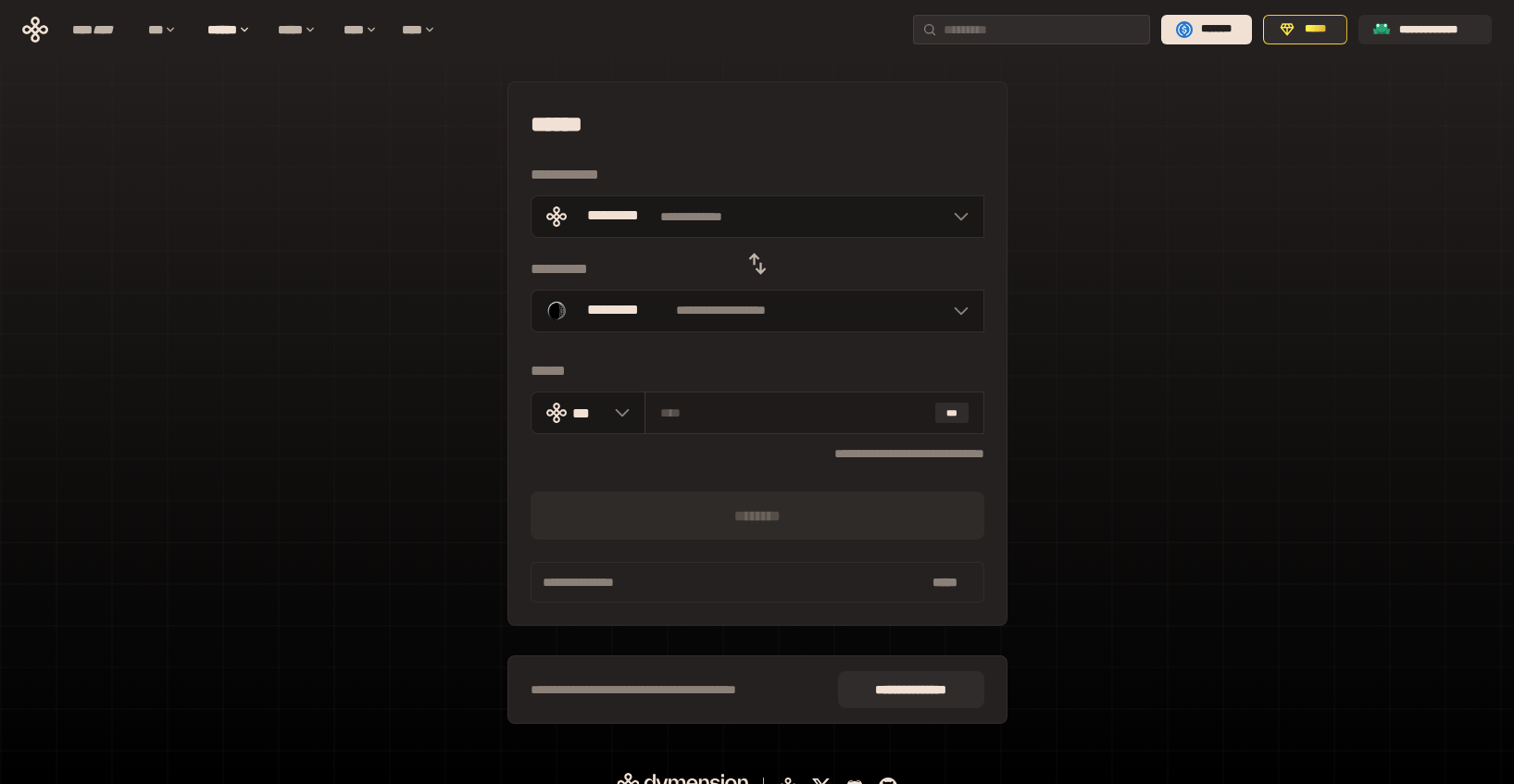 click at bounding box center (794, 413) 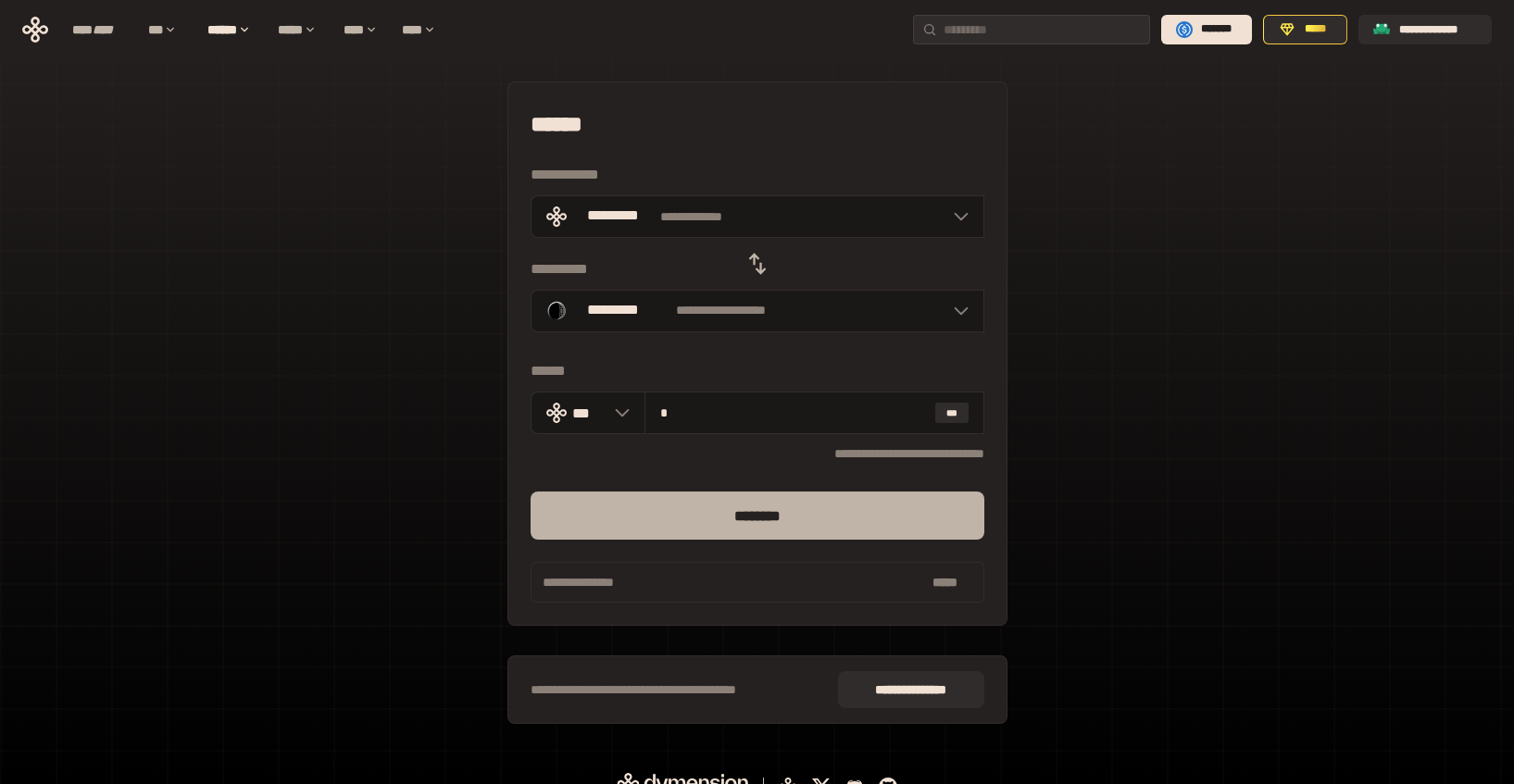 type on "*" 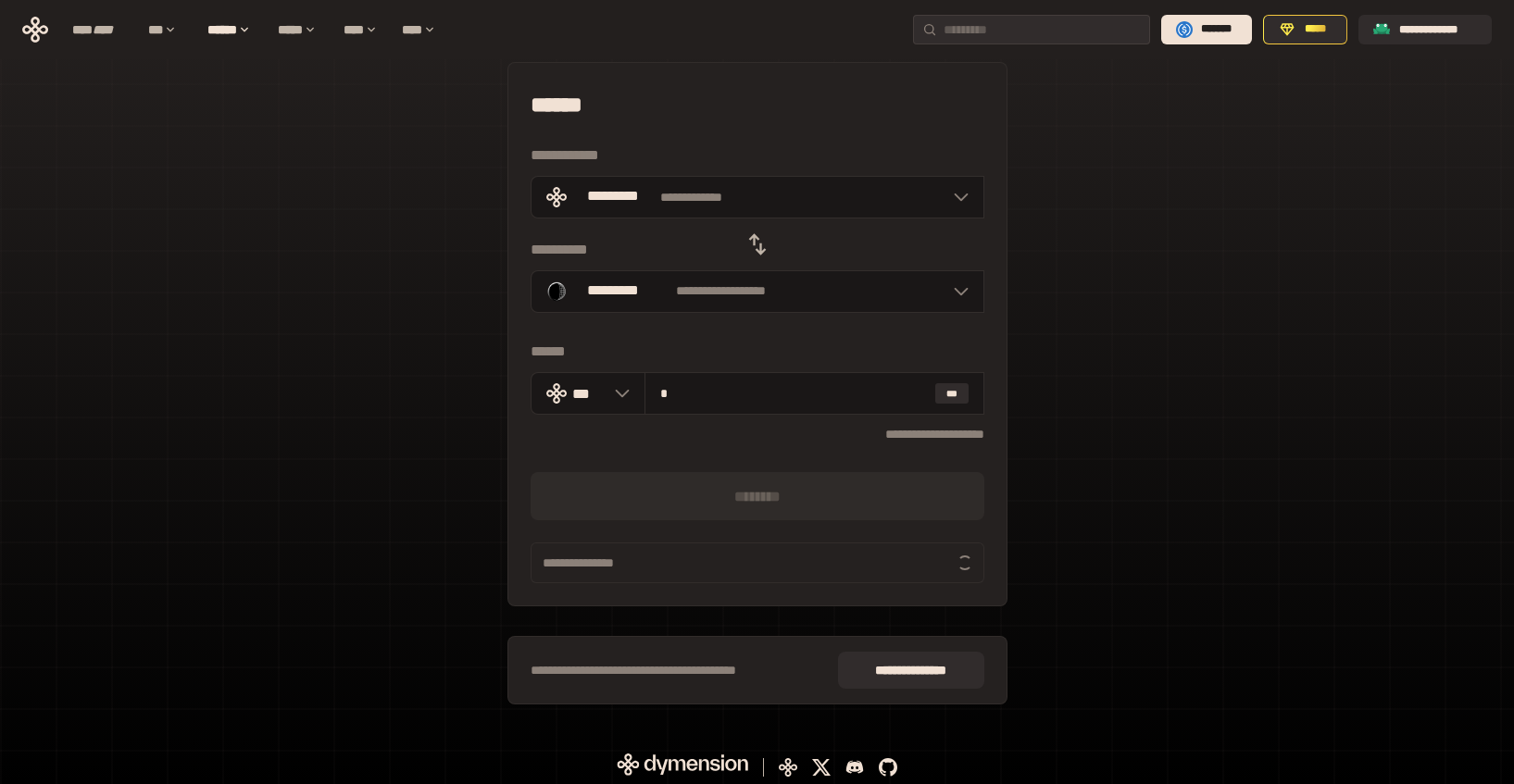 scroll, scrollTop: 25, scrollLeft: 0, axis: vertical 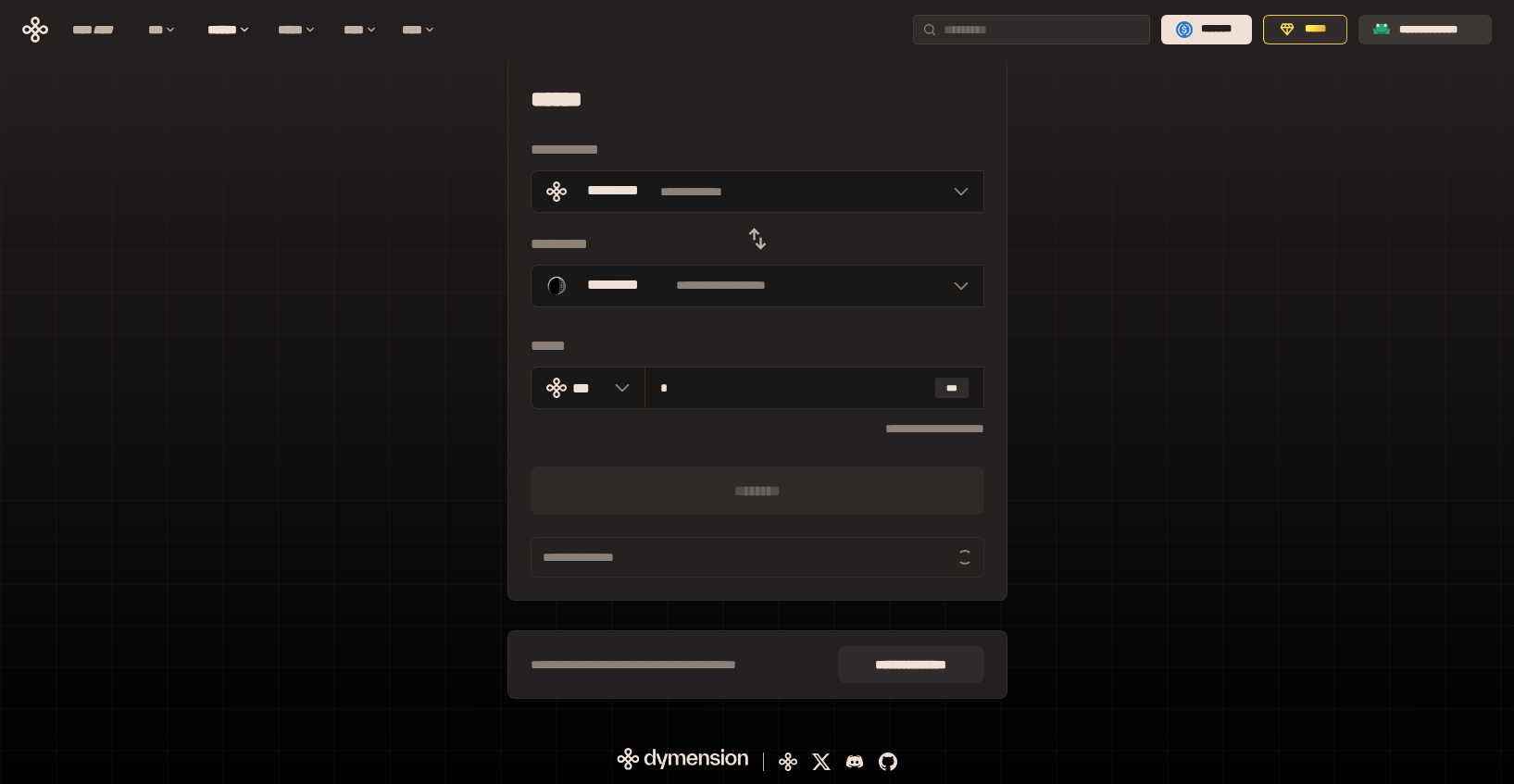 click on "**********" at bounding box center [1438, 30] 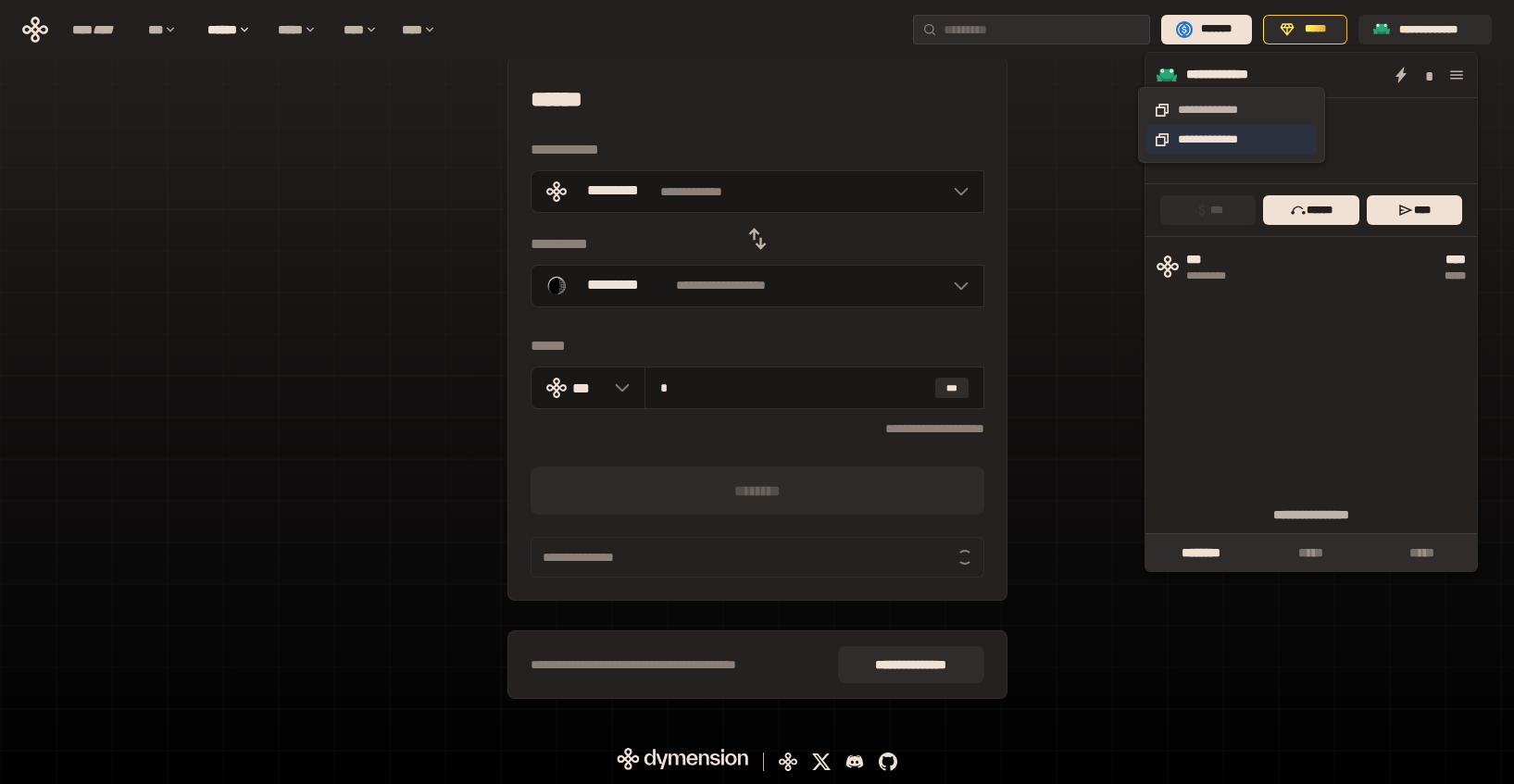 click on "**********" at bounding box center (1232, 140) 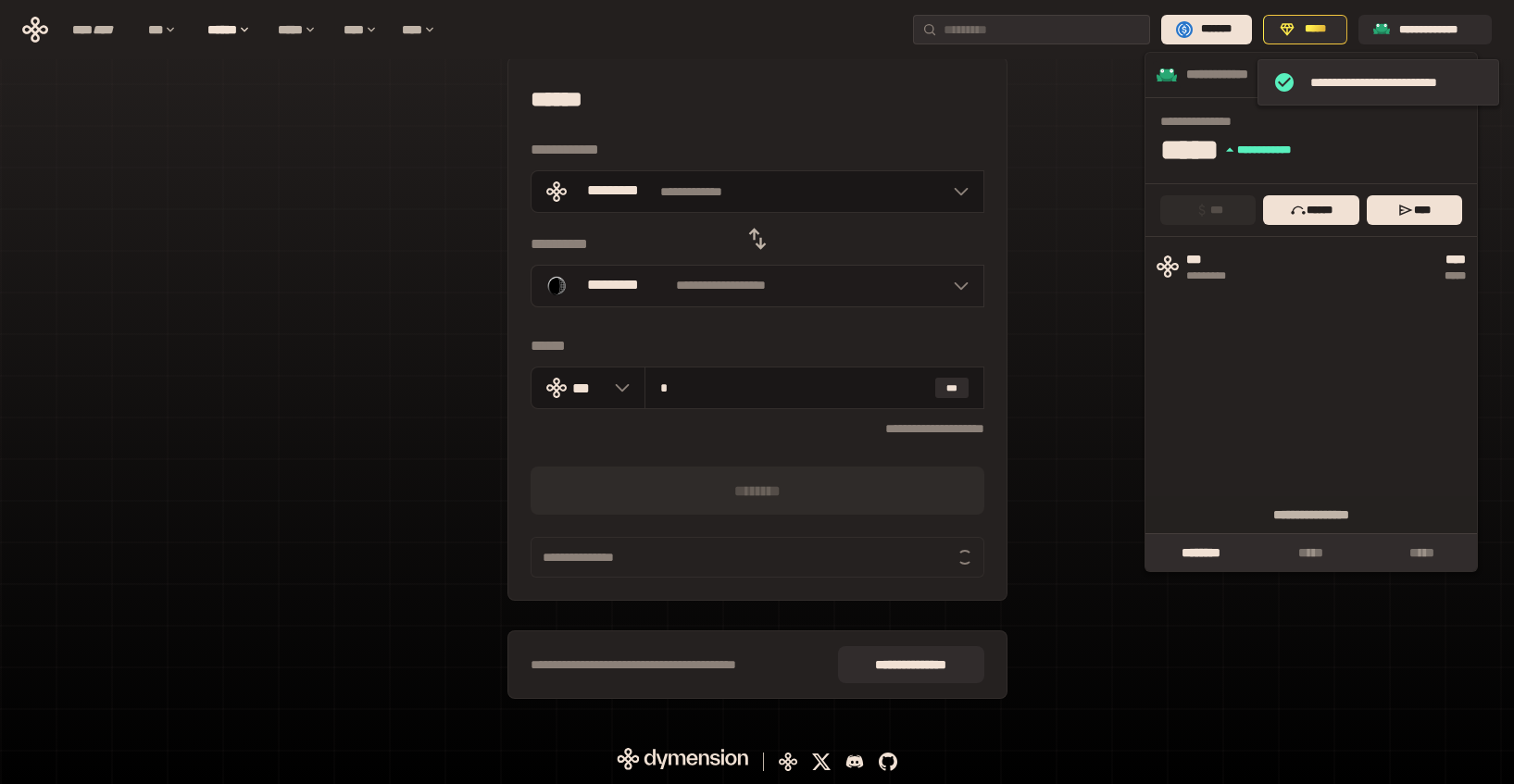 click on "**********" at bounding box center (721, 286) 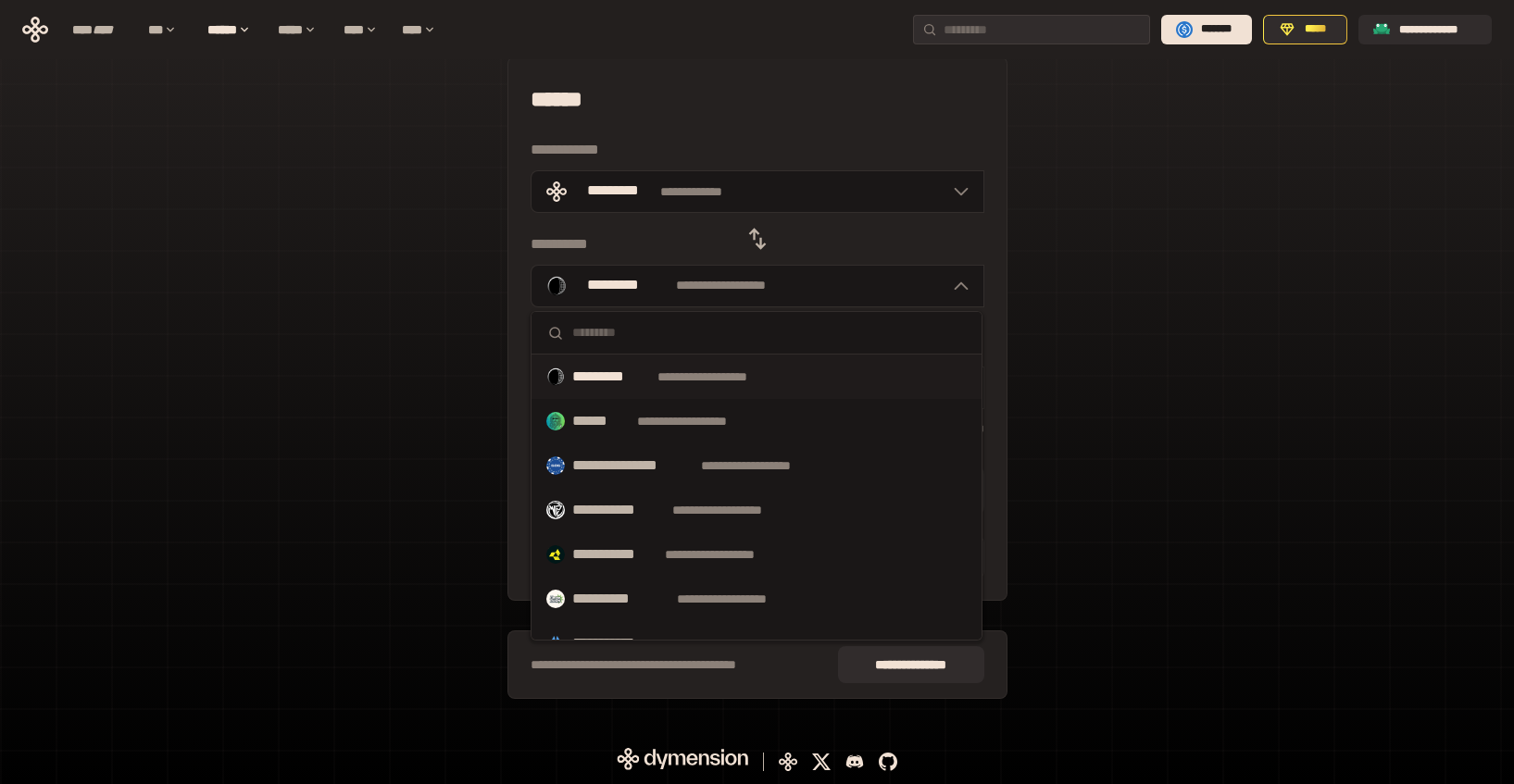 drag, startPoint x: 719, startPoint y: 288, endPoint x: 642, endPoint y: 328, distance: 86.76981 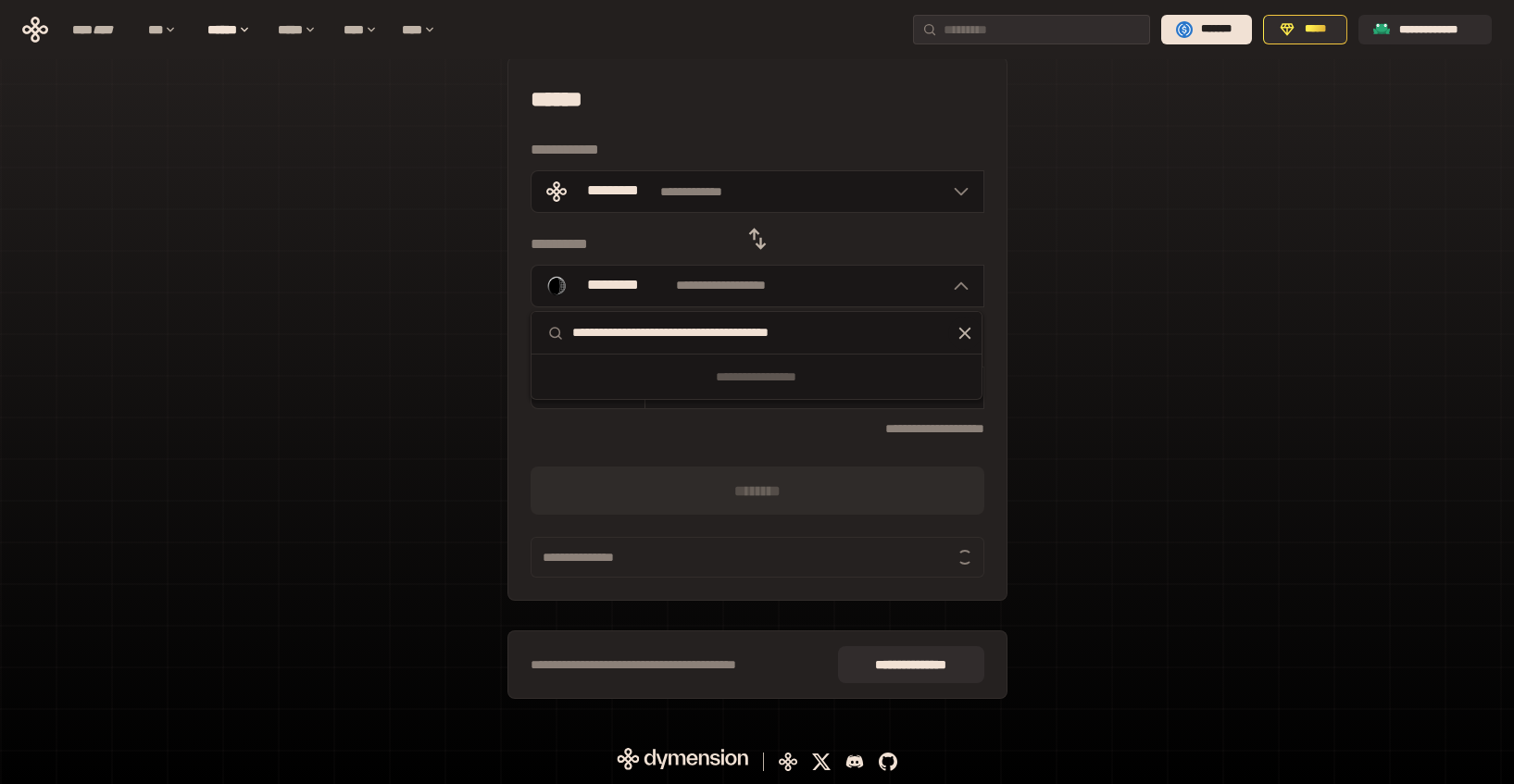 type on "**********" 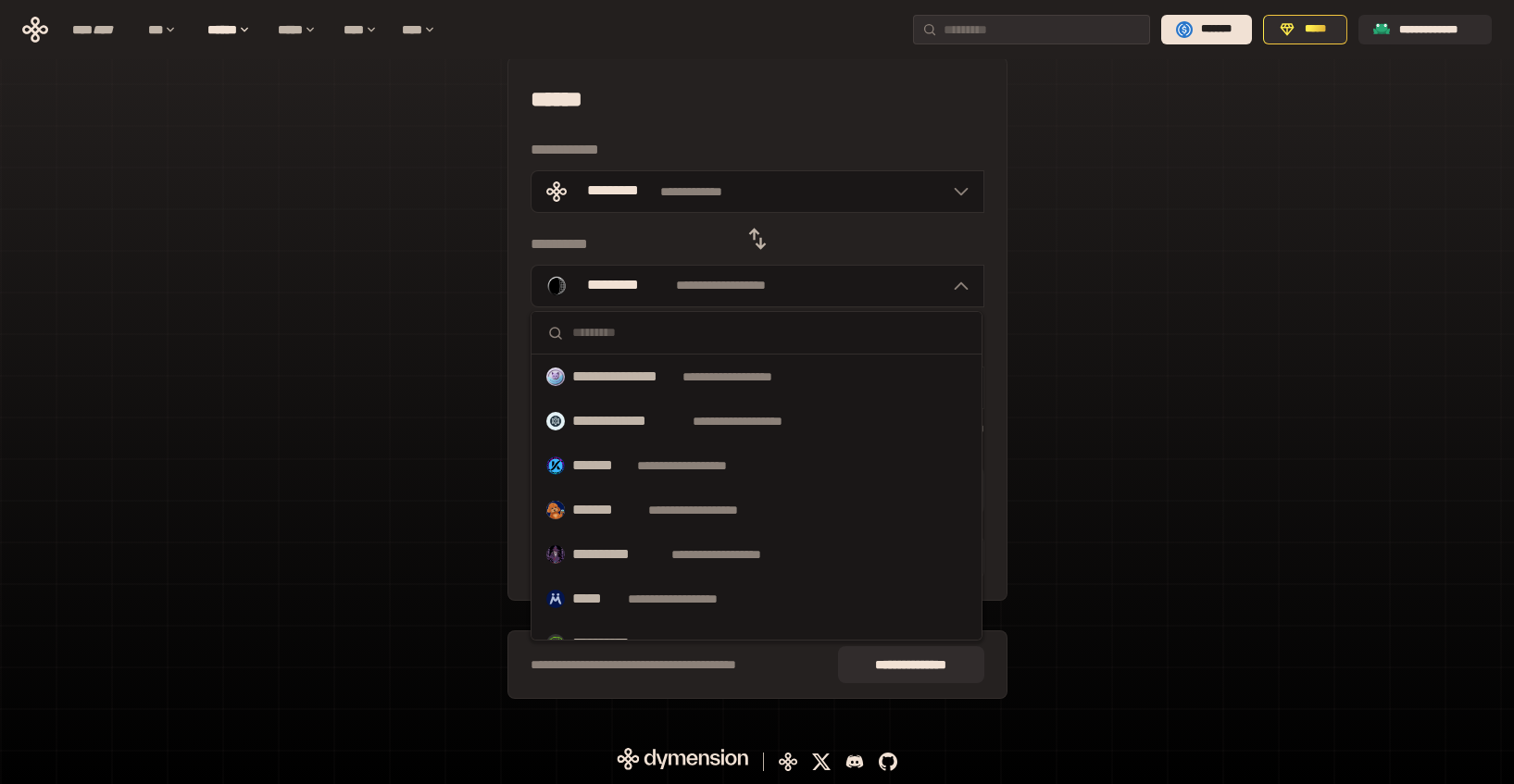 scroll, scrollTop: 0, scrollLeft: 0, axis: both 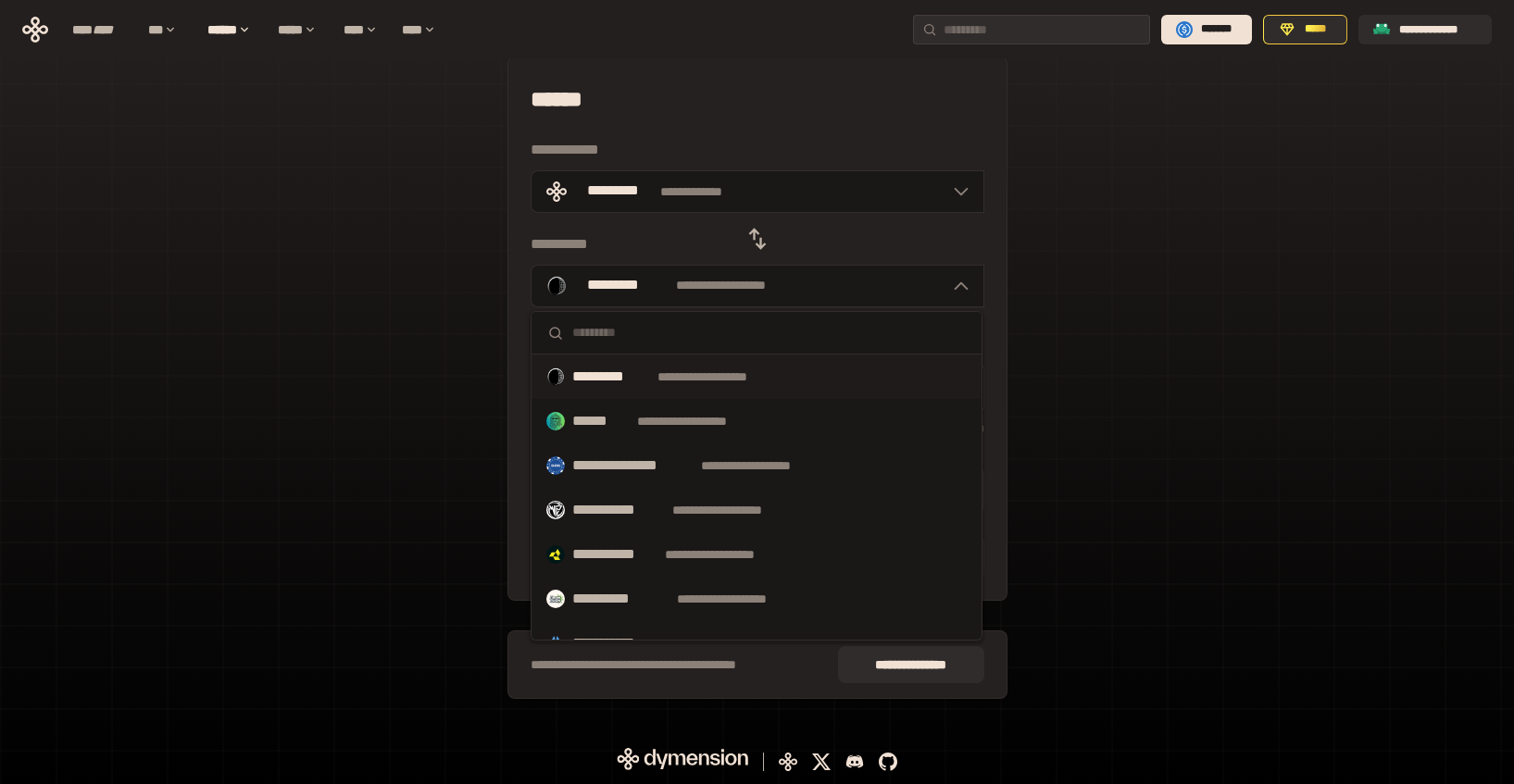 drag, startPoint x: 1299, startPoint y: 0, endPoint x: 1433, endPoint y: 143, distance: 195.97194 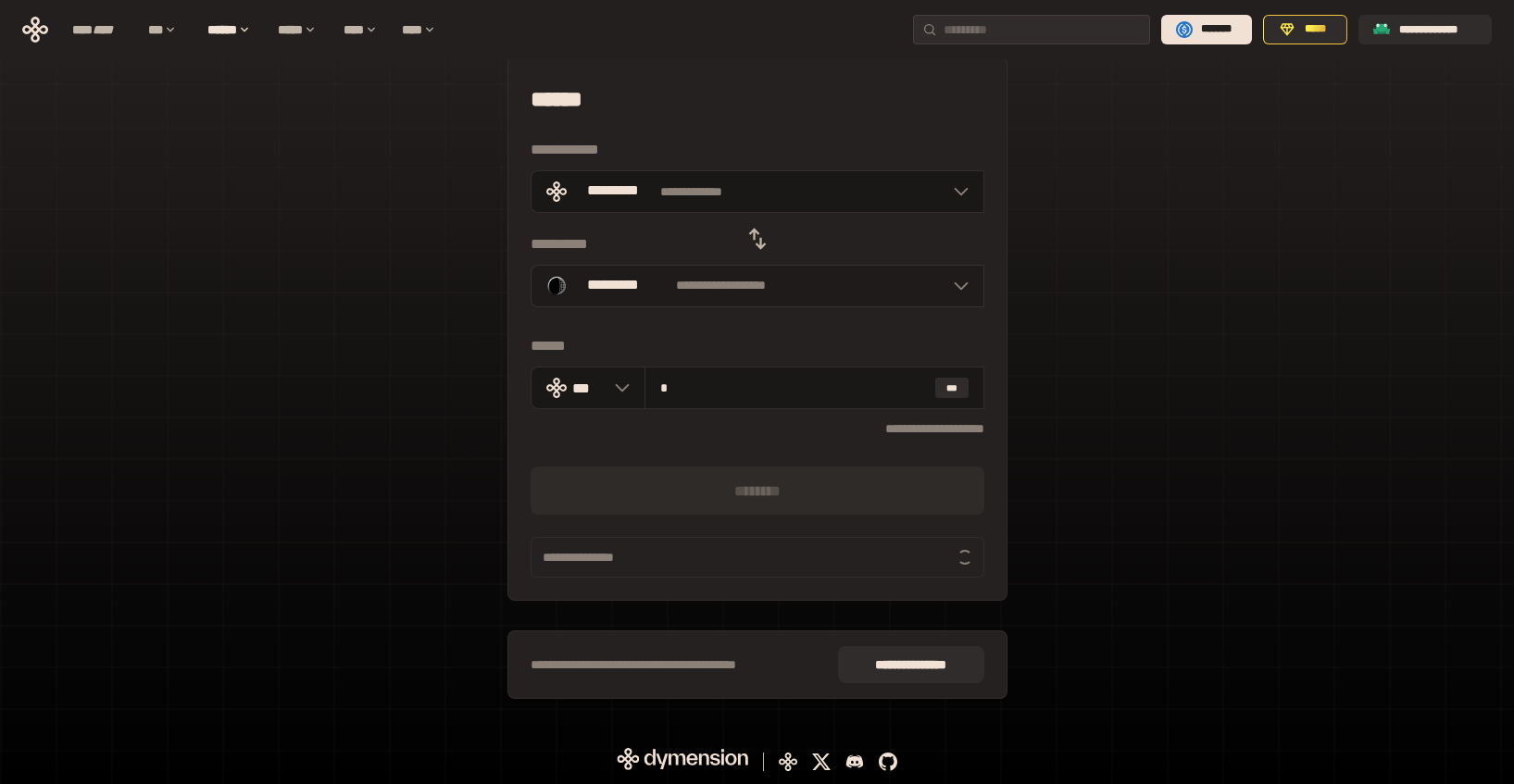 click on "*********" at bounding box center [613, 286] 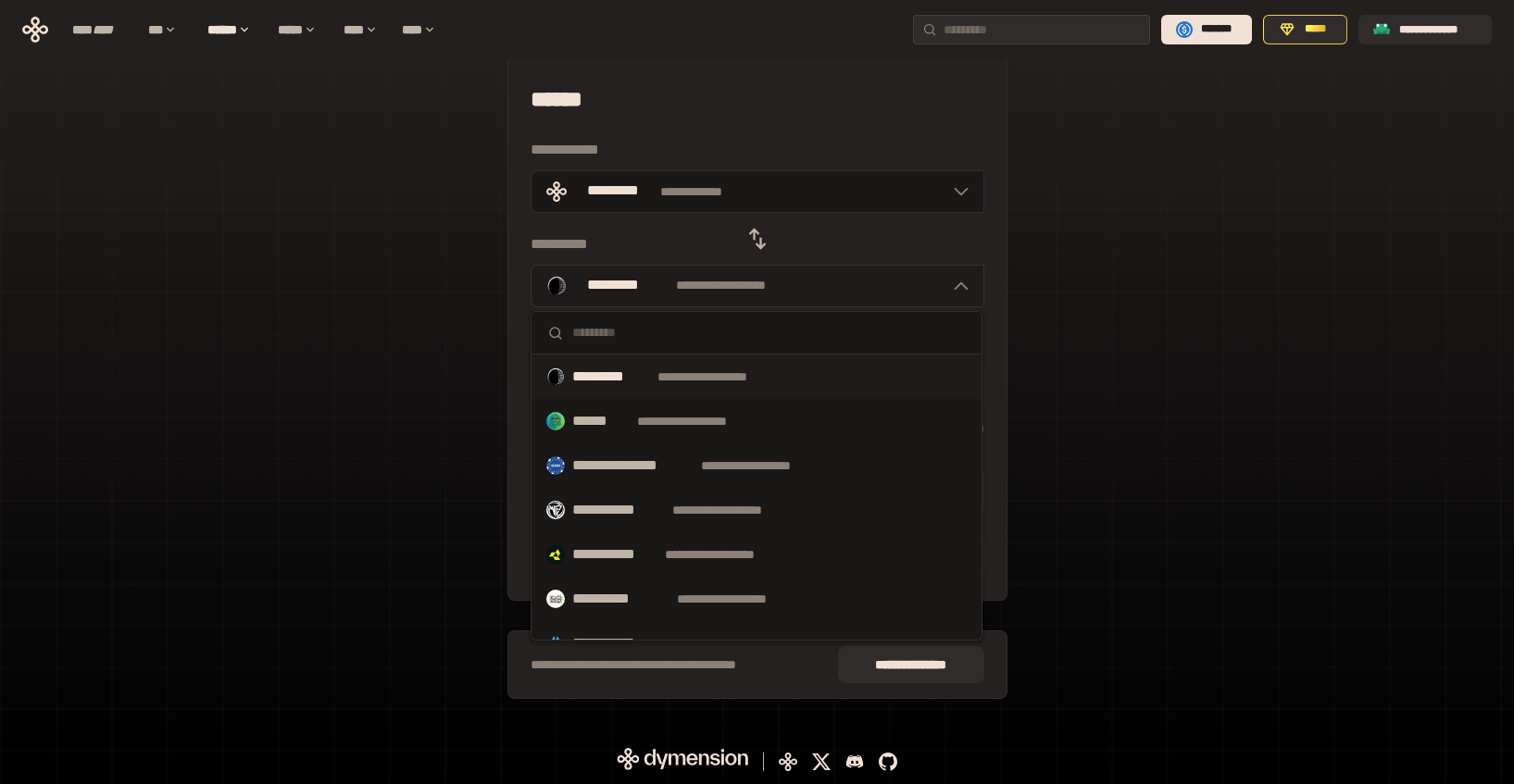 click on "*********" at bounding box center [613, 286] 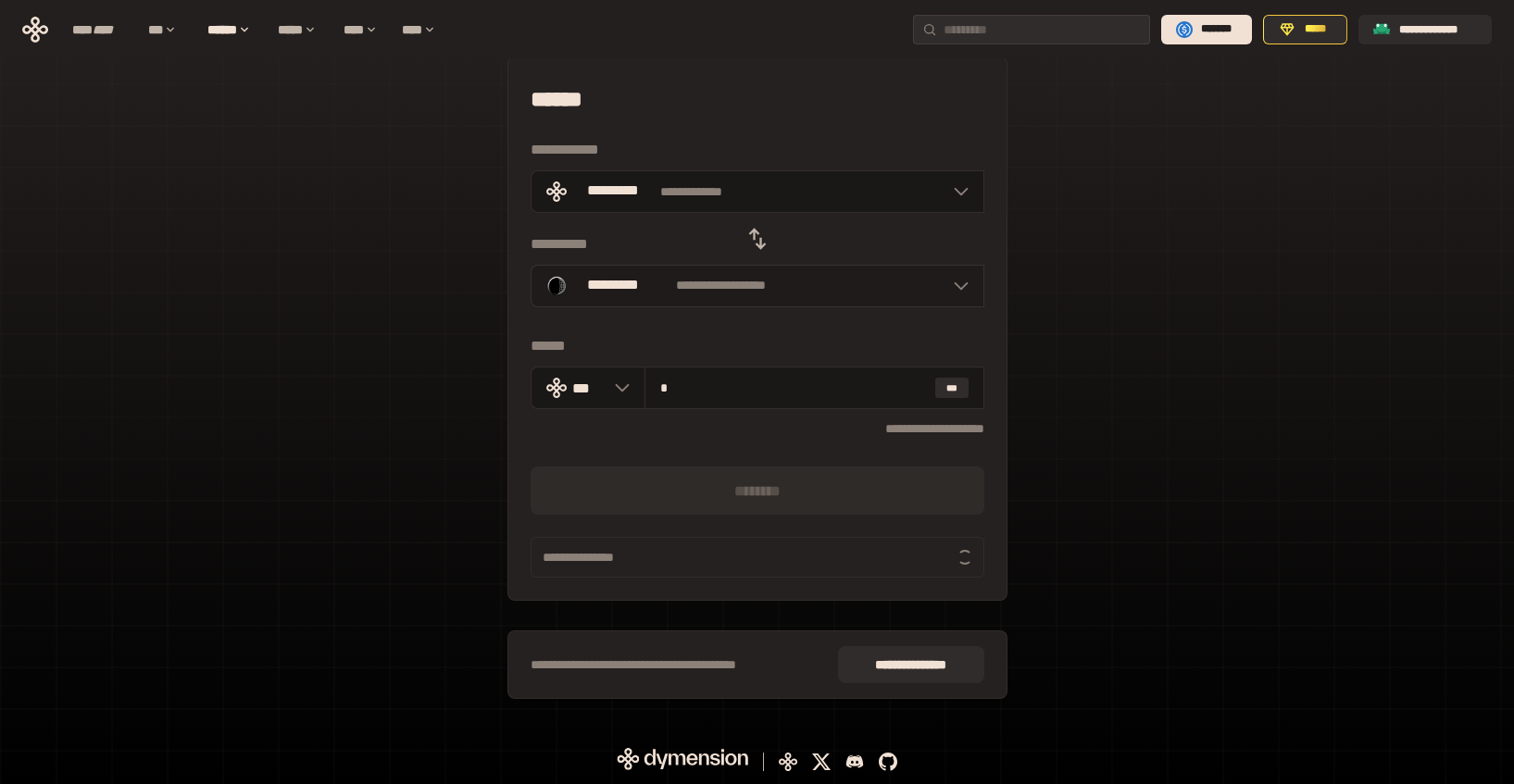 click on "*********" at bounding box center (613, 286) 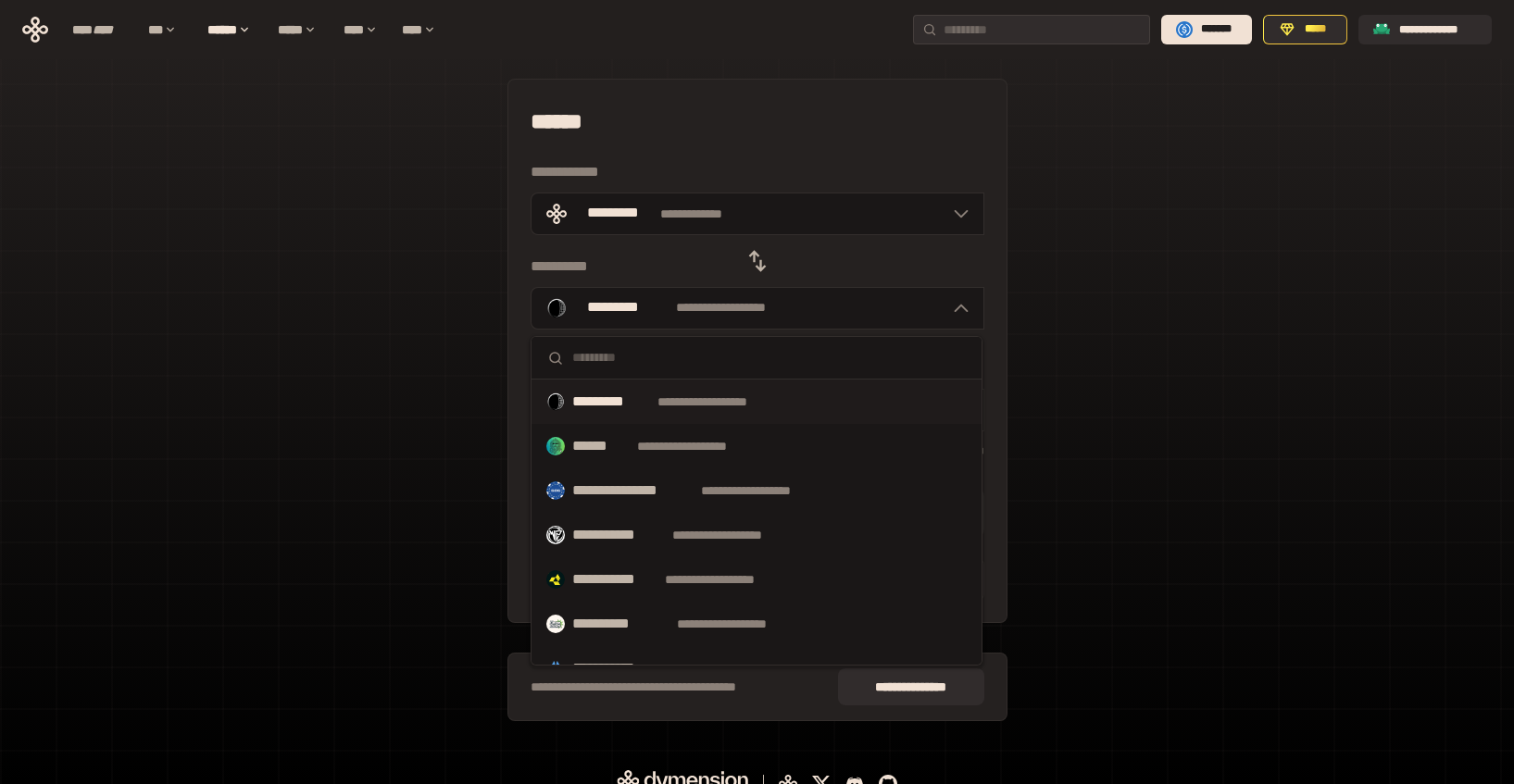 scroll, scrollTop: 0, scrollLeft: 0, axis: both 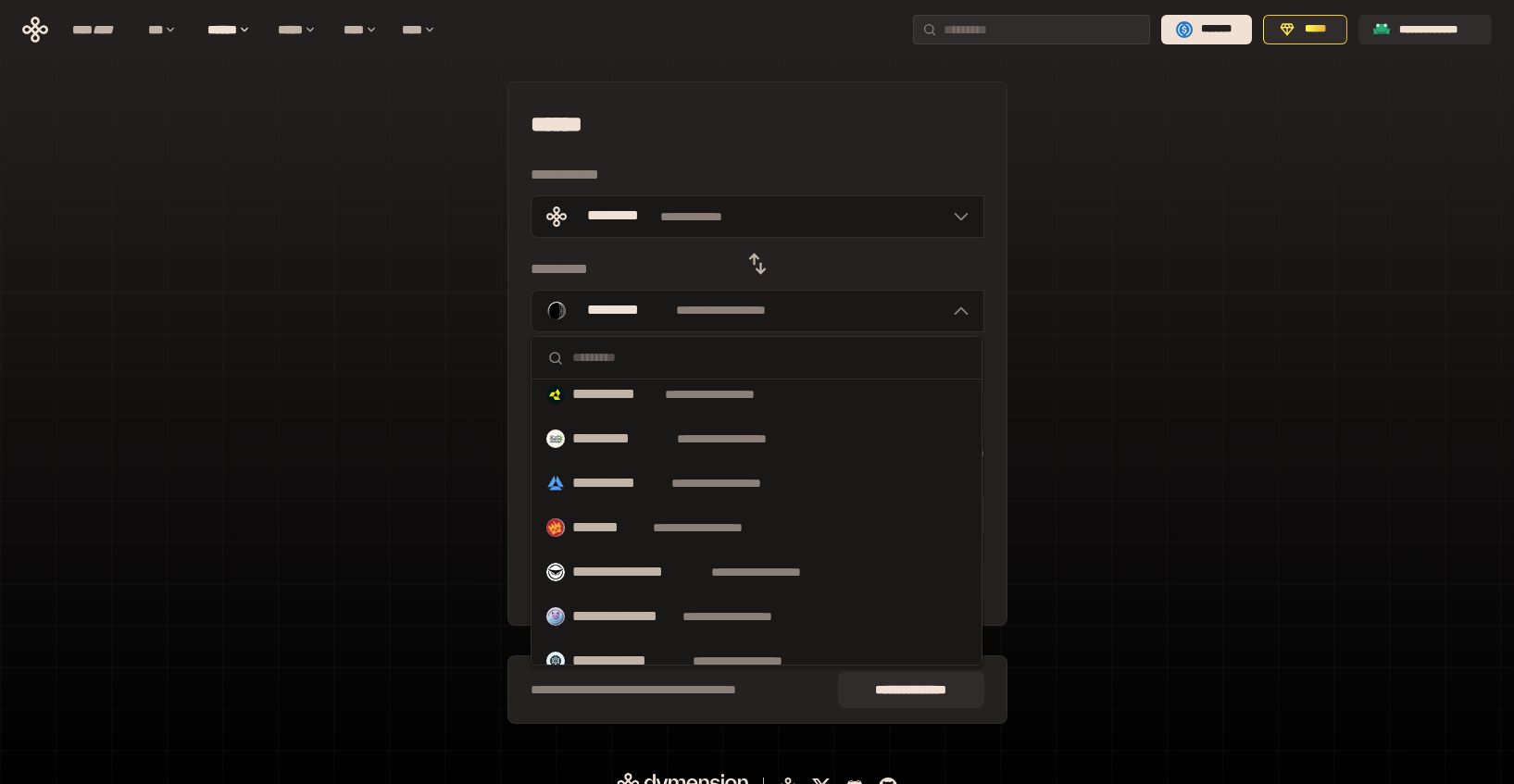 click on "[FIRST] [LAST] [EMAIL] [PHONE] [ADDRESS] [CITY] [STATE] [POSTAL_CODE] [COUNTRY] [CREDIT_CARD] [EXPIRY_DATE] [CVV] [CARD_TYPE] [NAME_ON_CARD] [BILLING_ADDRESS] [BILLING_CITY] [BILLING_STATE] [BILLING_POSTAL_CODE] [BILLING_COUNTRY] [PHONE_NUMBER] [EMAIL_ADDRESS] [DATE_OF_BIRTH] [AGE] [SOCIAL_SECURITY_NUMBER] [PASSPORT_NUMBER] [DRIVER_LICENSE_NUMBER] [ACCOUNT_NUMBER] [USERNAME] [PASSWORD] [IP_ADDRESS] [MAC_ADDRESS] [DEVICE_ID] [SESSION_ID] [COOKIES] [USER_AGENT] [REFERRER] [BROWSER] [OS] [DEVICE_TYPE] [LOCATION] [LATITUDE] [LONGITUDE] [ALTITUDE] [TIMESTAMP] [TIMEZONE] [USER_ID] [ACCOUNT_ID] [ORDER_ID] [TRANSACTION_ID] [PAYMENT_METHOD] [CARD_NUMBER] [CARD_HOLDER_NAME] [CARD_EXPIRY] [CARD_CVV] [CARD_TYPE] [BILLING_ADDRESS_LINE1] [BILLING_ADDRESS_LINE2] [BILLING_CITY] [BILLING_STATE] [BILLING_POSTAL_CODE] [BILLING_COUNTRY] [SHIPPING_ADDRESS_LINE1] [SHIPPING_ADDRESS_LINE2] [SHIPPING_CITY] [SHIPPING_STATE] [SHIPPING_POSTAL_CODE] [SHIPPING_COUNTRY] [PHONE] [EMAIL] [DATE_OF_BIRTH] [AGE] [SSN] [PASSPORT] [DLN] [ACCOUNT_NUM] [USER] [PASS] [IP] [MAC] [DEVICE] [SESSION] [COOKIE] [USER_AGENT_STRING] [REFER] [BROWSER_NAME] [OS_NAME] [DEVICE] [GEO_LOCATION] [LAT] [LON] [ALT] [TS] [TZ] [USERID] [ACCOUNTID] [ORDERID] [TRANSID] [PAYMENT] [CARDNUM] [CARDNAME] [CARDEXP] [CARDCVV] [CARDTYPE] [BILLADDR1] [BILLADDR2] [BILLCITY] [BILLSTATE] [BILLZIP] [BILLCOUNTRY] [SHIPADDR1] [SHIPADDR2] [SHIPCITY] [SHIPSTATE] [SHIPZIP] [SHIPCOUNTRY]" at bounding box center (757, 412) 